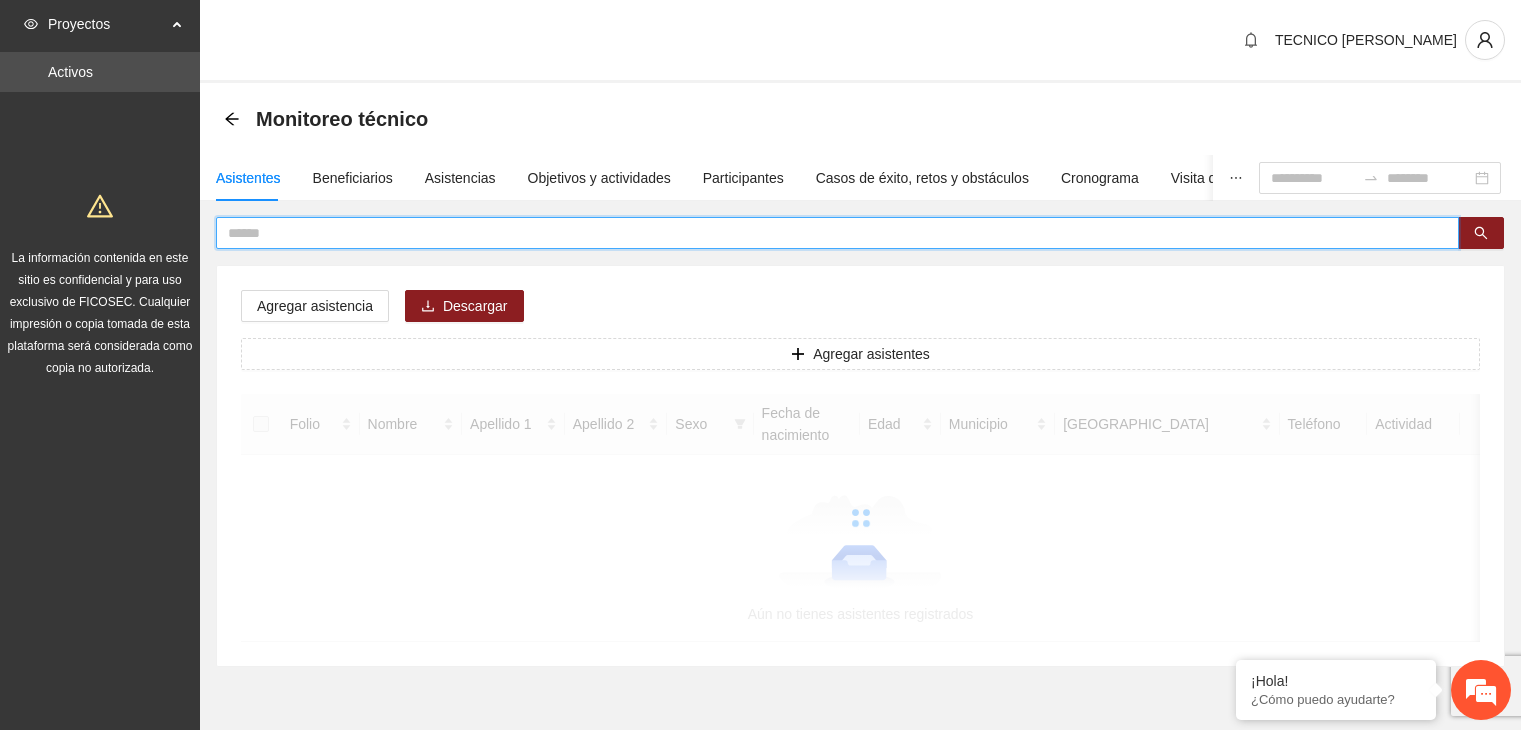 scroll, scrollTop: 0, scrollLeft: 0, axis: both 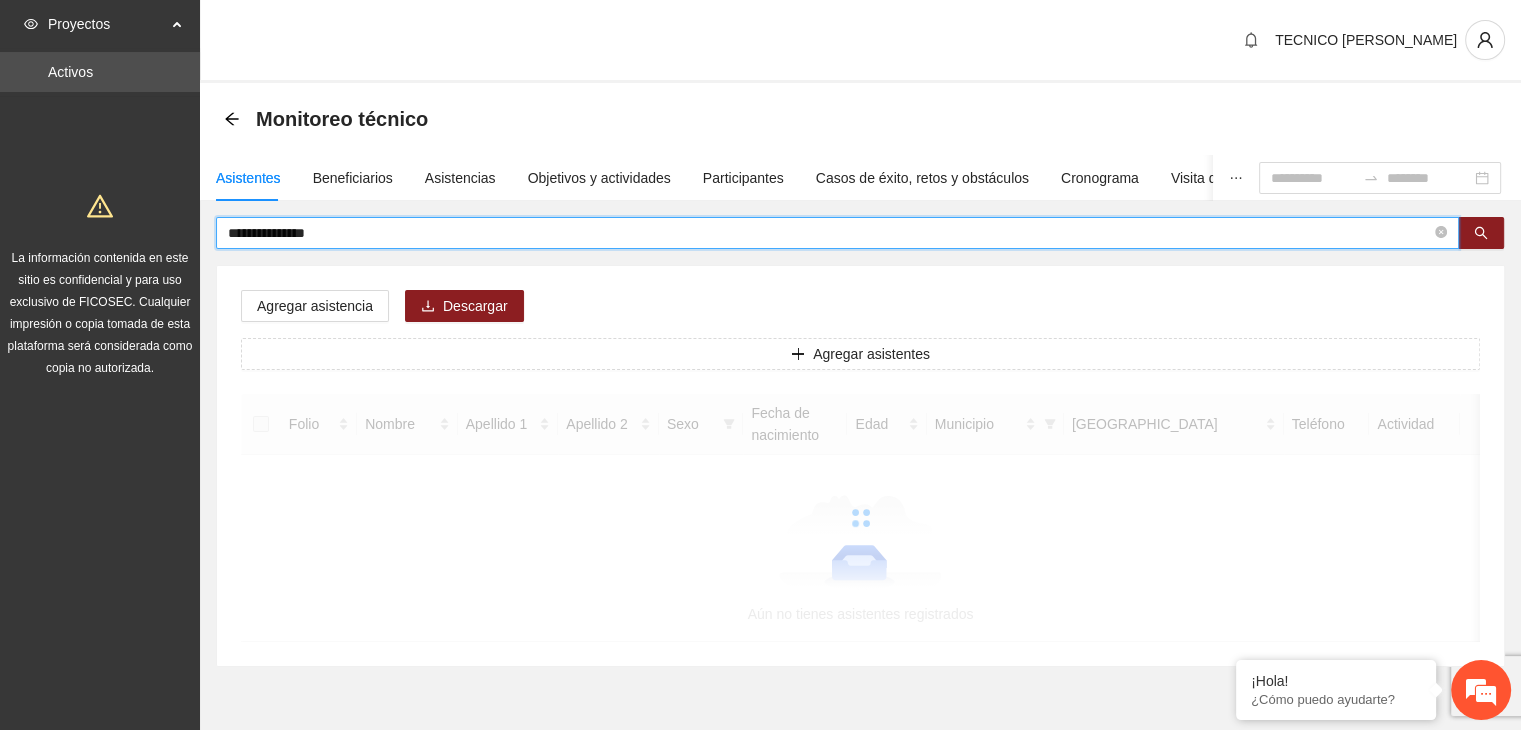 drag, startPoint x: 368, startPoint y: 229, endPoint x: 214, endPoint y: 239, distance: 154.32434 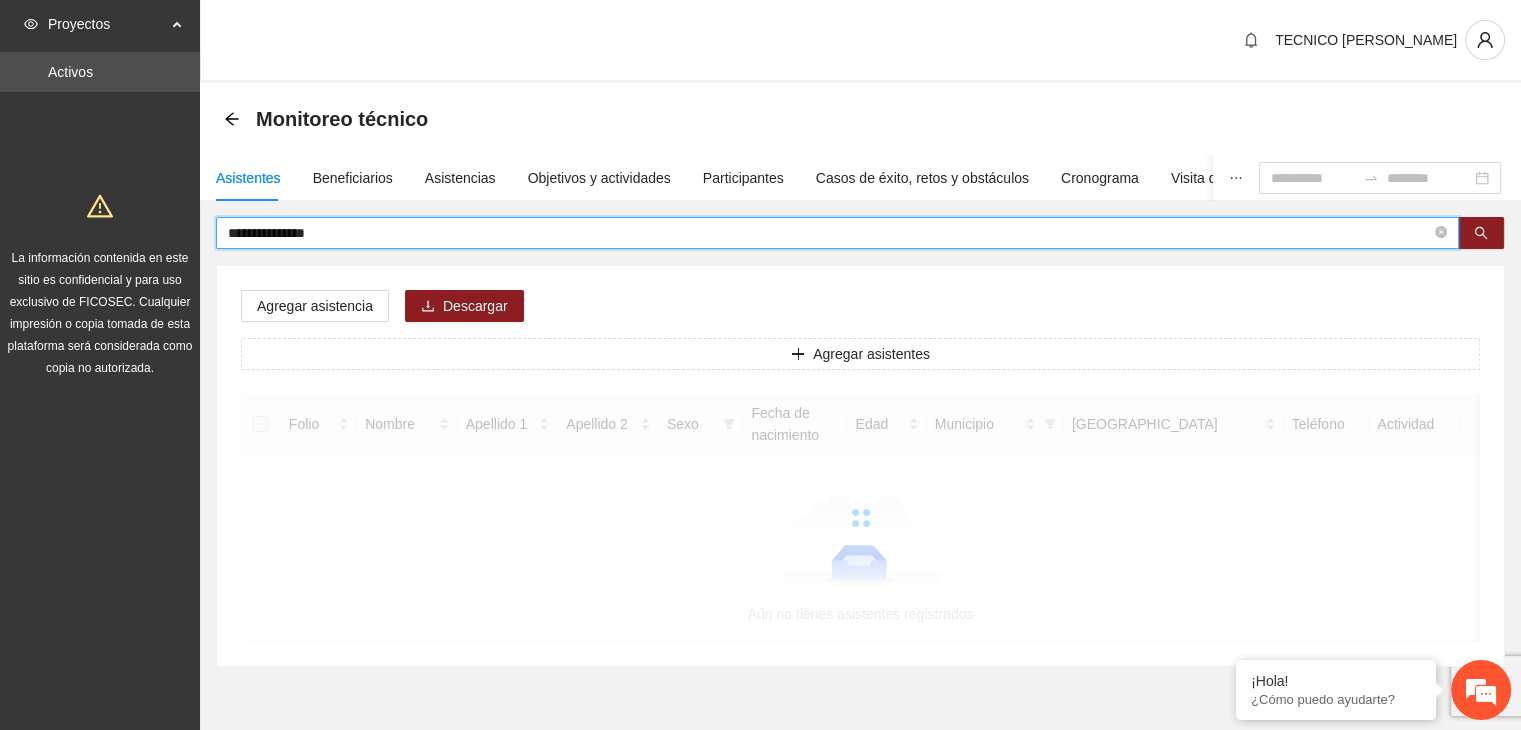 click on "**********" at bounding box center (860, 442) 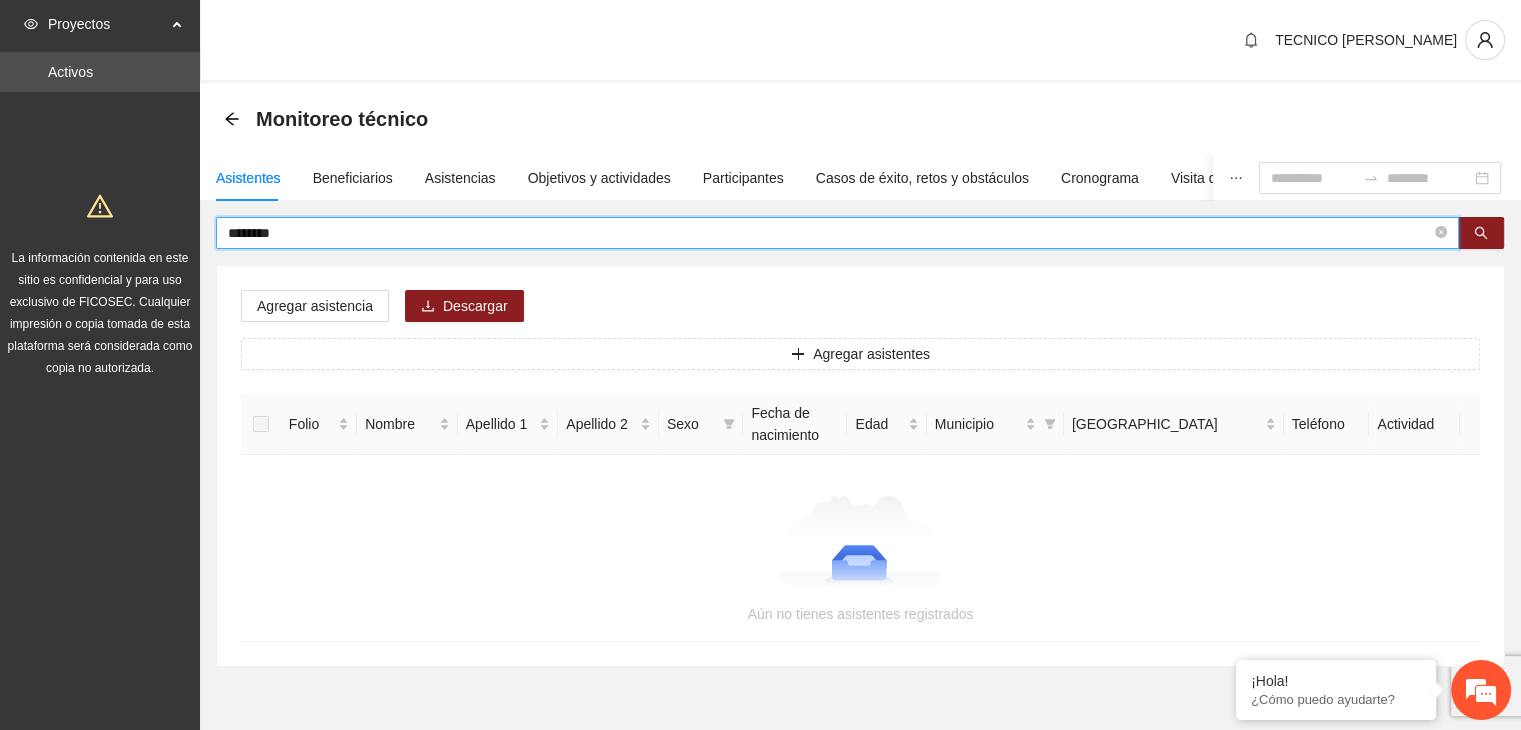 type on "********" 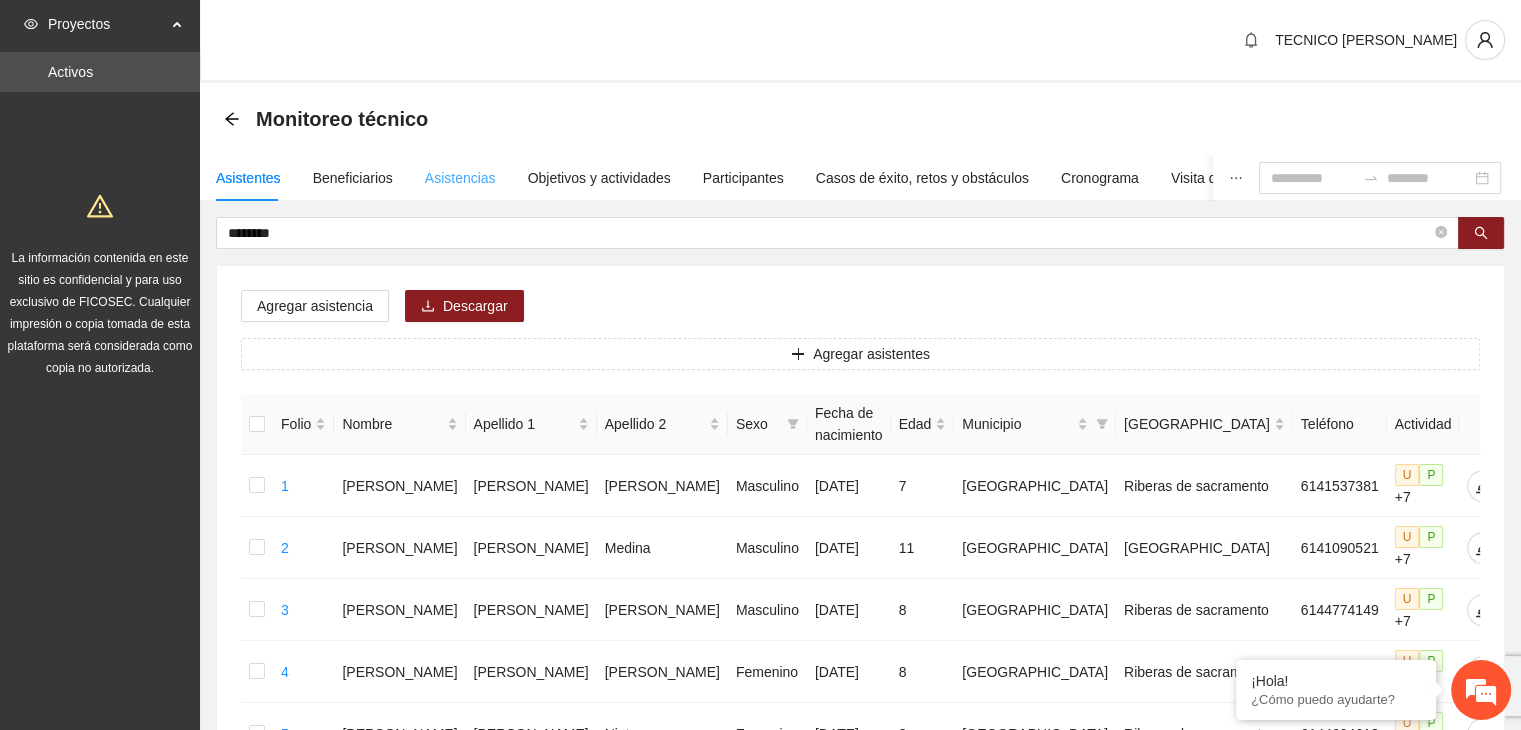 click on "Asistencias" at bounding box center [460, 178] 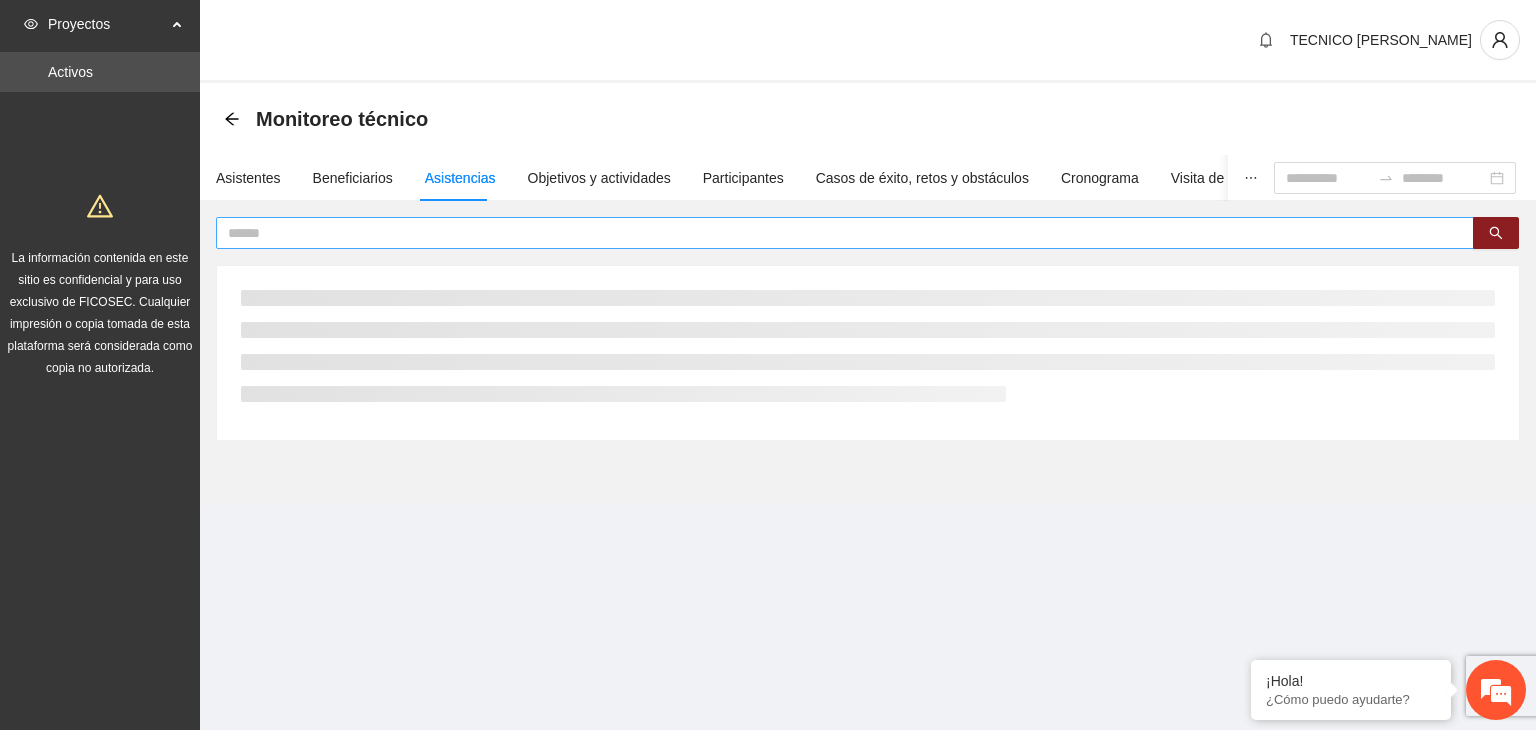 click at bounding box center (837, 233) 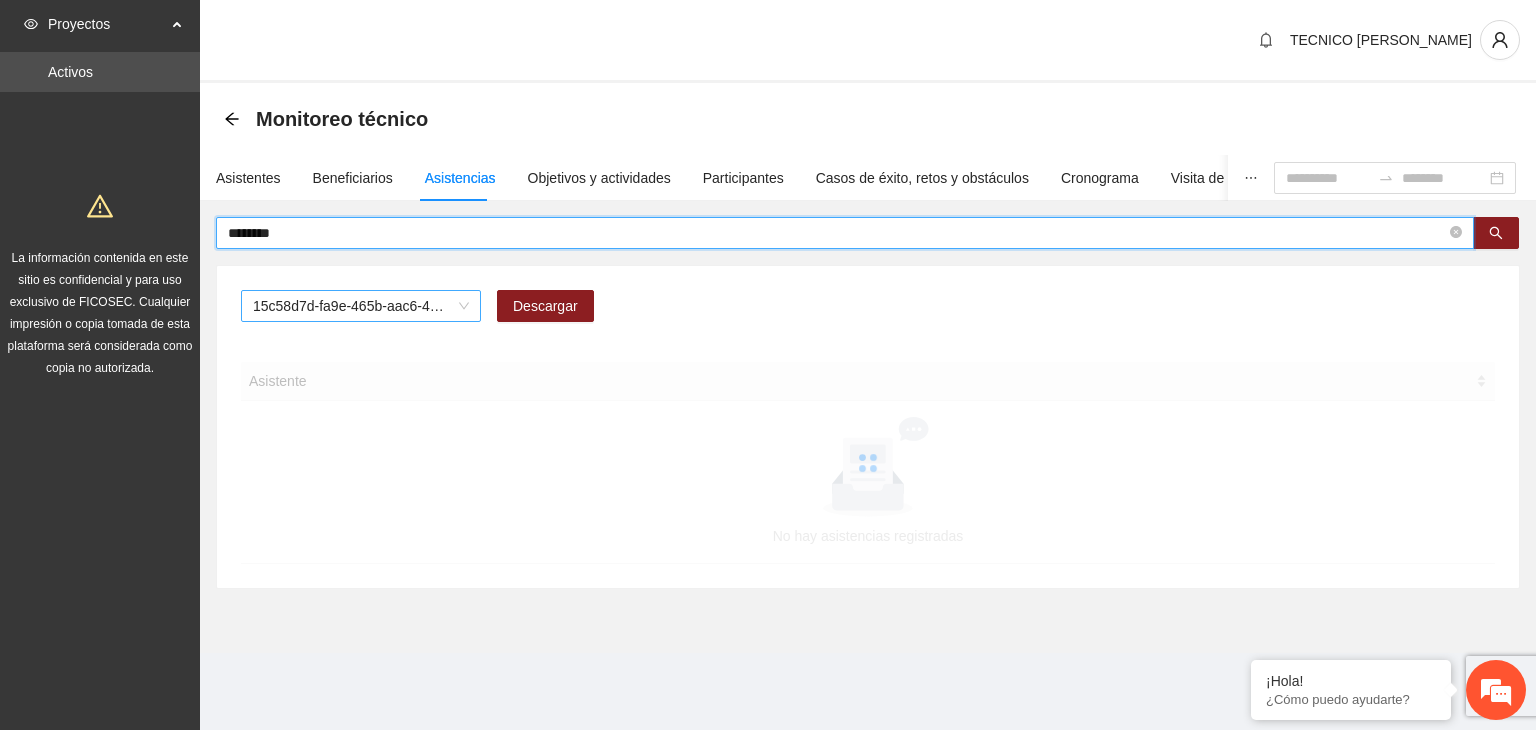 click on "15c58d7d-fa9e-465b-aac6-42c71e813e4c" at bounding box center [361, 306] 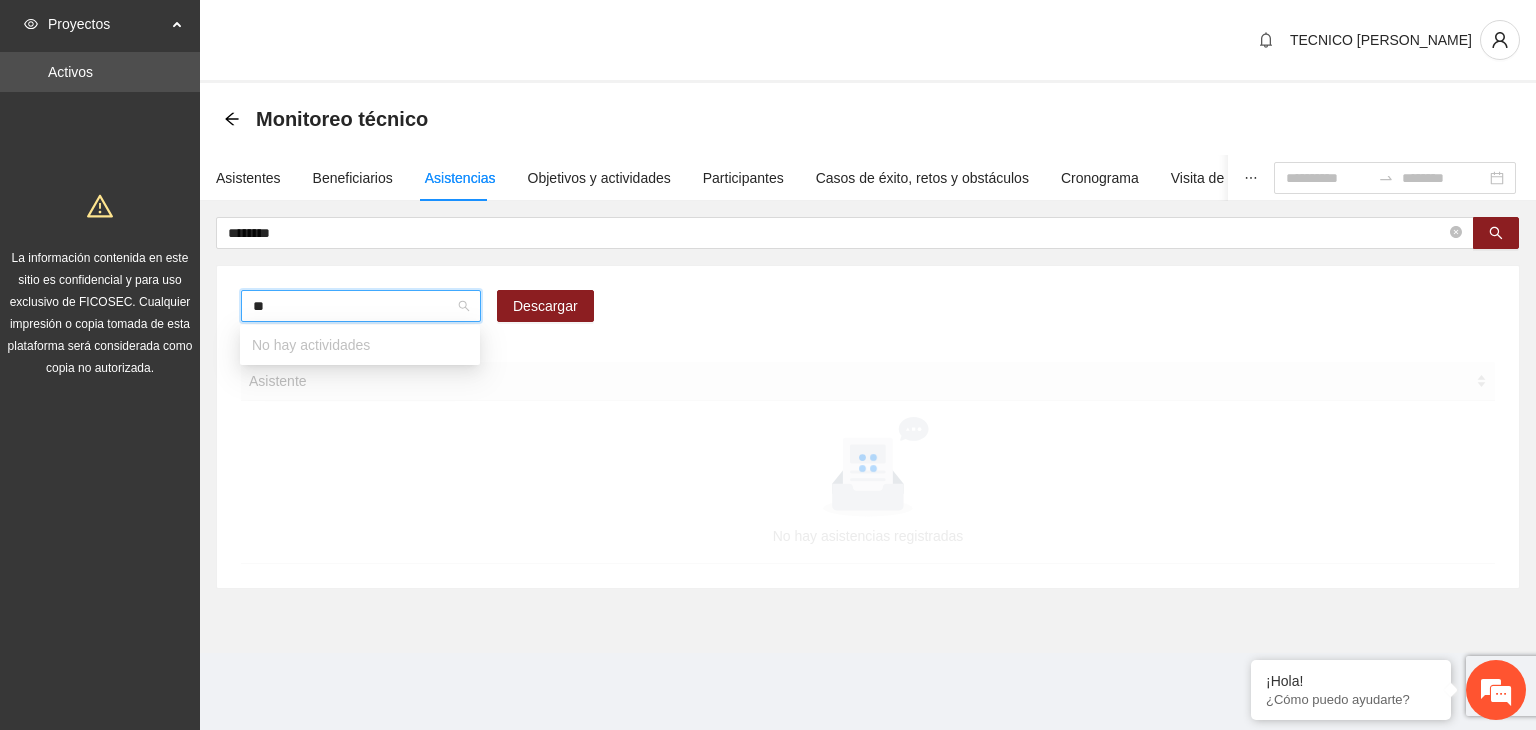 type on "*" 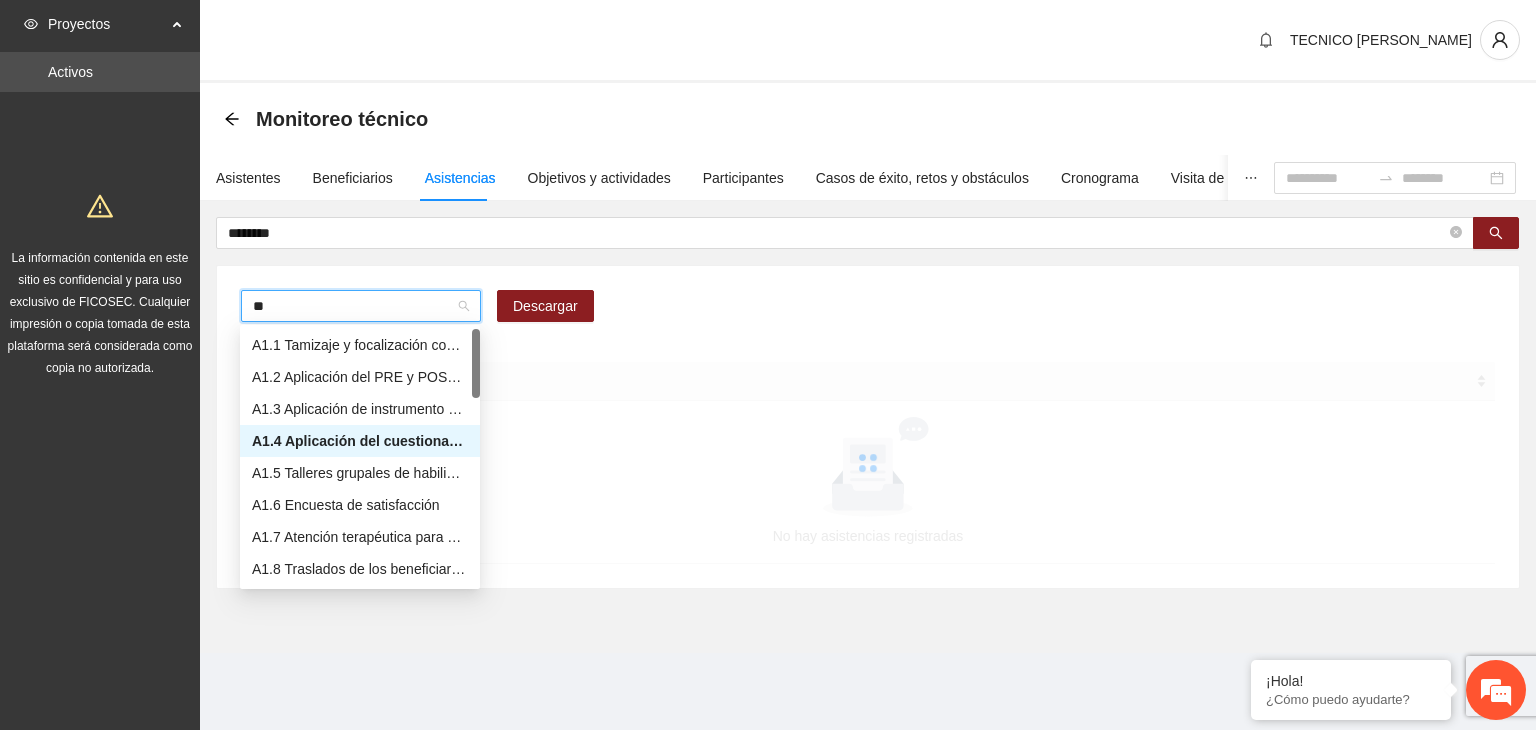 type on "***" 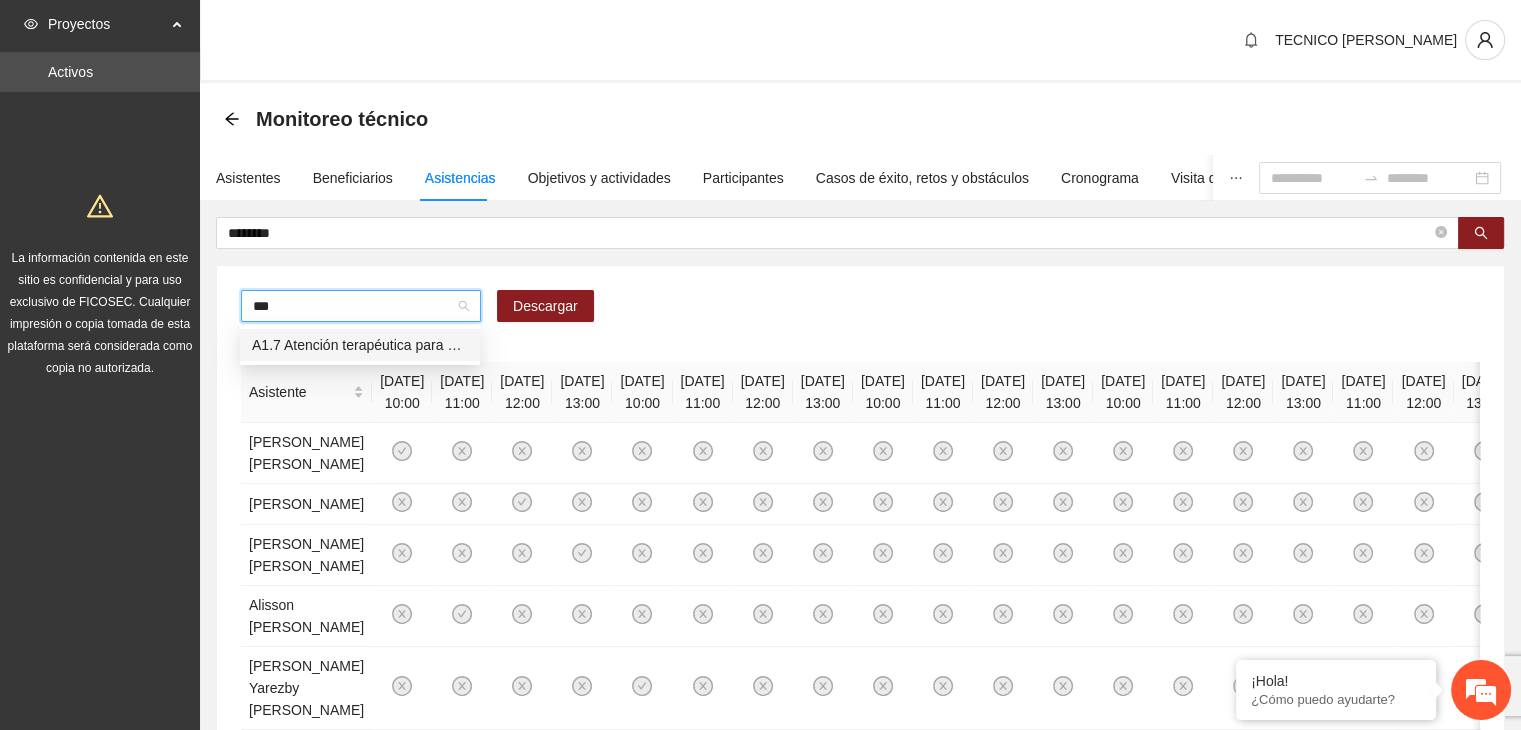 click on "A1.7 Atención terapéutica para el incremento de habilidades socioemocionales a NNAyJ que presentan bajo manejo y control de emociones." at bounding box center [360, 345] 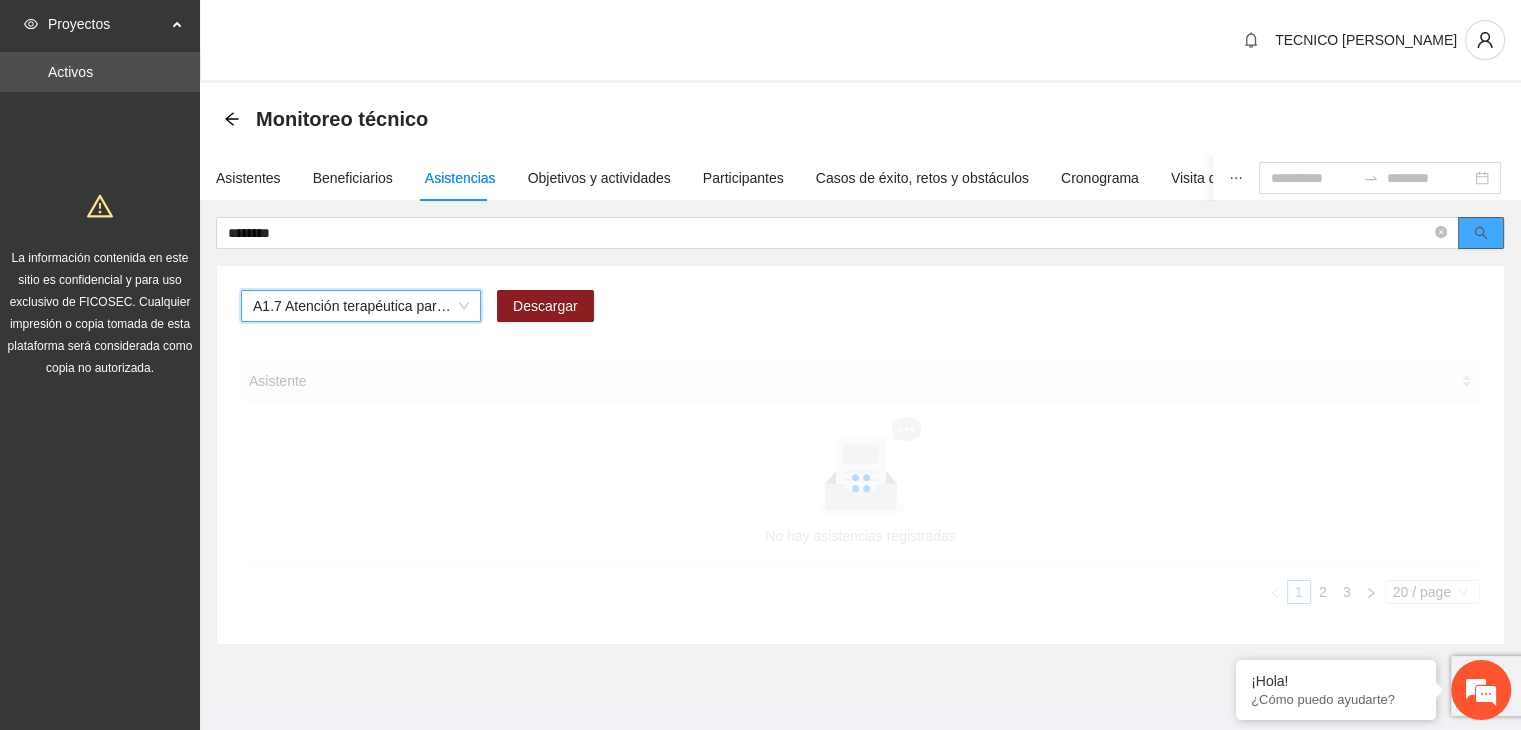 click at bounding box center (1481, 233) 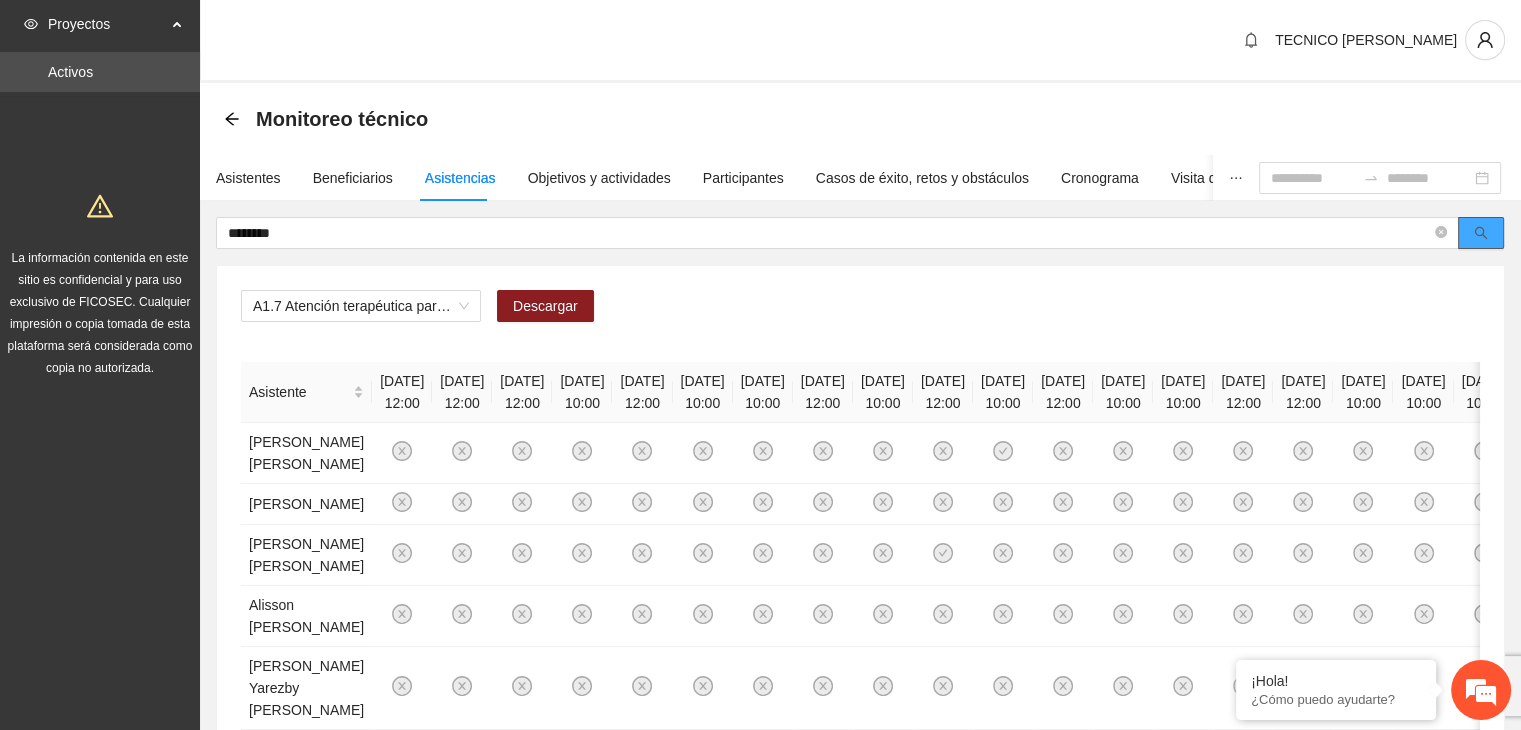 click 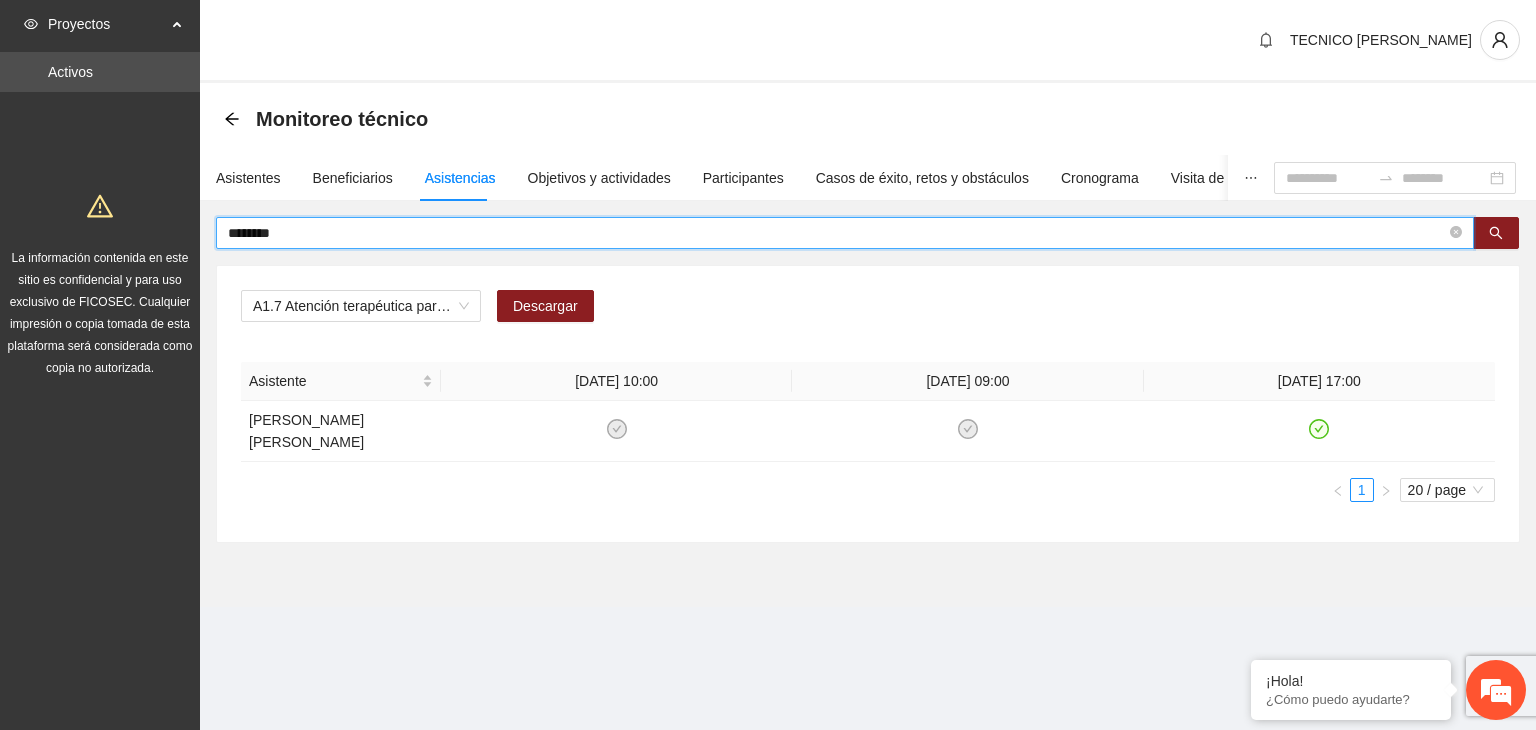 drag, startPoint x: 380, startPoint y: 234, endPoint x: 79, endPoint y: 235, distance: 301.00165 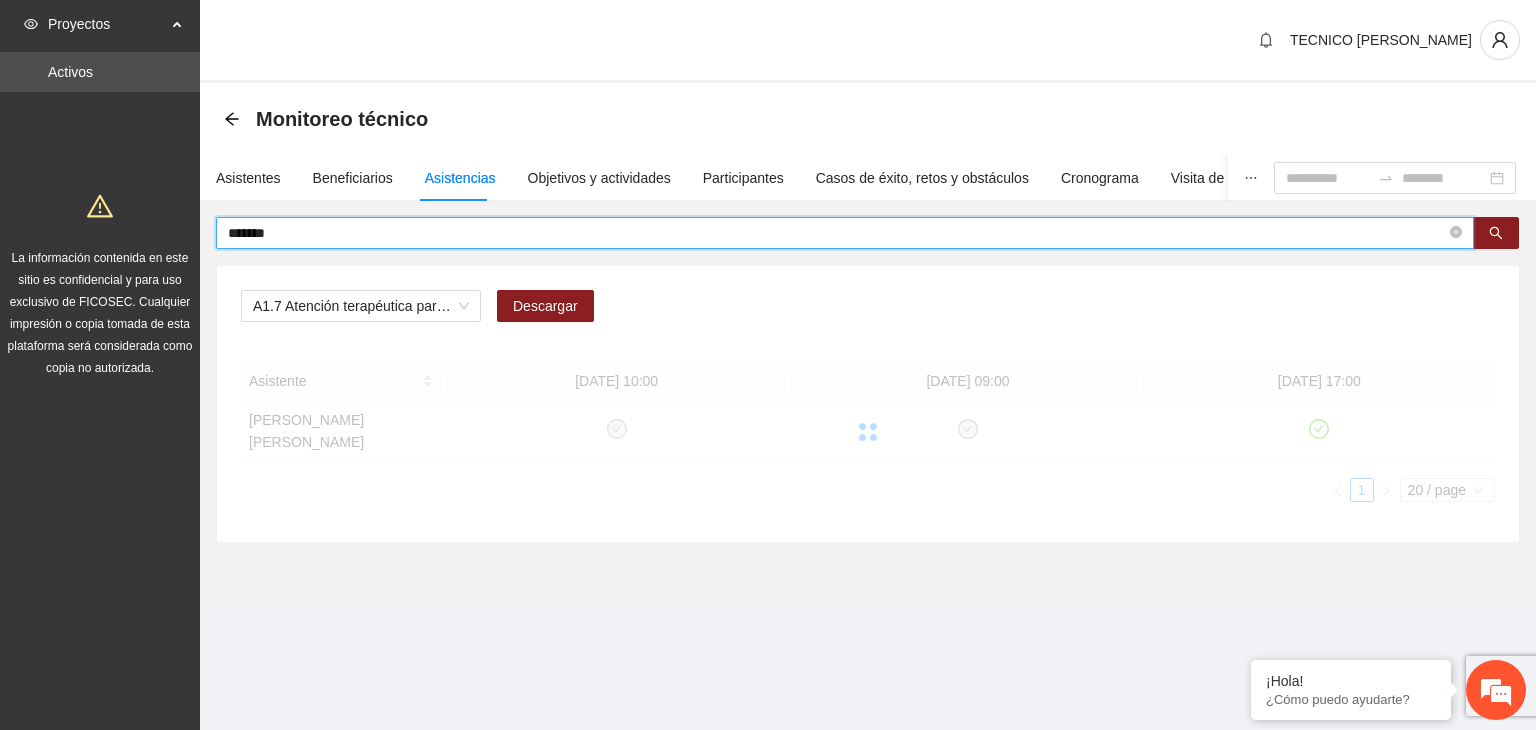 drag, startPoint x: 312, startPoint y: 240, endPoint x: 184, endPoint y: 268, distance: 131.02672 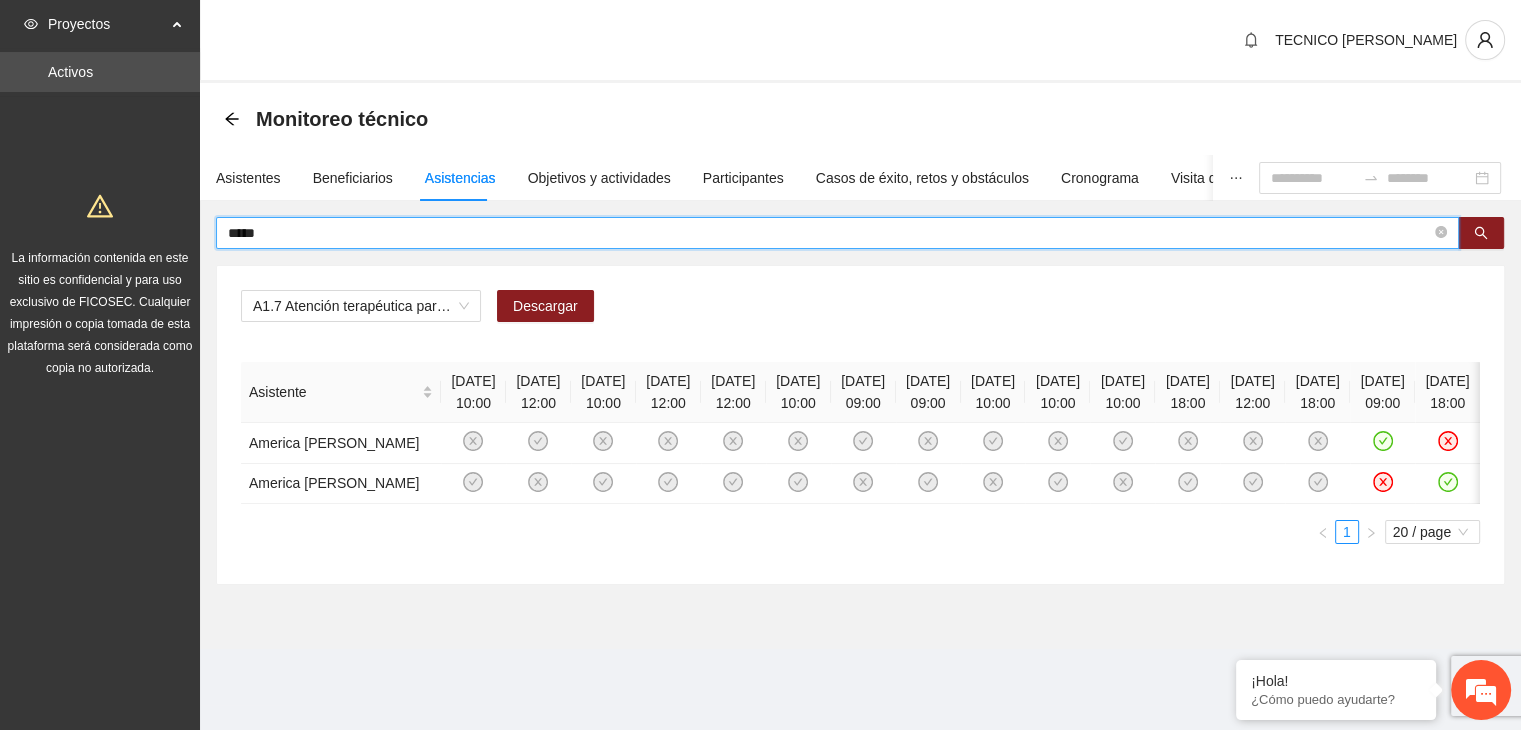 type on "*****" 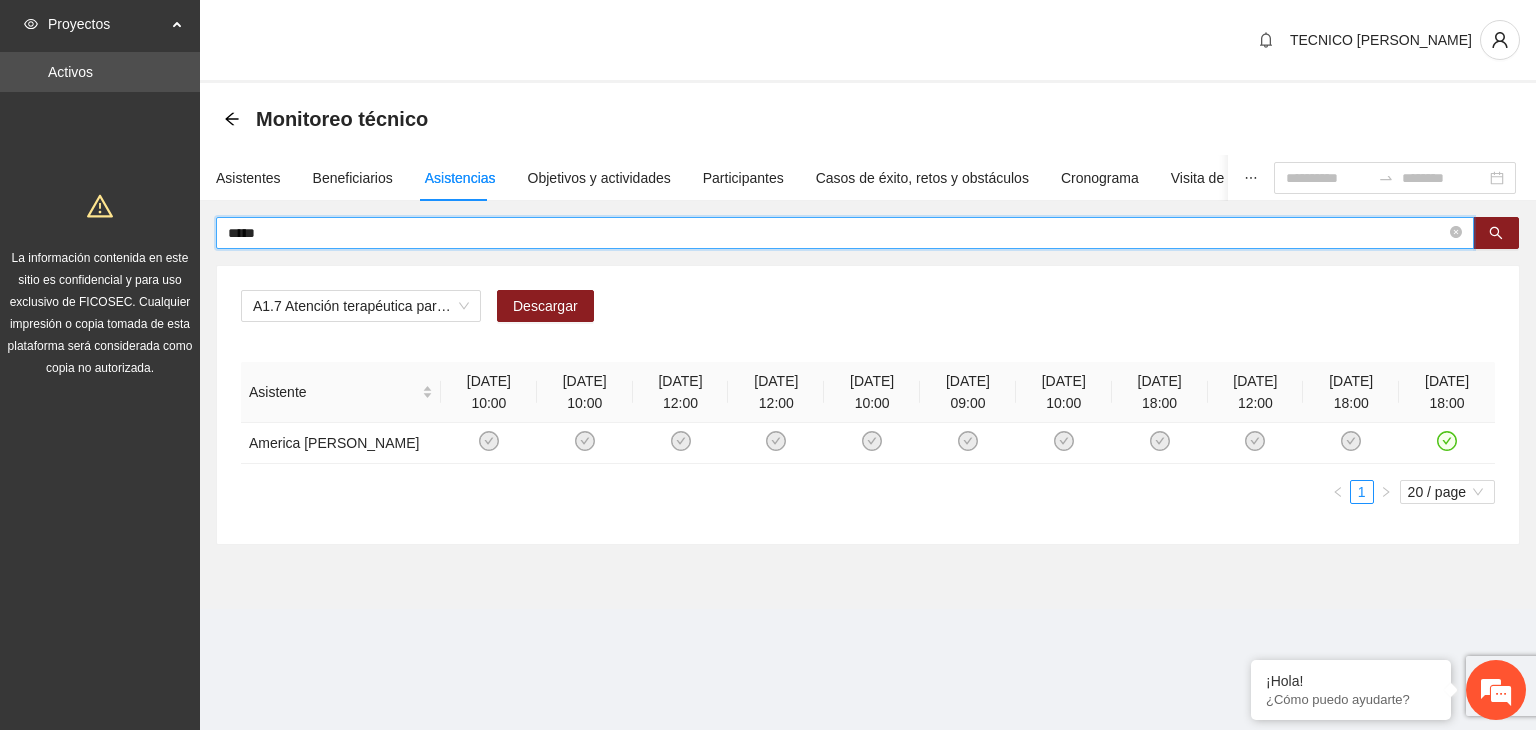 drag, startPoint x: 290, startPoint y: 235, endPoint x: 205, endPoint y: 247, distance: 85.84288 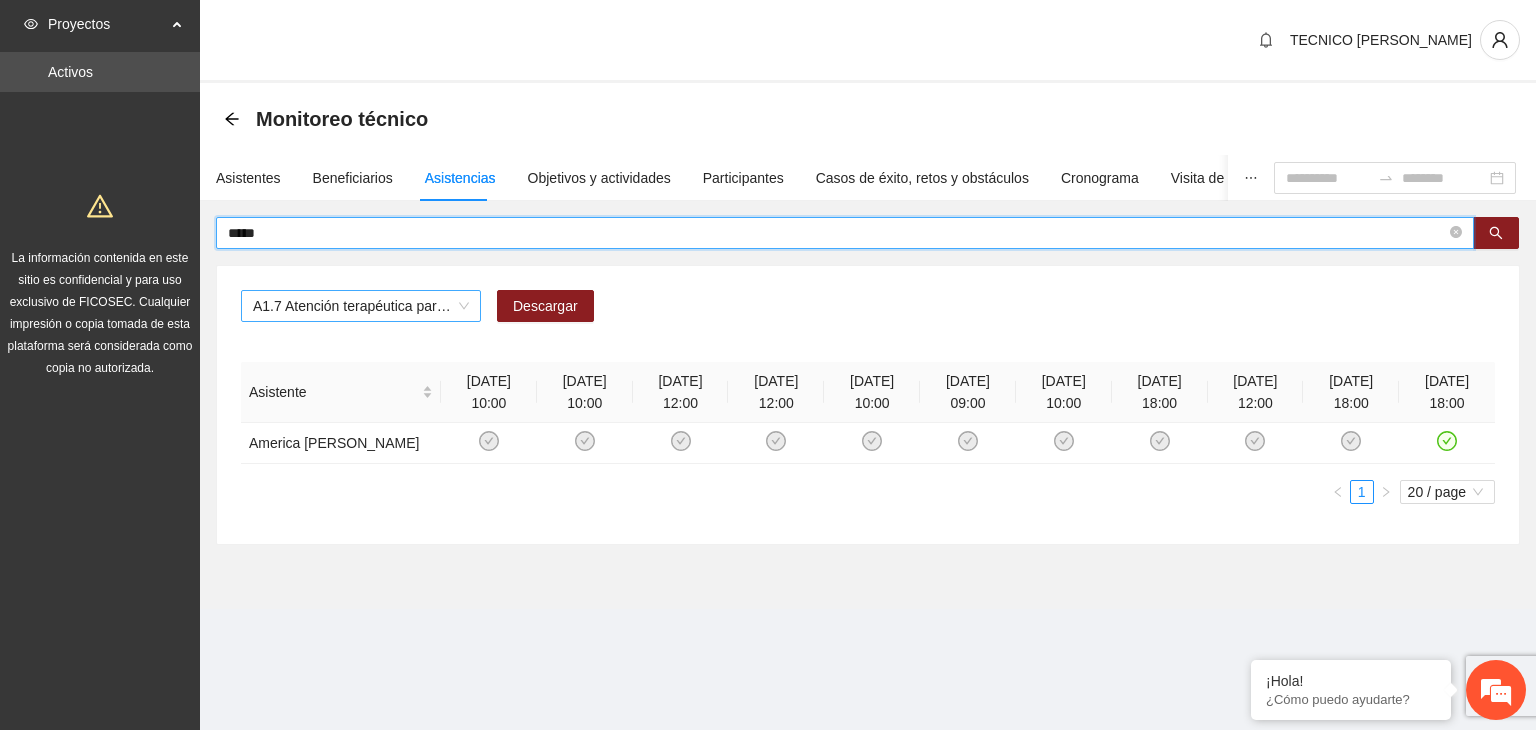 click on "A1.7 Atención terapéutica para el incremento de habilidades socioemocionales a NNAyJ que presentan bajo manejo y control de emociones." at bounding box center [361, 306] 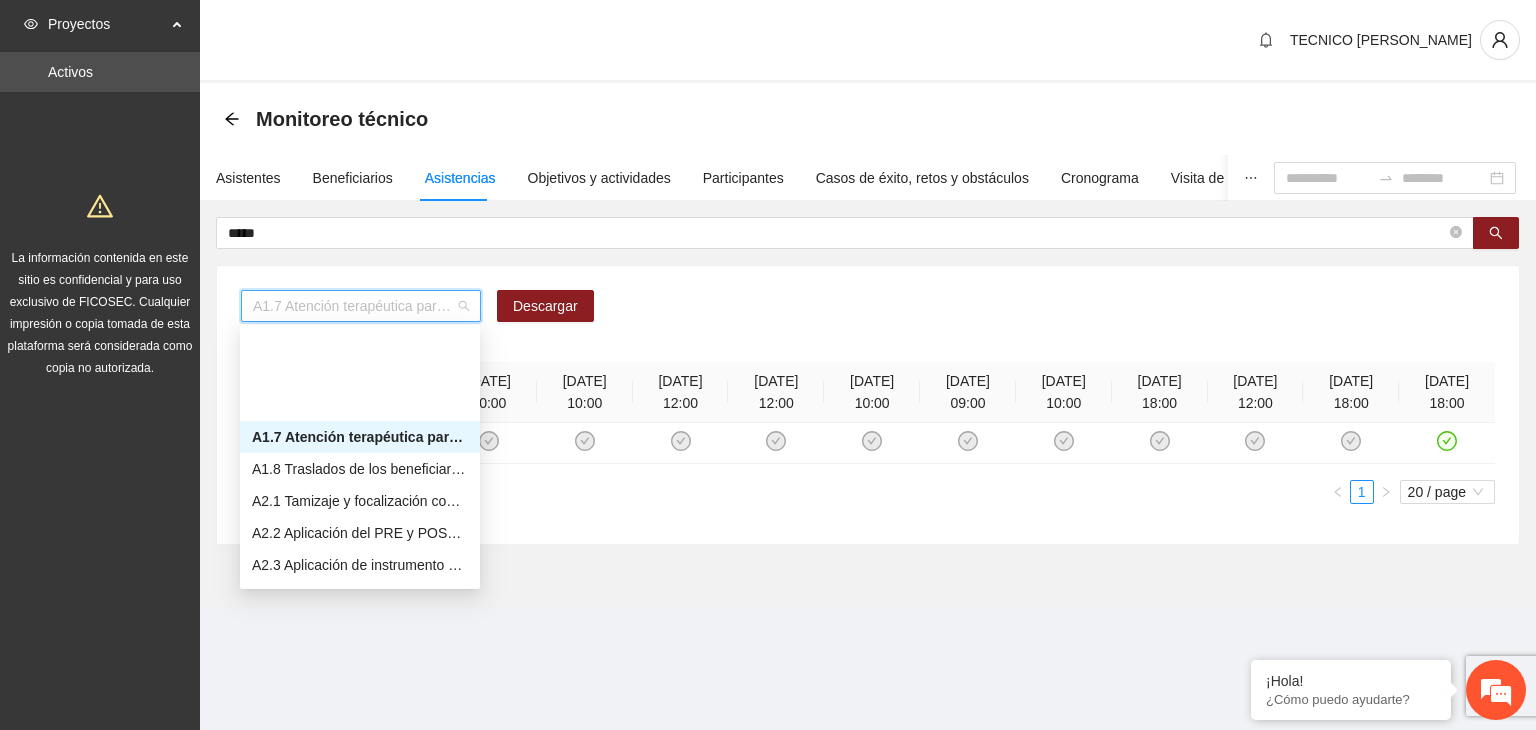 scroll, scrollTop: 200, scrollLeft: 0, axis: vertical 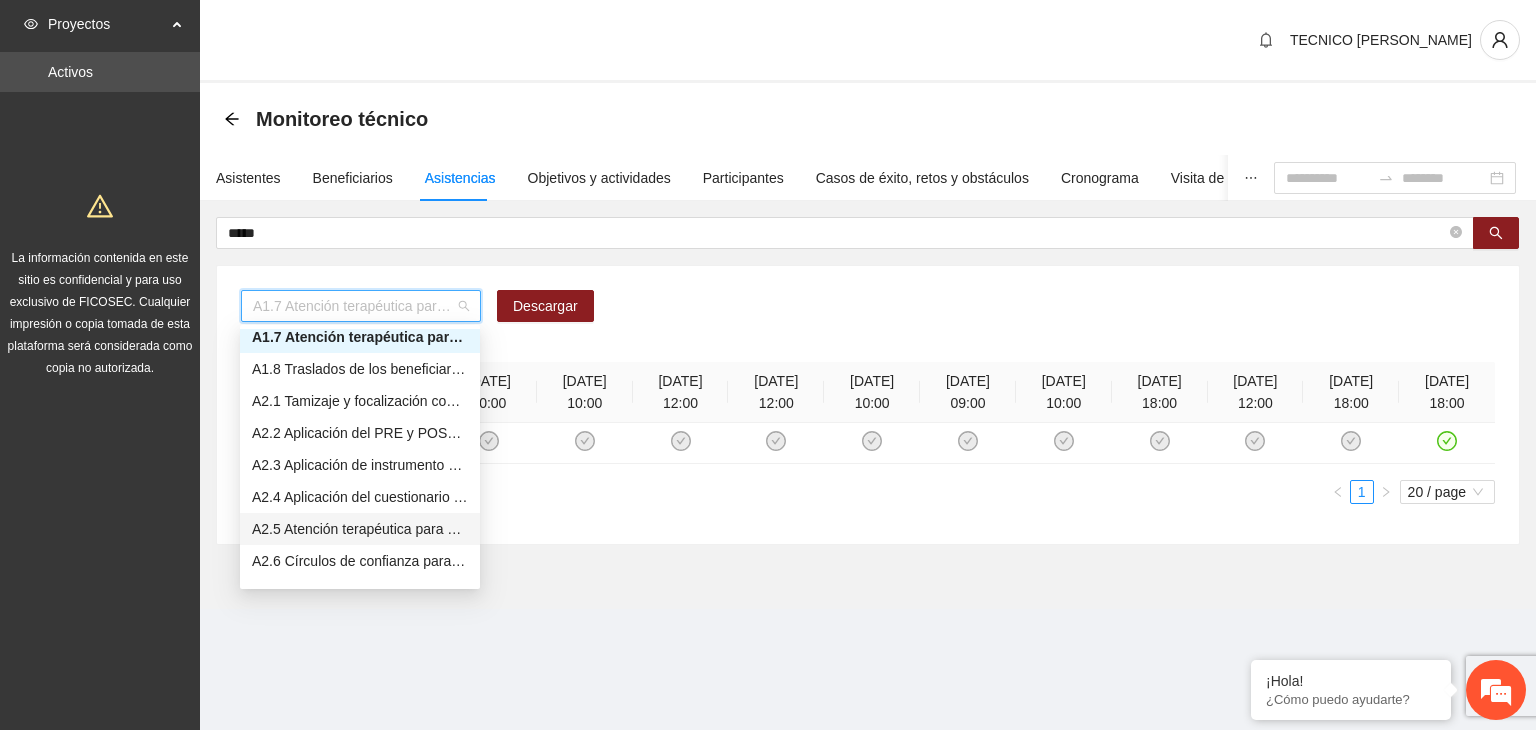 click on "A2.5  Atención terapéutica para el manejo y control de impulsos a NNAyJ que presentan conductas violentas/agresivas." at bounding box center [360, 529] 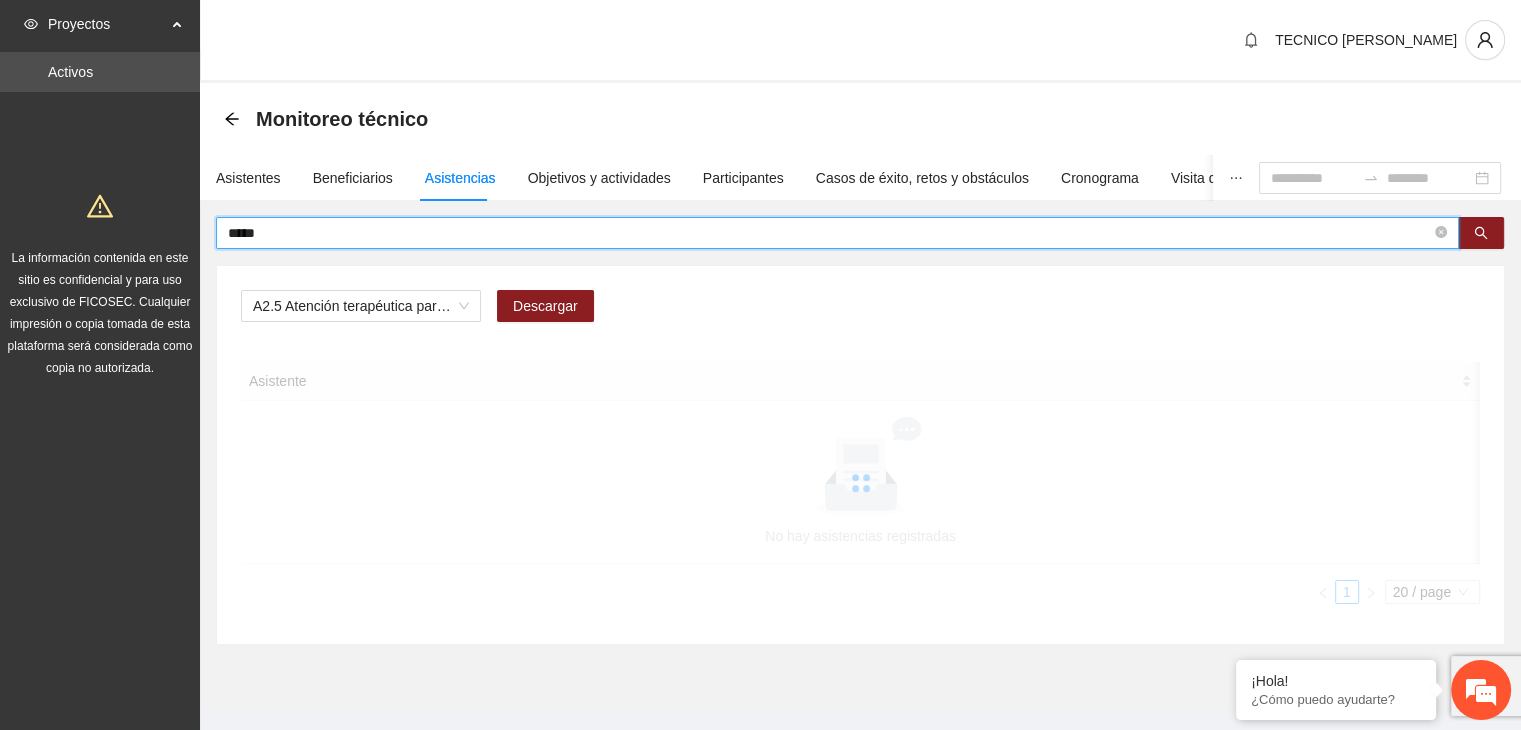 drag, startPoint x: 323, startPoint y: 231, endPoint x: 177, endPoint y: 250, distance: 147.23111 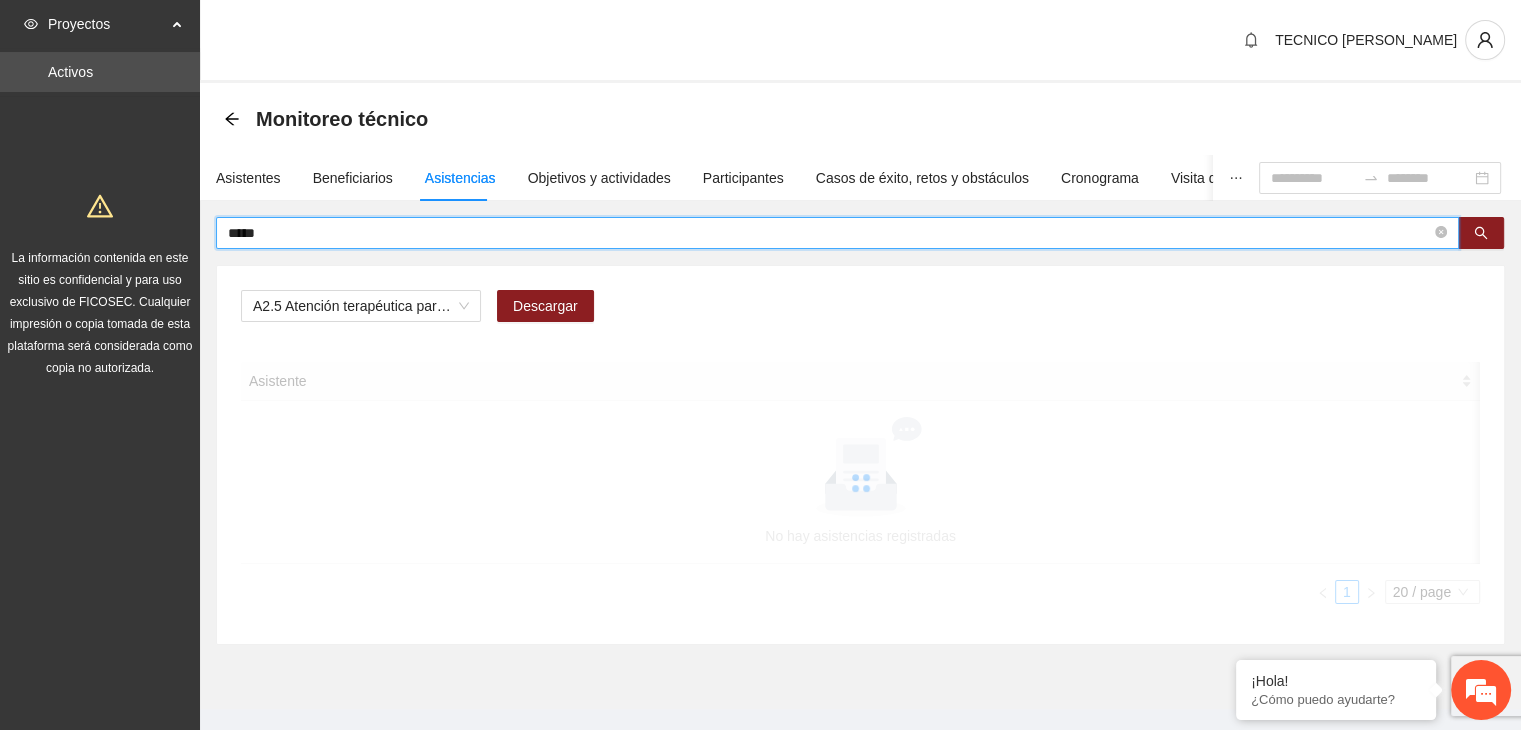 click on "Proyectos Activos La información contenida en este sitio es confidencial y para uso exclusivo de FICOSEC. Cualquier impresión o copia tomada de esta plataforma será considerada como copia no autorizada. TECNICO EVA Monitoreo técnico Asistentes Beneficiarios Asistencias Objetivos y actividades Participantes Casos de éxito, retos y obstáculos Cronograma Visita [PERSON_NAME] y entregables ***** A2.5  Atención terapéutica para el manejo y control de impulsos a NNAyJ que presentan conductas violentas/agresivas. Descargar Asistente   No hay asistencias registradas 1 20 / page" at bounding box center (760, 382) 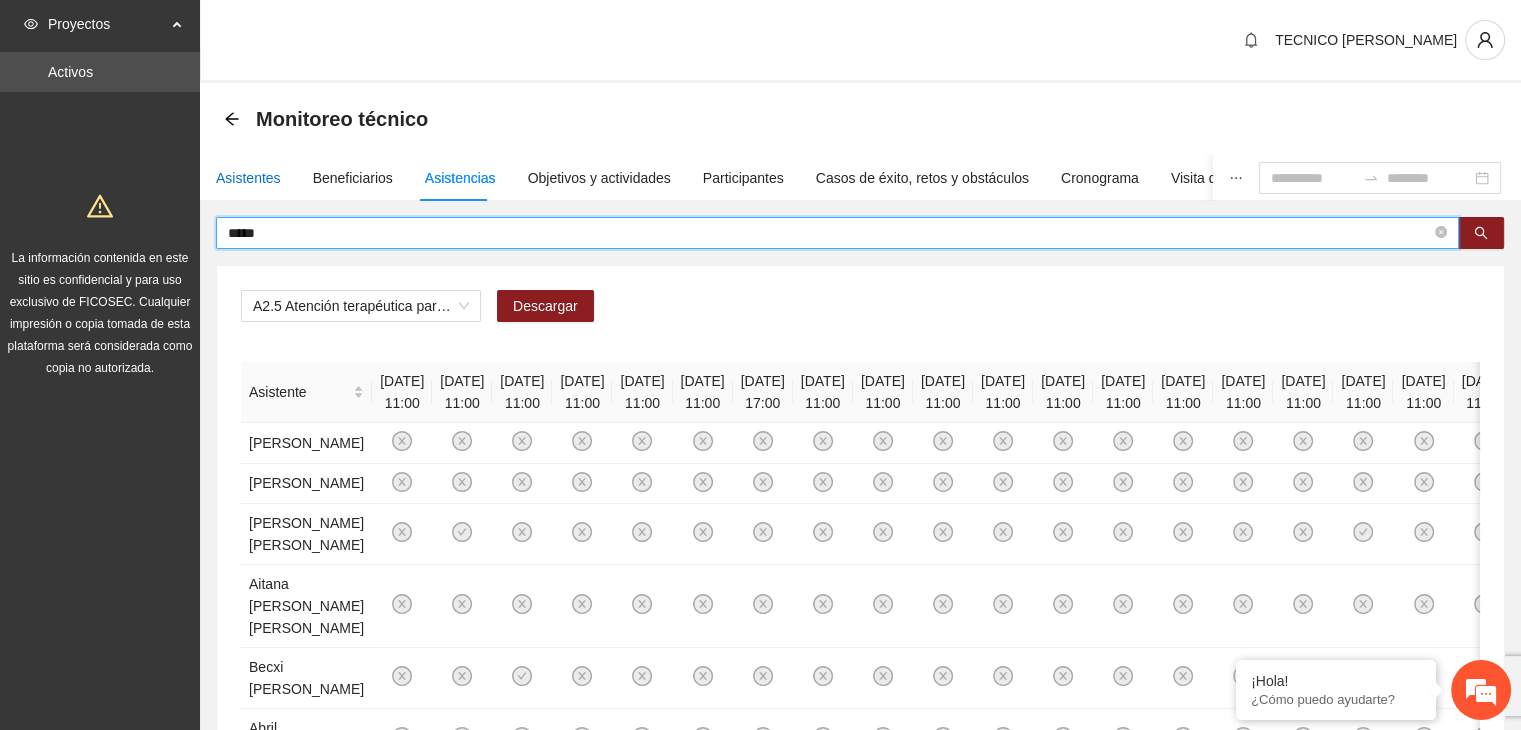 click on "Asistentes" at bounding box center (248, 178) 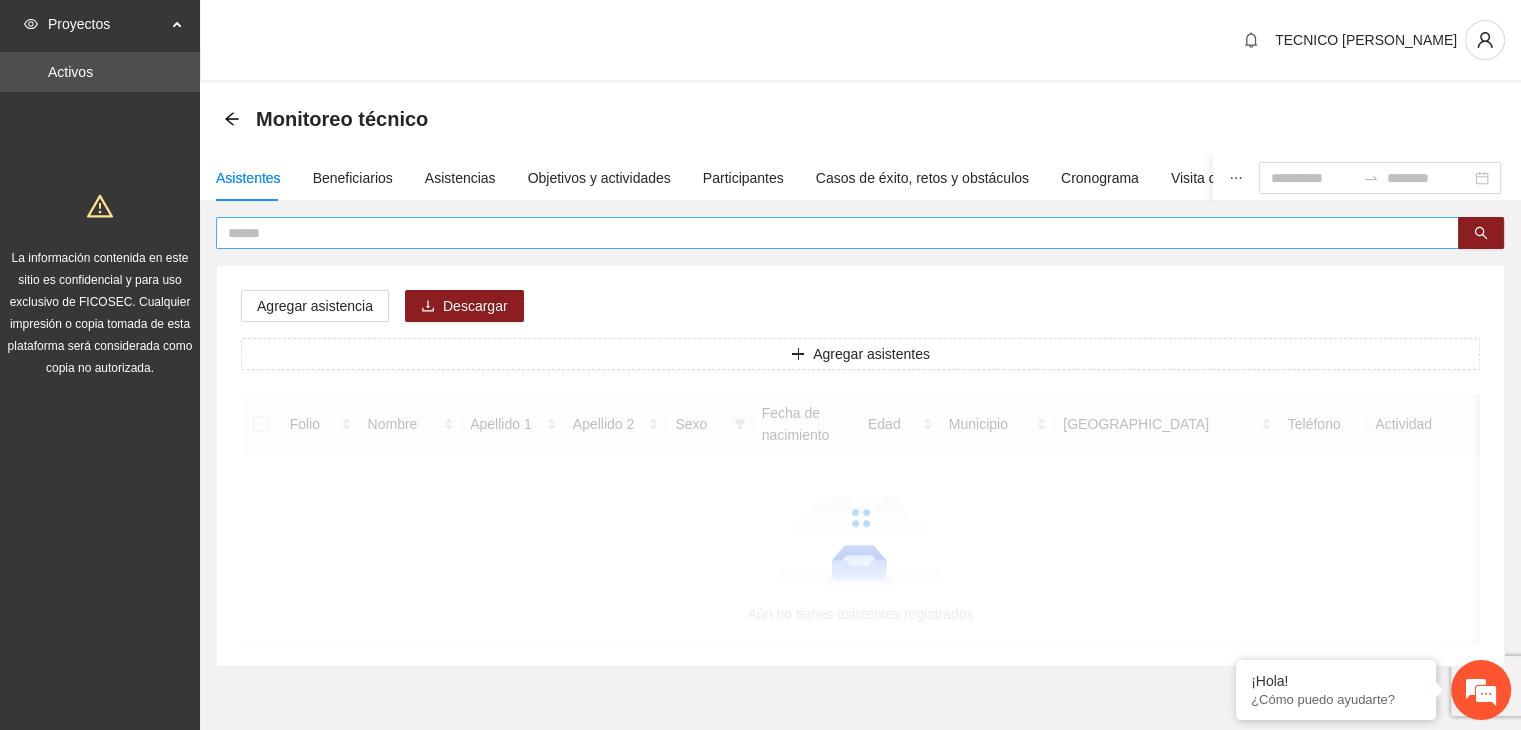 click at bounding box center (829, 233) 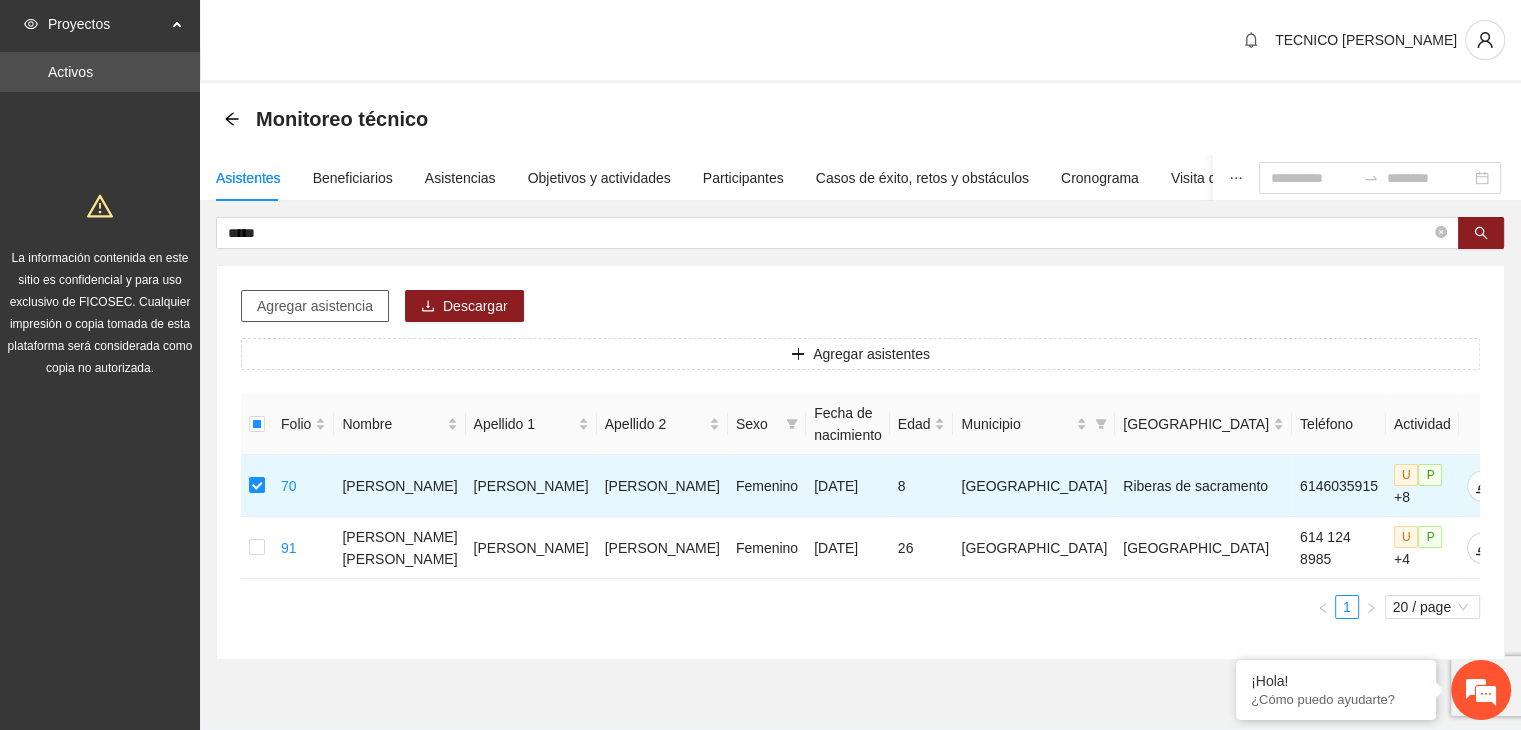 click on "Agregar asistencia" at bounding box center [315, 306] 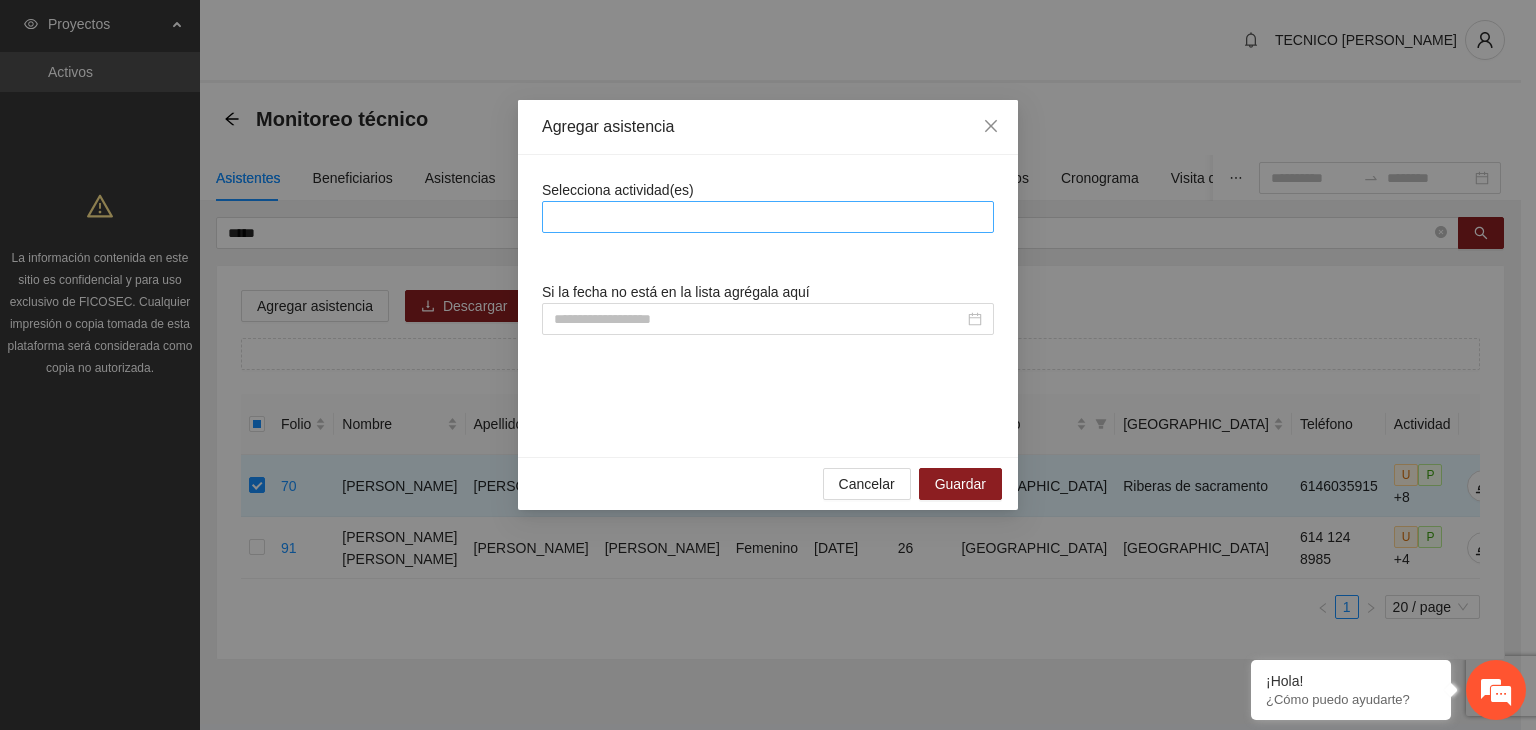 click at bounding box center (768, 217) 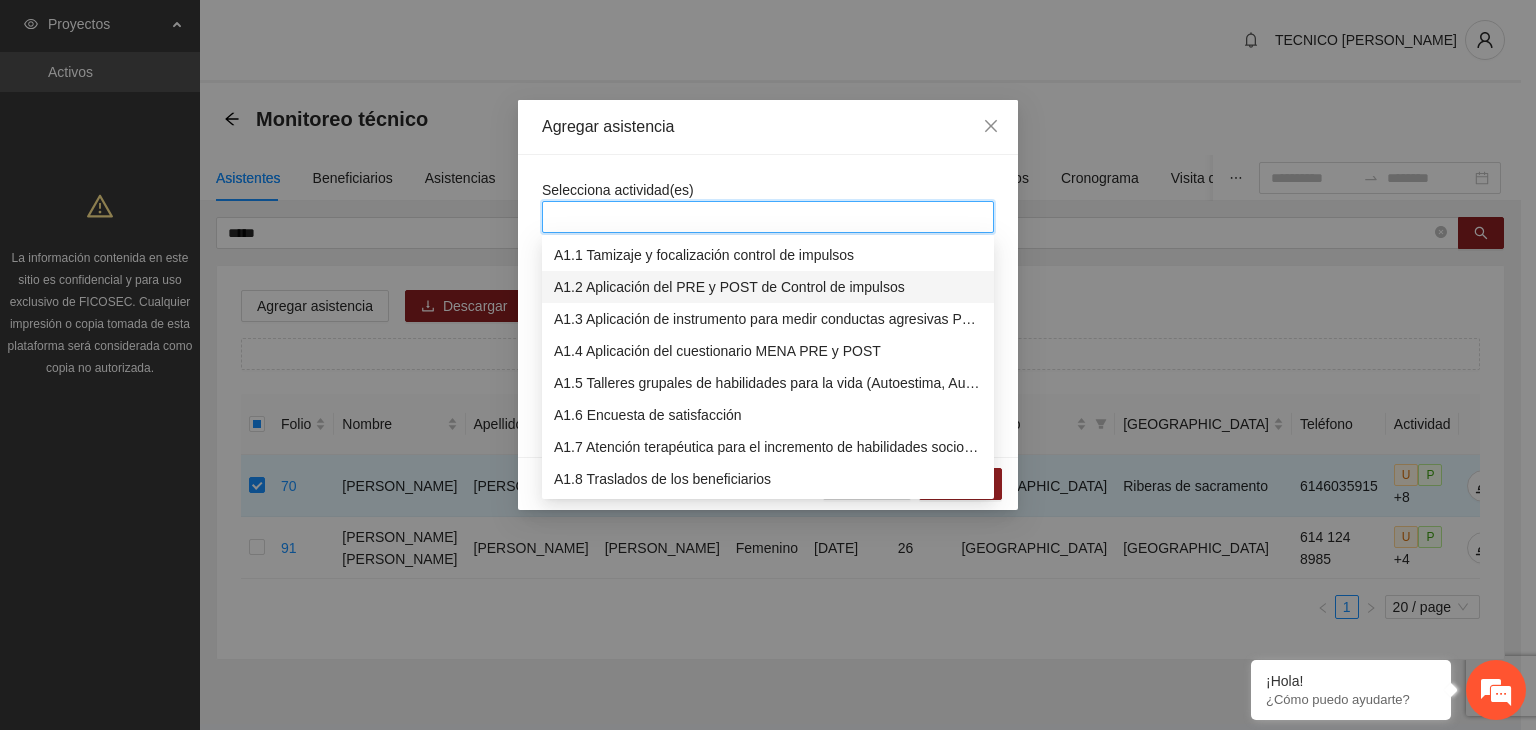 scroll, scrollTop: 200, scrollLeft: 0, axis: vertical 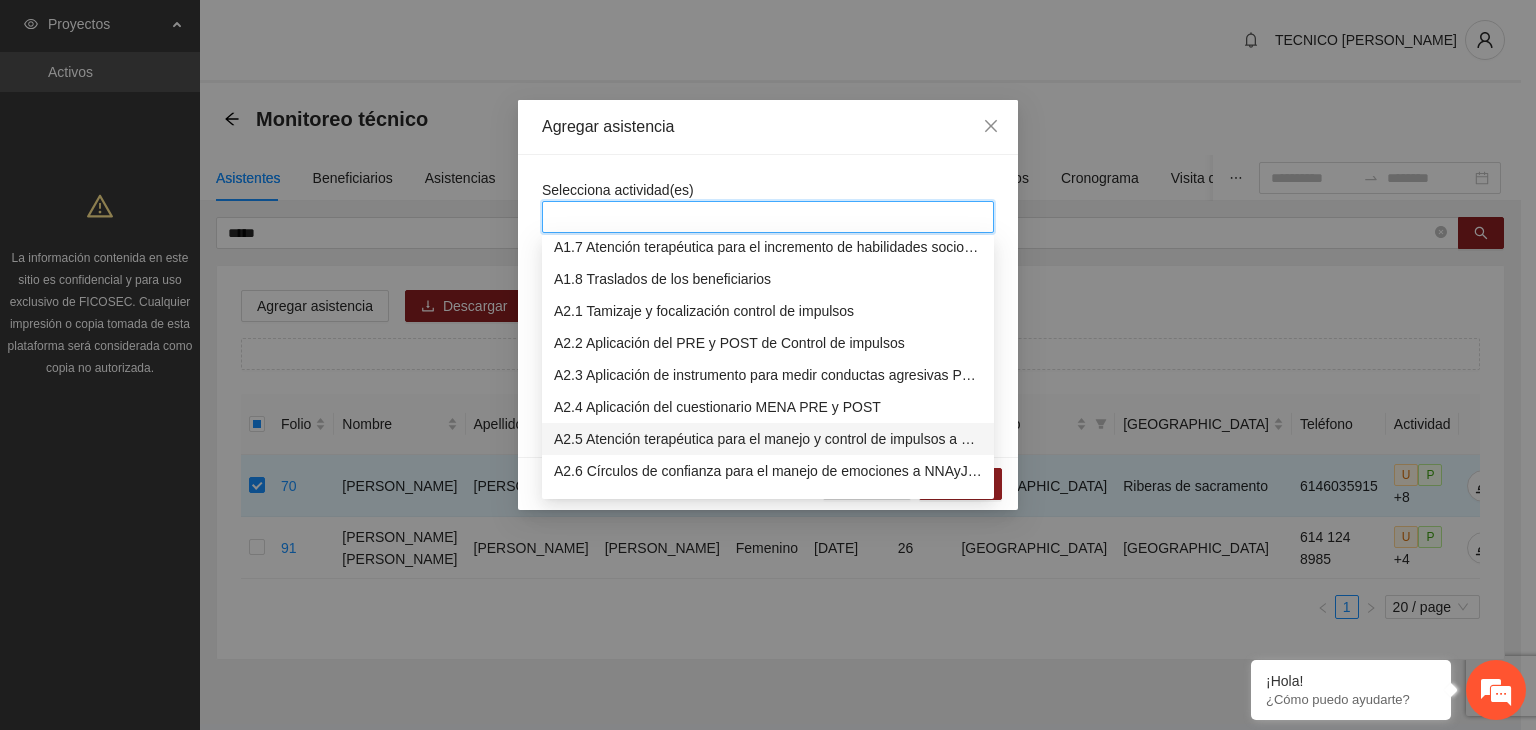 click on "A2.5  Atención terapéutica para el manejo y control de impulsos a NNAyJ que presentan conductas violentas/agresivas." at bounding box center [768, 439] 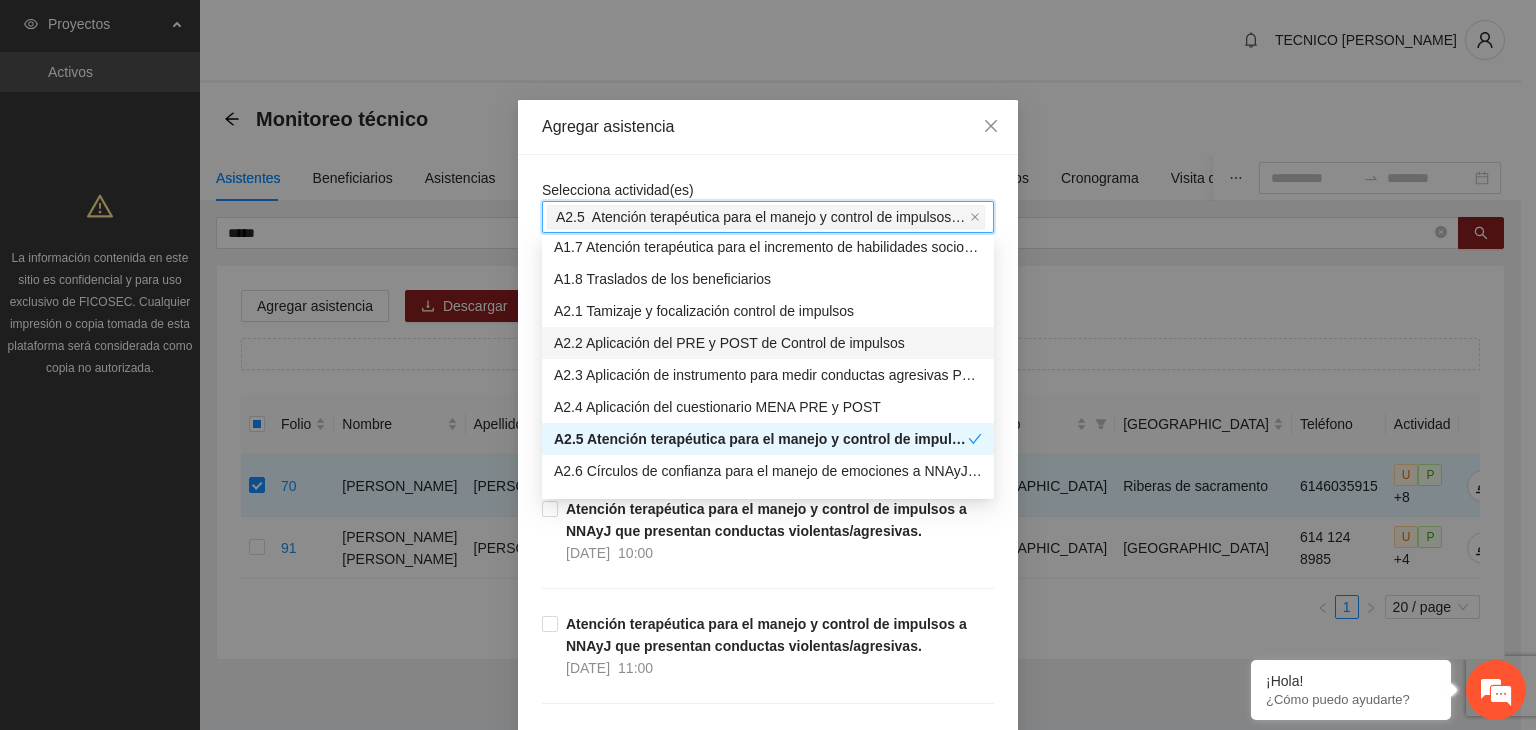 scroll, scrollTop: 300, scrollLeft: 0, axis: vertical 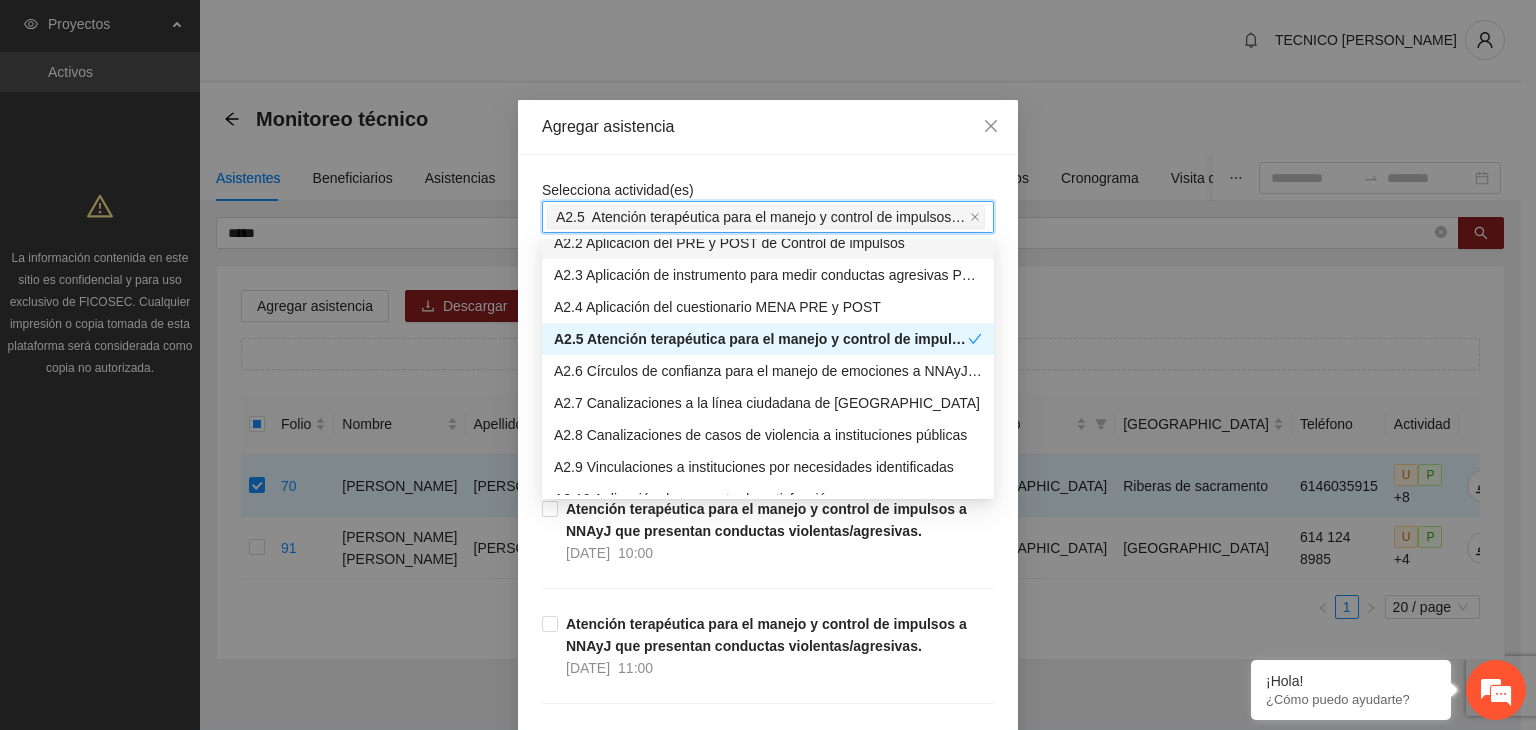 click on "Agregar asistencia" at bounding box center (768, 127) 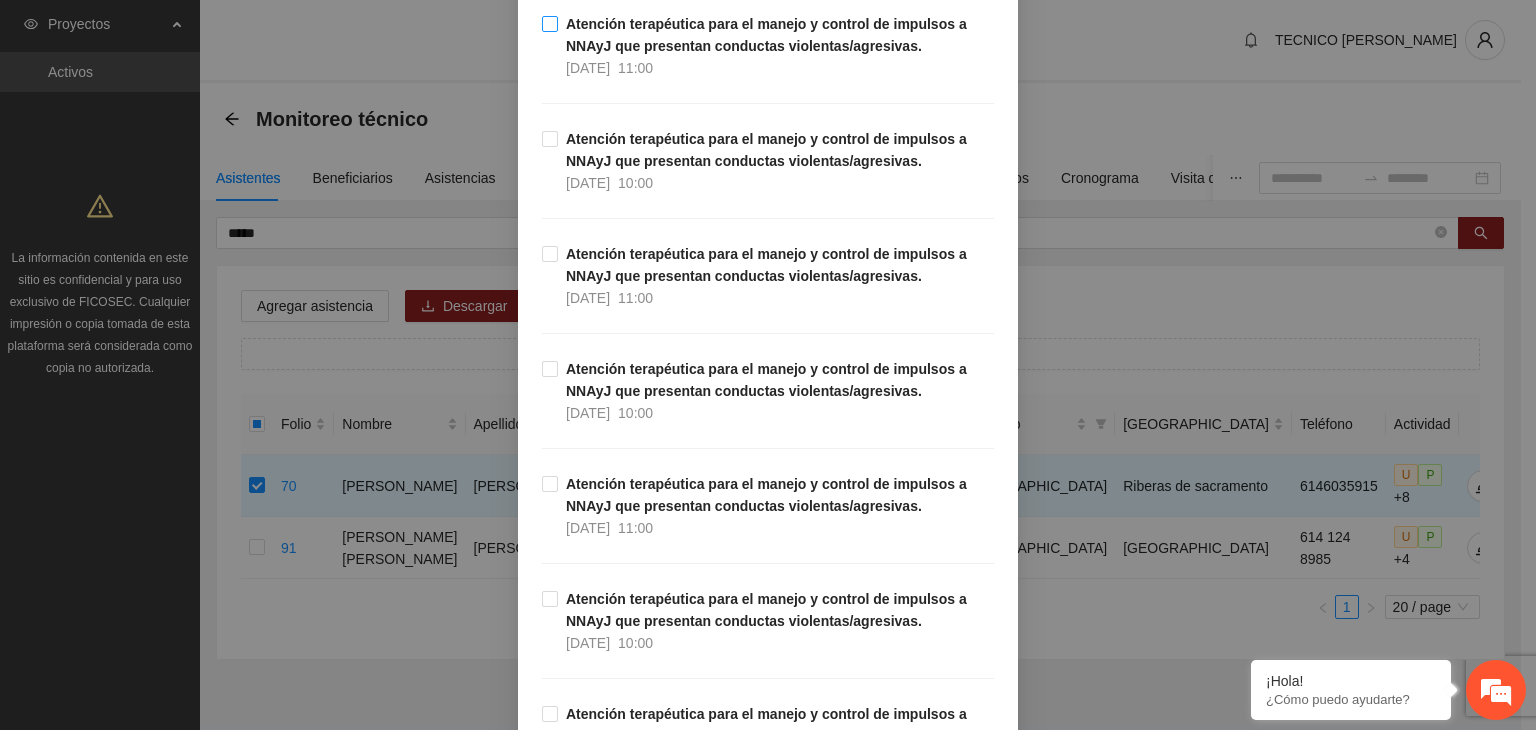 scroll, scrollTop: 800, scrollLeft: 0, axis: vertical 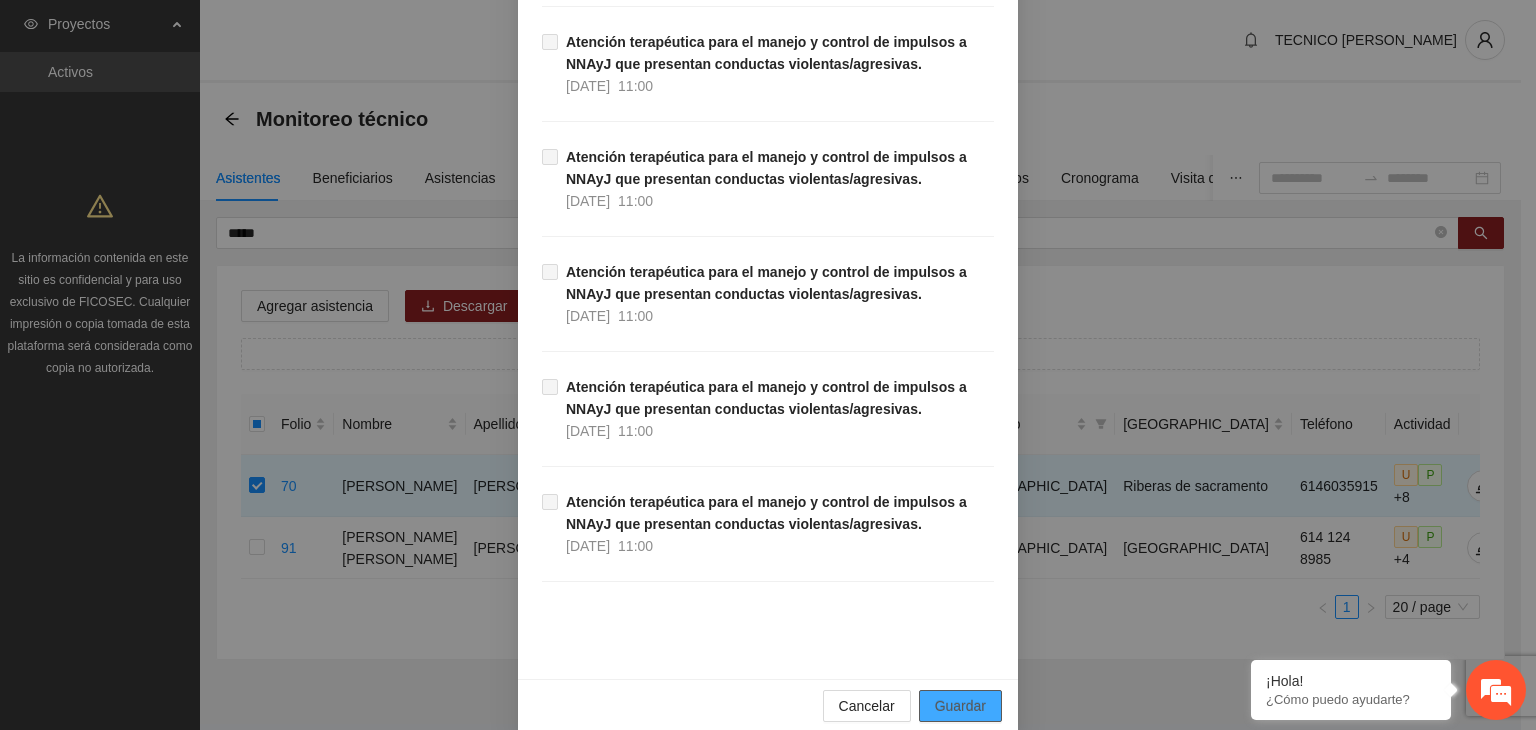 click on "Guardar" at bounding box center [960, 706] 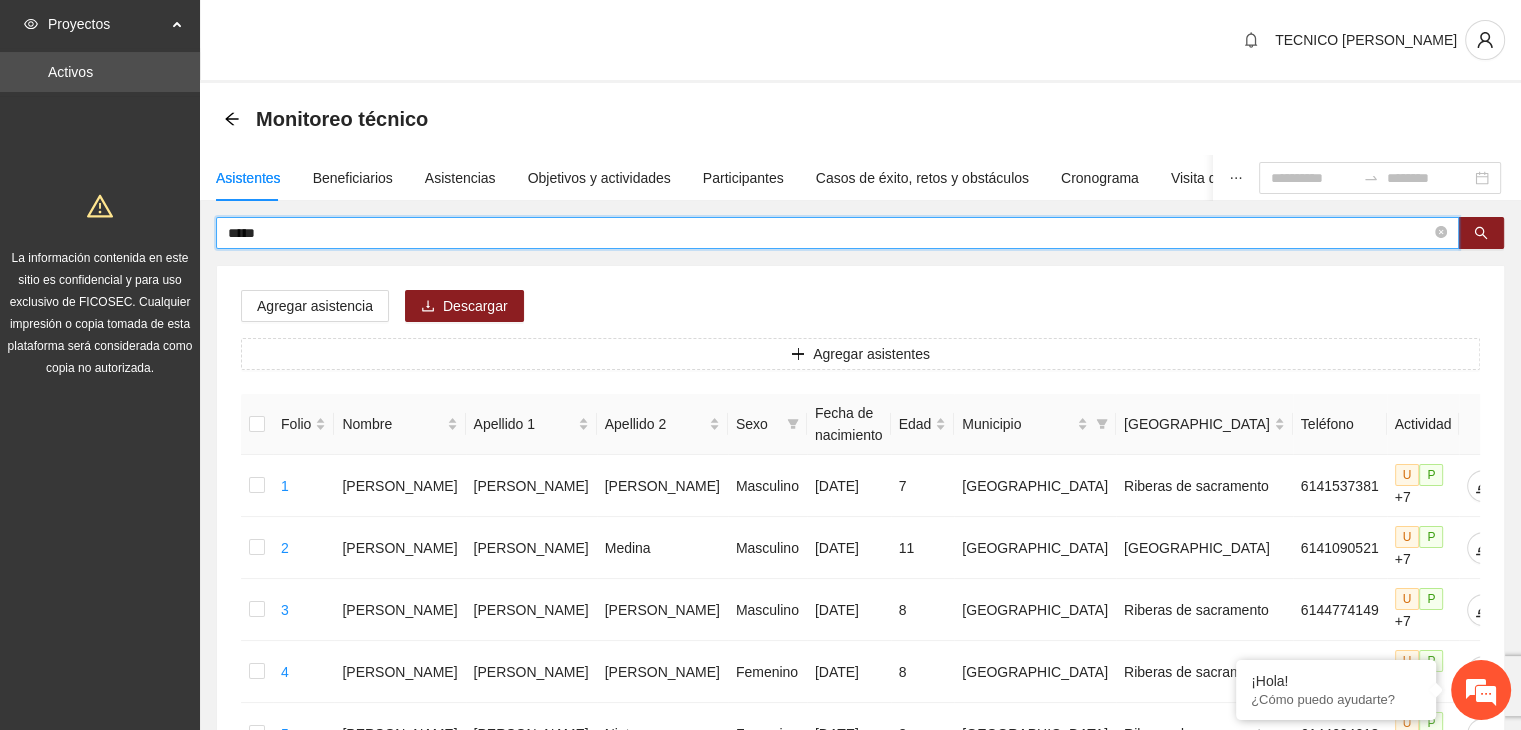 drag, startPoint x: 269, startPoint y: 241, endPoint x: 204, endPoint y: 243, distance: 65.03076 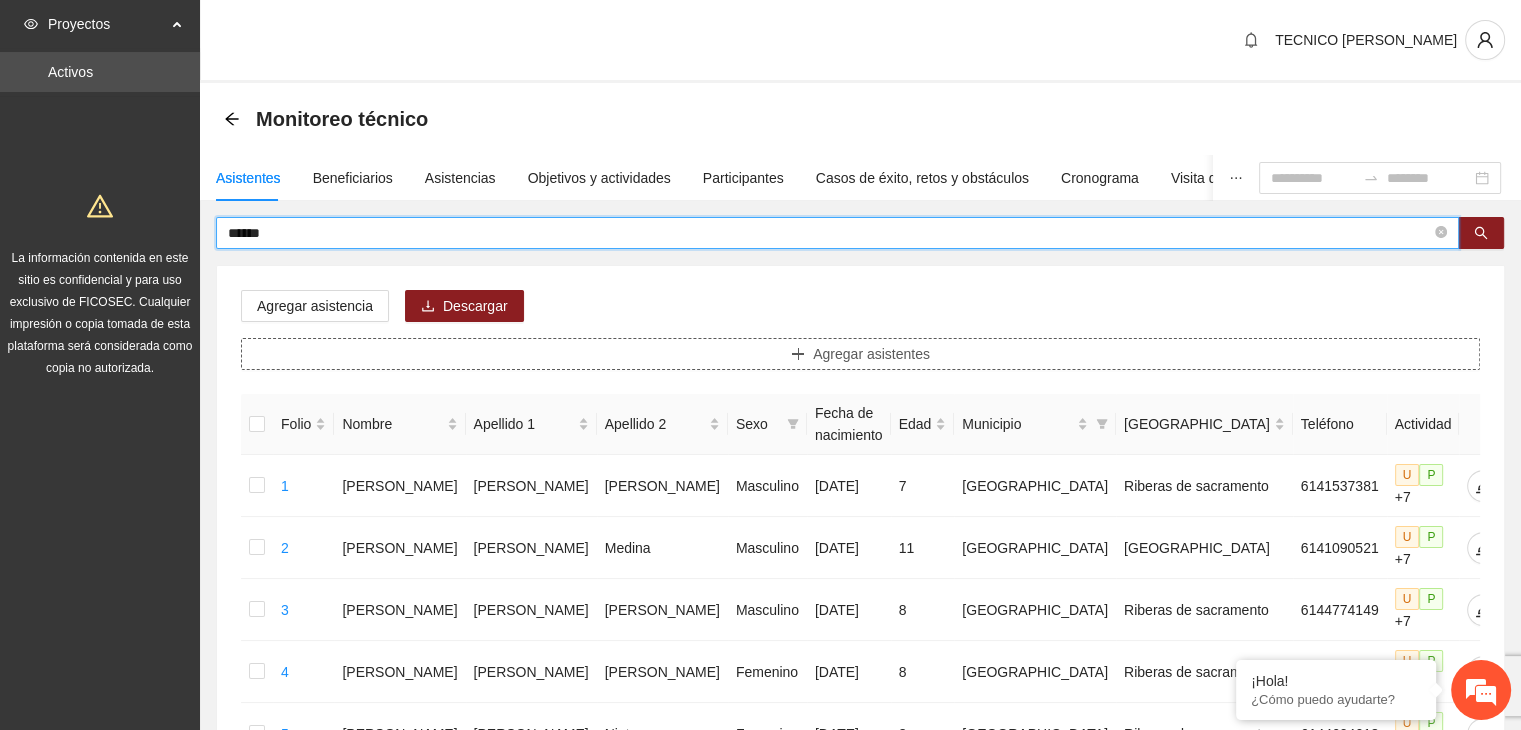 type on "******" 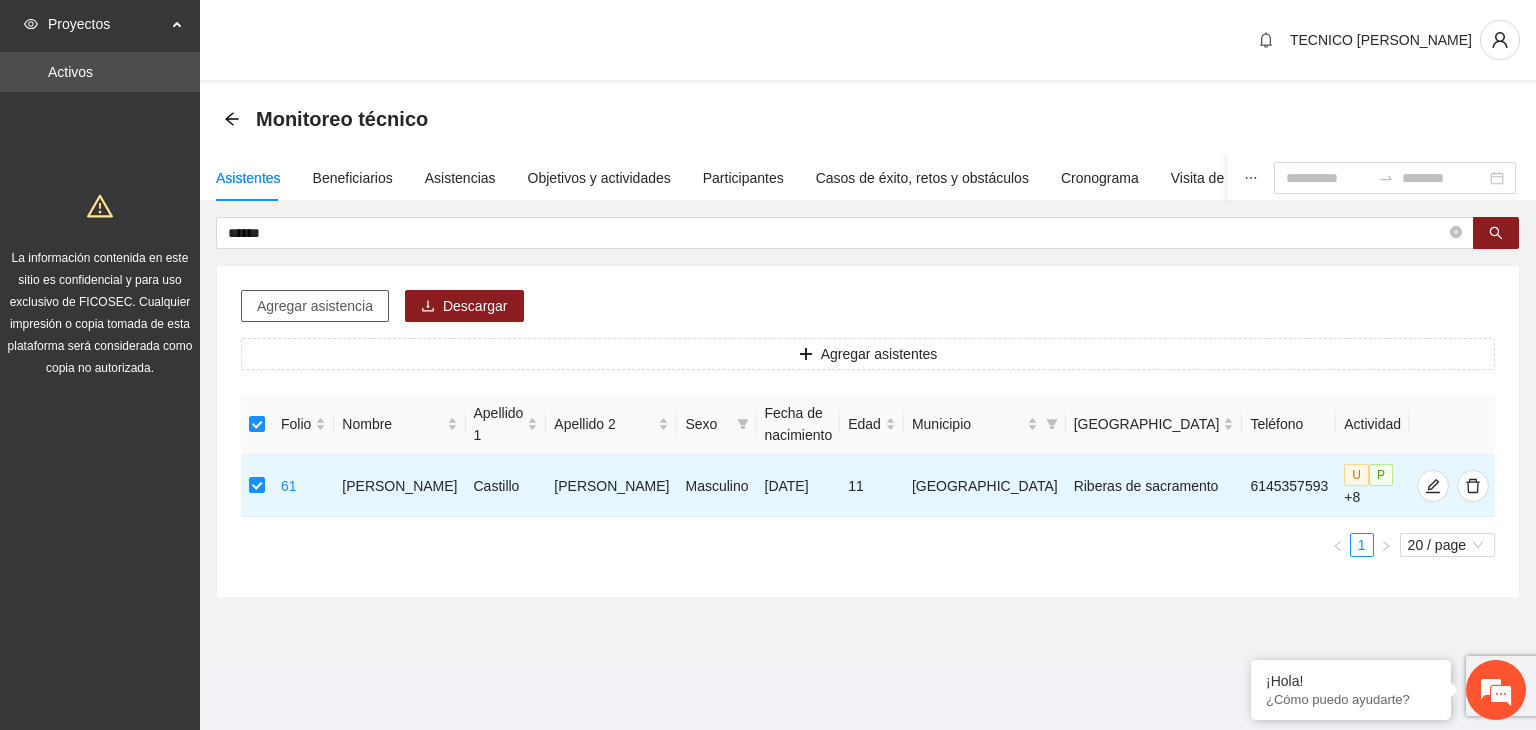 click on "Agregar asistencia" at bounding box center (315, 306) 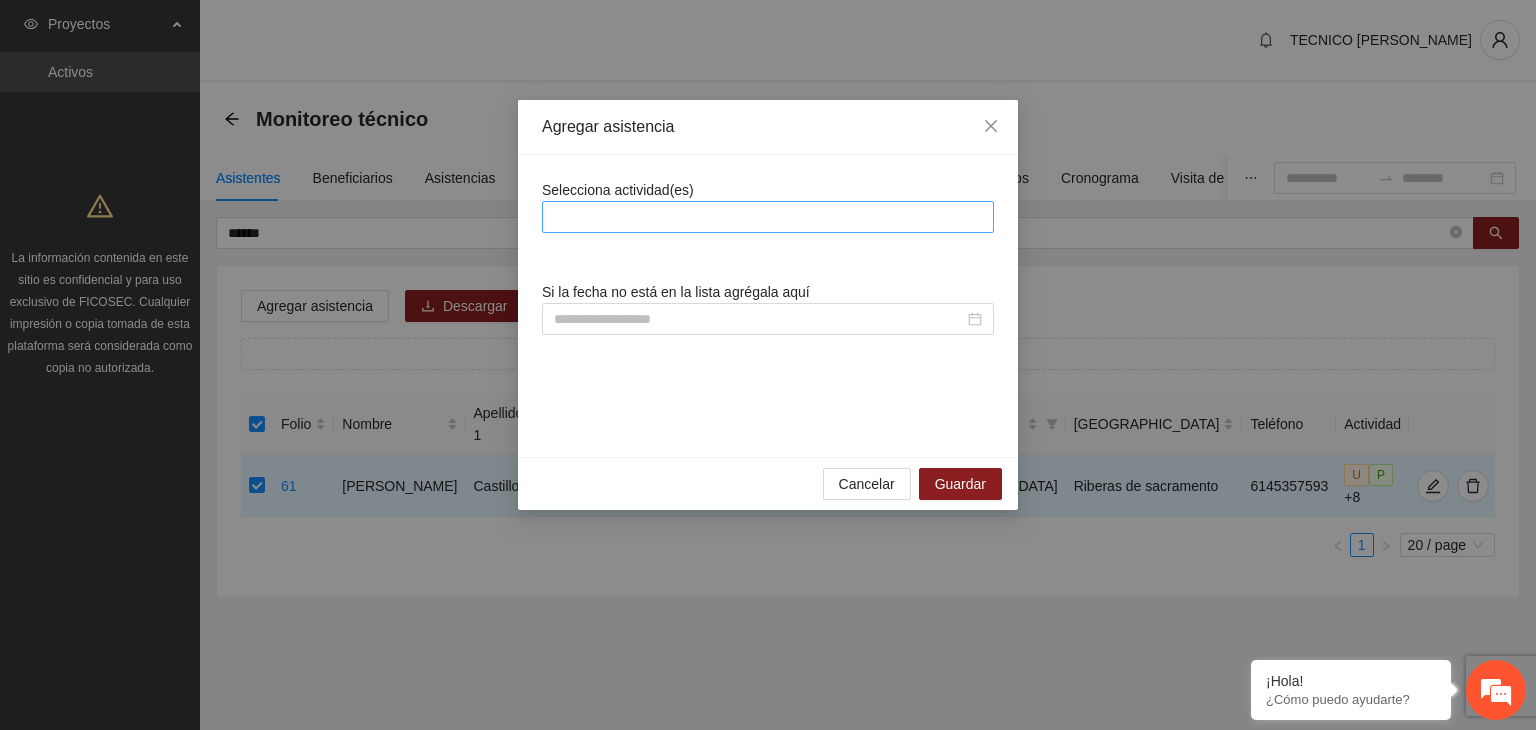 click at bounding box center (768, 217) 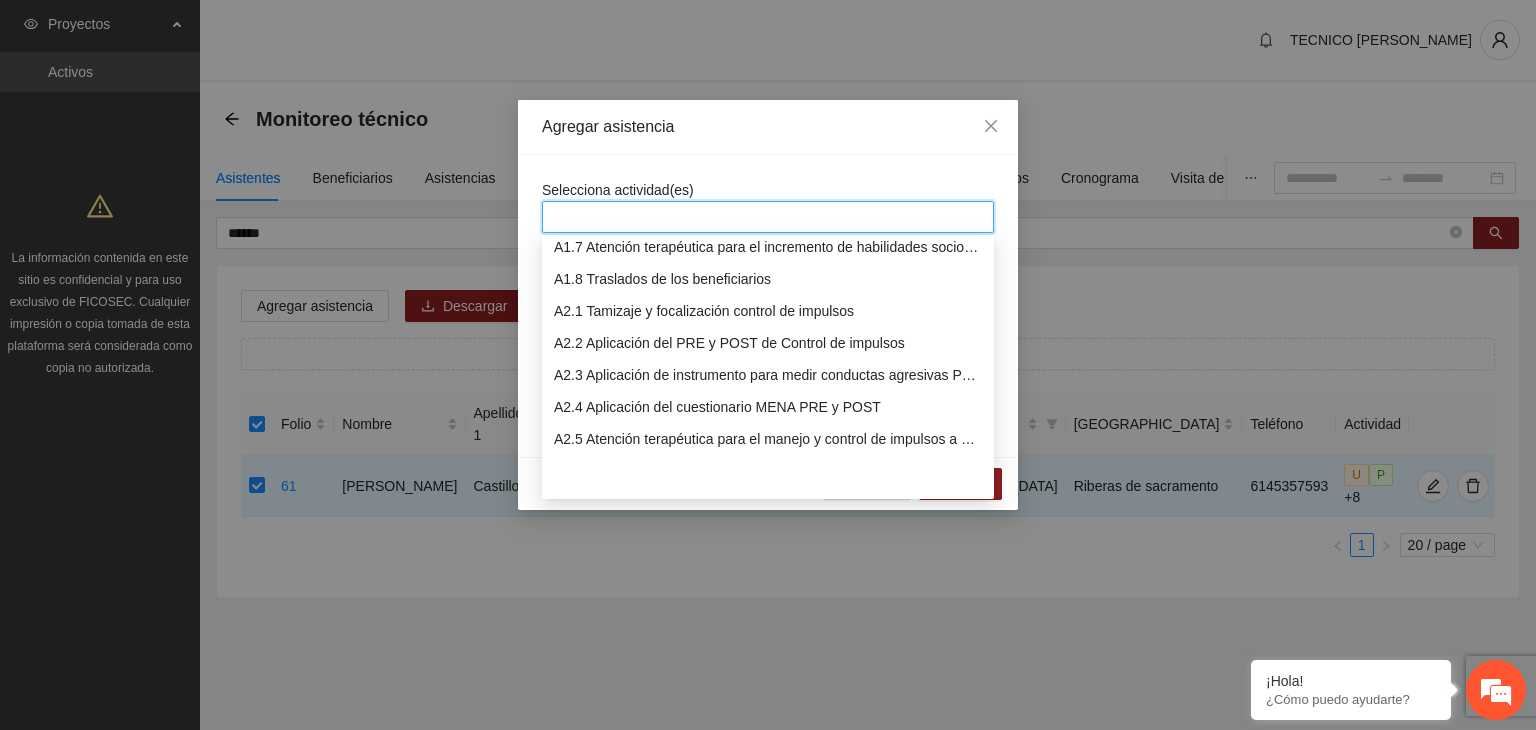 scroll, scrollTop: 300, scrollLeft: 0, axis: vertical 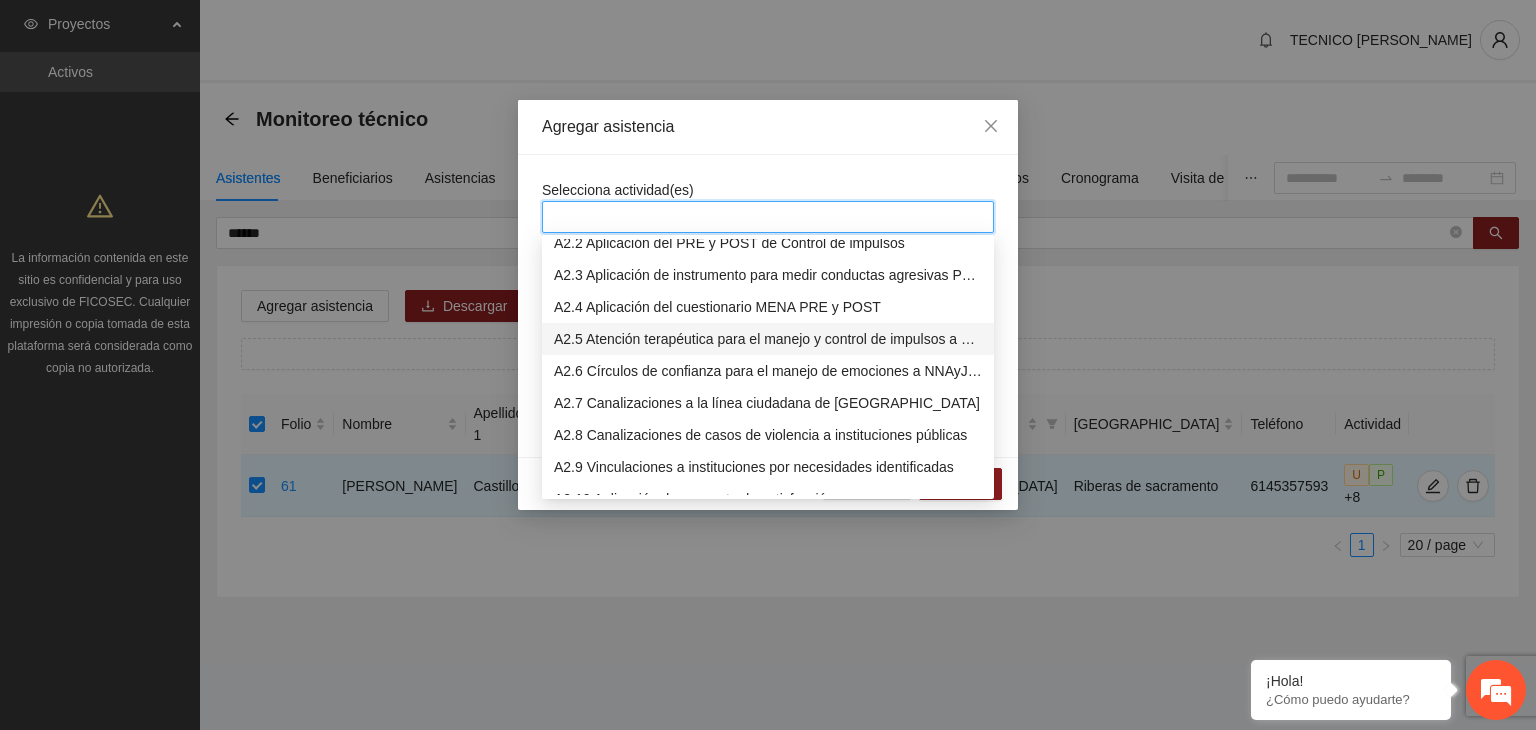 click on "A2.5  Atención terapéutica para el manejo y control de impulsos a NNAyJ que presentan conductas violentas/agresivas." at bounding box center (768, 339) 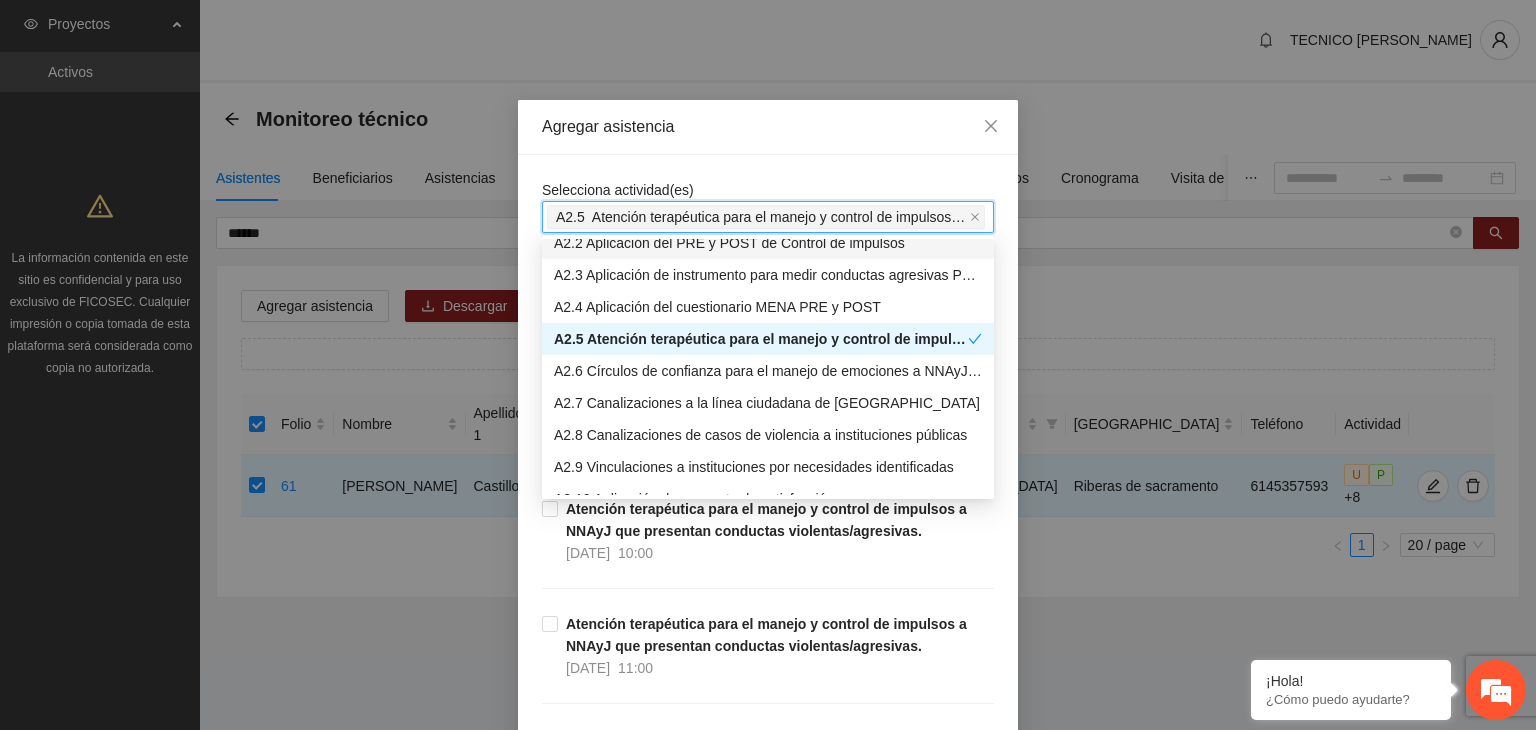 click on "Selecciona actividad(es) A2.5  Atención terapéutica para el manejo y control de impulsos a NNAyJ que presentan conductas violentas/agresivas.   Si la fecha no está en la lista agrégala aquí  Atención terapéutica para el manejo y control de impulsos a NNAyJ que presentan conductas violentas/agresivas. [DATE] 11:00  Atención terapéutica para el manejo y control de impulsos a NNAyJ que presentan conductas violentas/agresivas. [DATE] 10:00  Atención terapéutica para el manejo y control de impulsos a NNAyJ que presentan conductas violentas/agresivas. [DATE] 11:00  Atención terapéutica para el manejo y control de impulsos a NNAyJ que presentan conductas violentas/agresivas. [DATE] 10:00  Atención terapéutica para el manejo y control de impulsos a NNAyJ que presentan conductas violentas/agresivas. [DATE] 11:00  Atención terapéutica para el manejo y control de impulsos a NNAyJ que presentan conductas violentas/agresivas. [DATE] 10:00 [DATE] 11:00 [DATE] 10:00 11:00" at bounding box center (768, 7435) 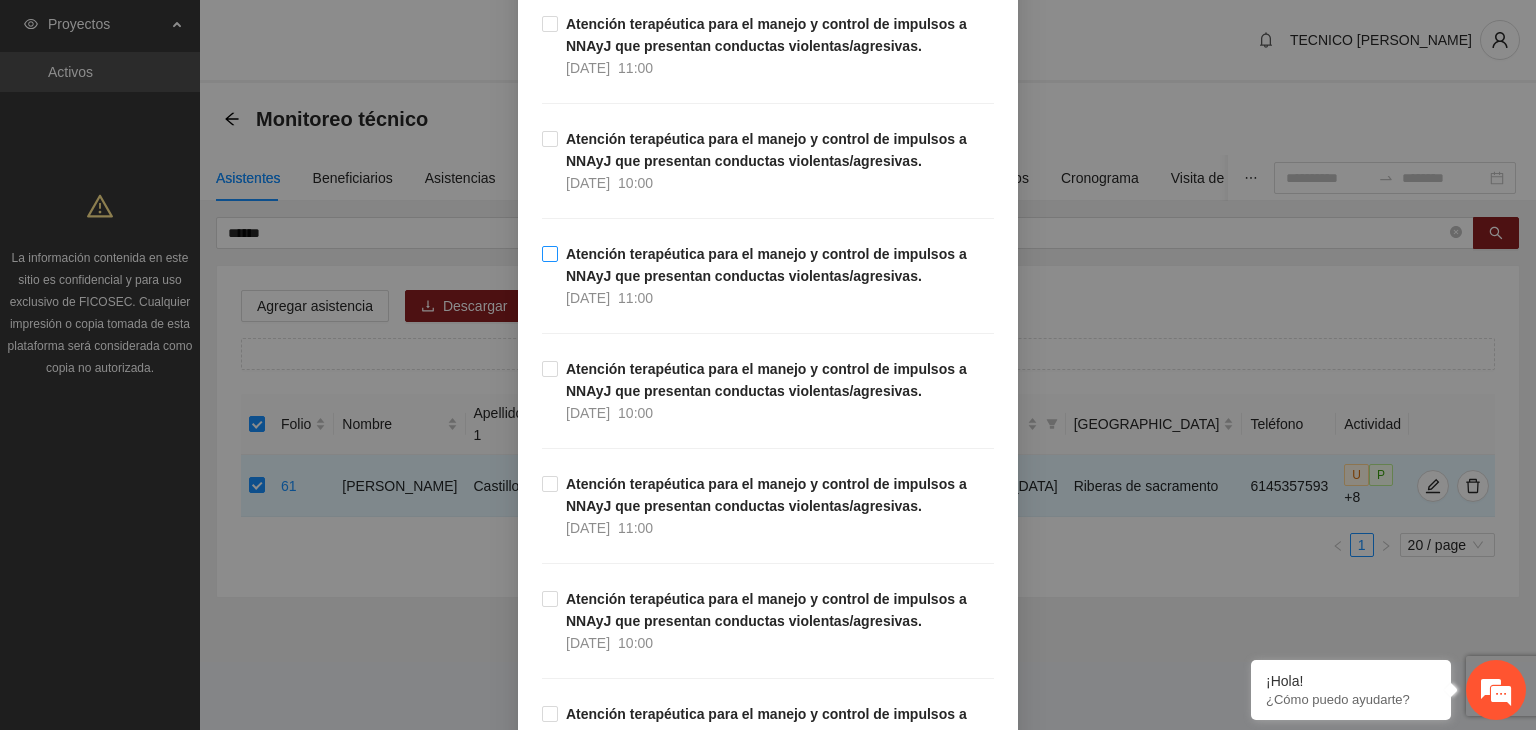 scroll, scrollTop: 700, scrollLeft: 0, axis: vertical 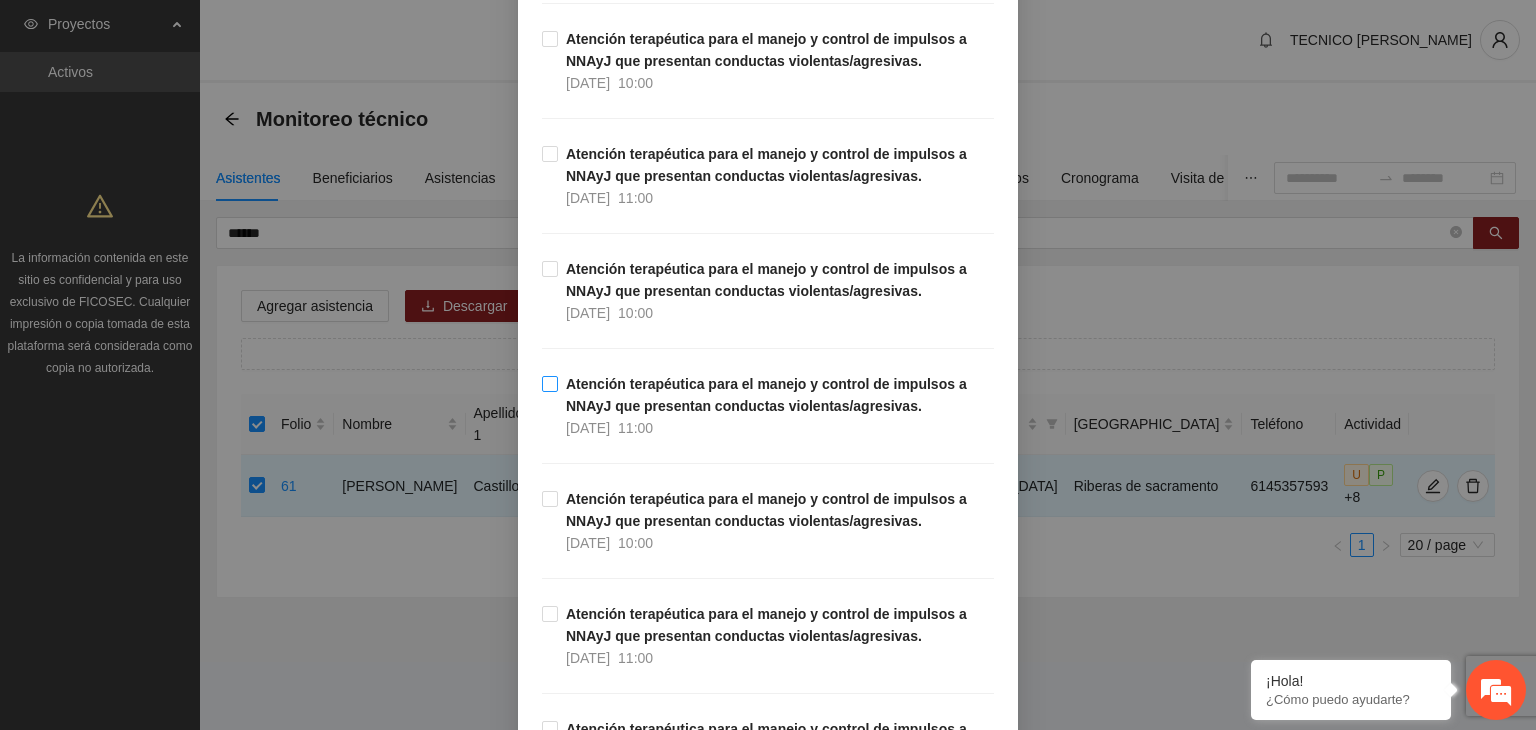 click on "Atención terapéutica para el manejo y control de impulsos a NNAyJ que presentan conductas violentas/agresivas. [DATE] 11:00" at bounding box center [768, 406] 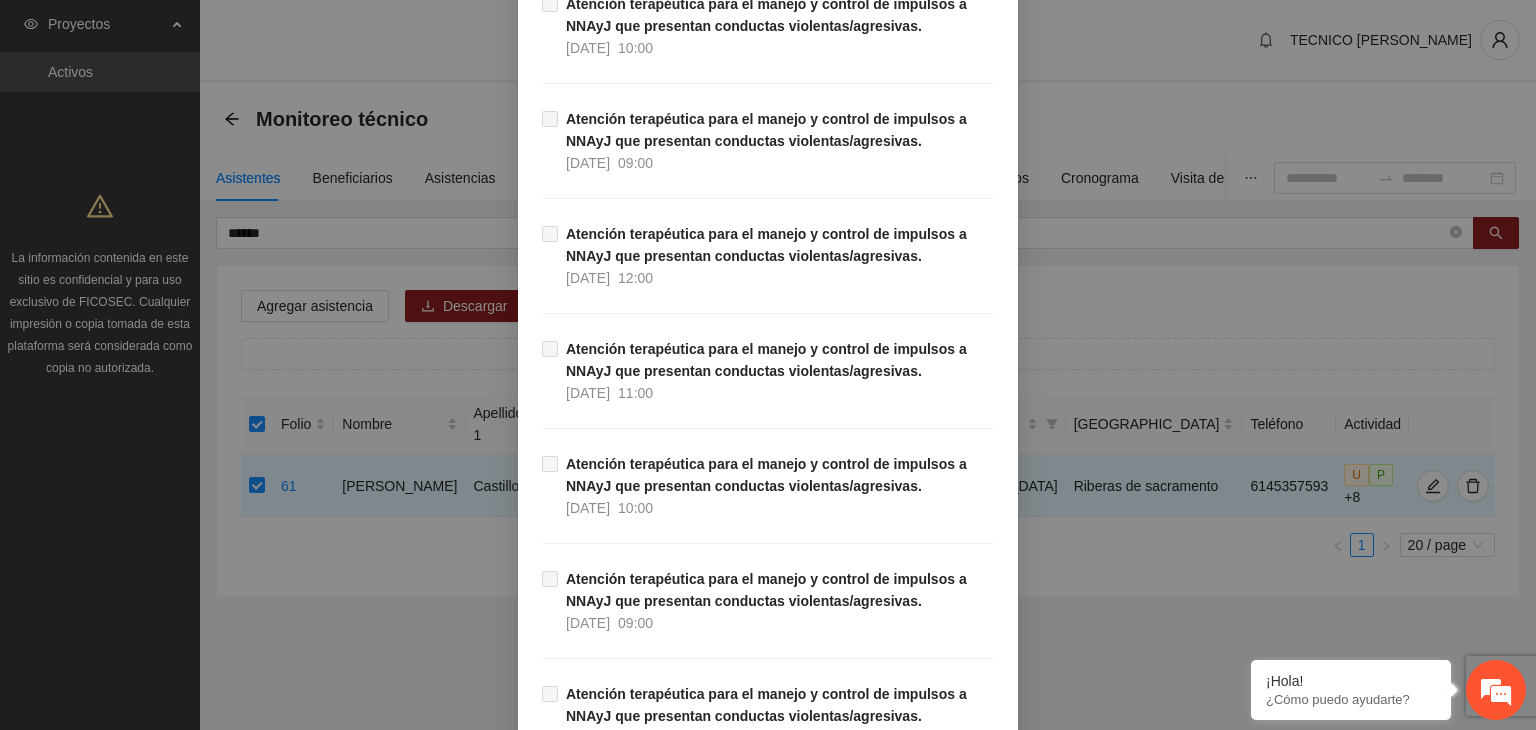 scroll, scrollTop: 7000, scrollLeft: 0, axis: vertical 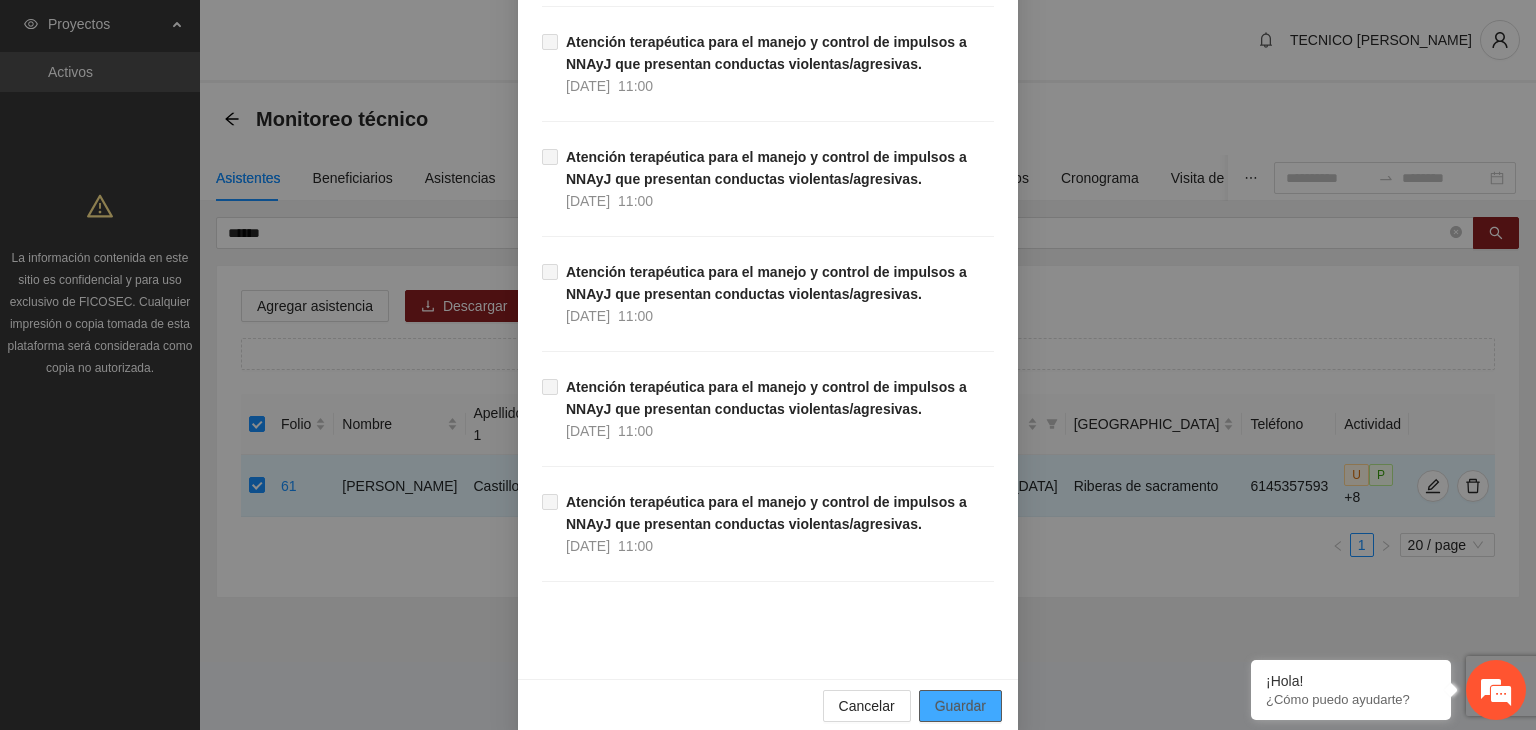 click on "Guardar" at bounding box center (960, 706) 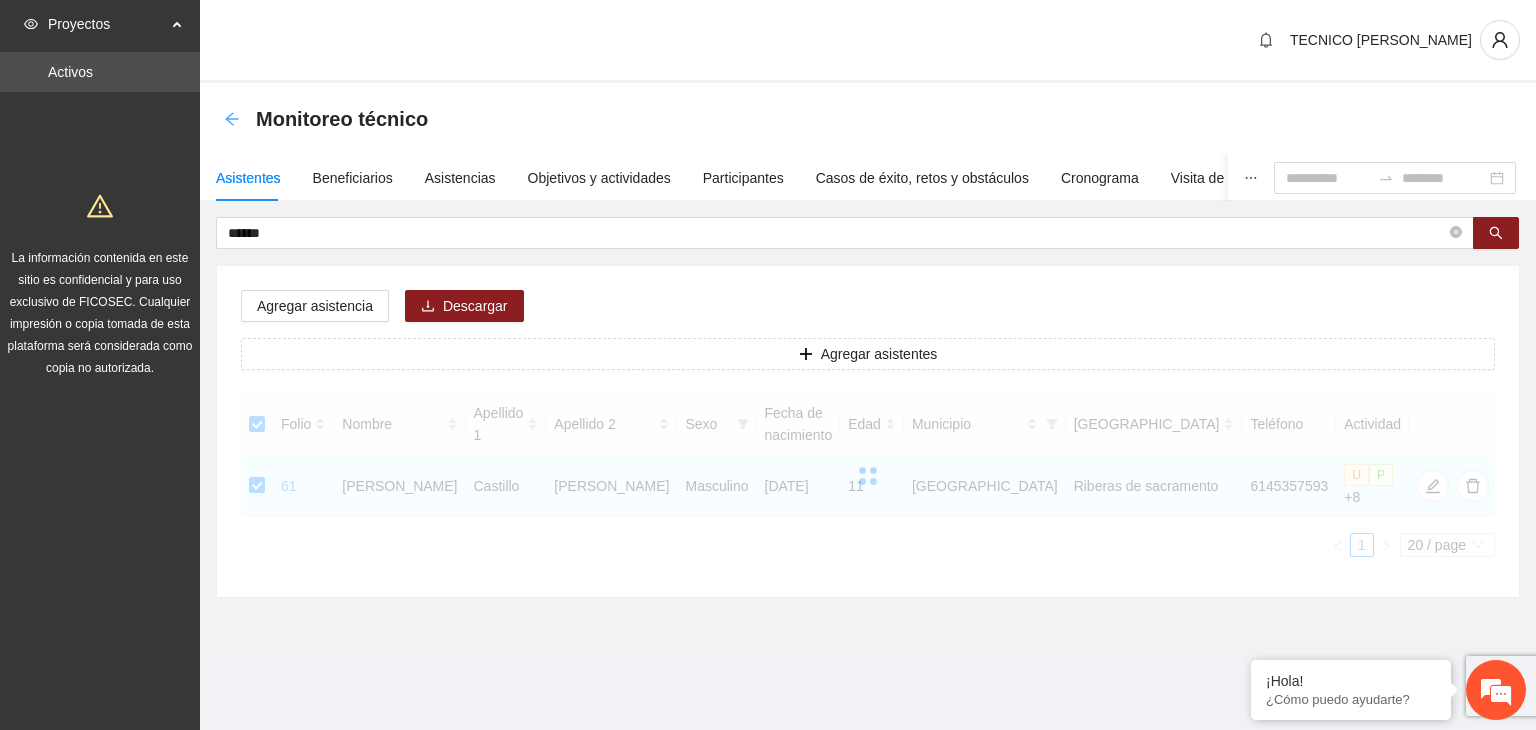click 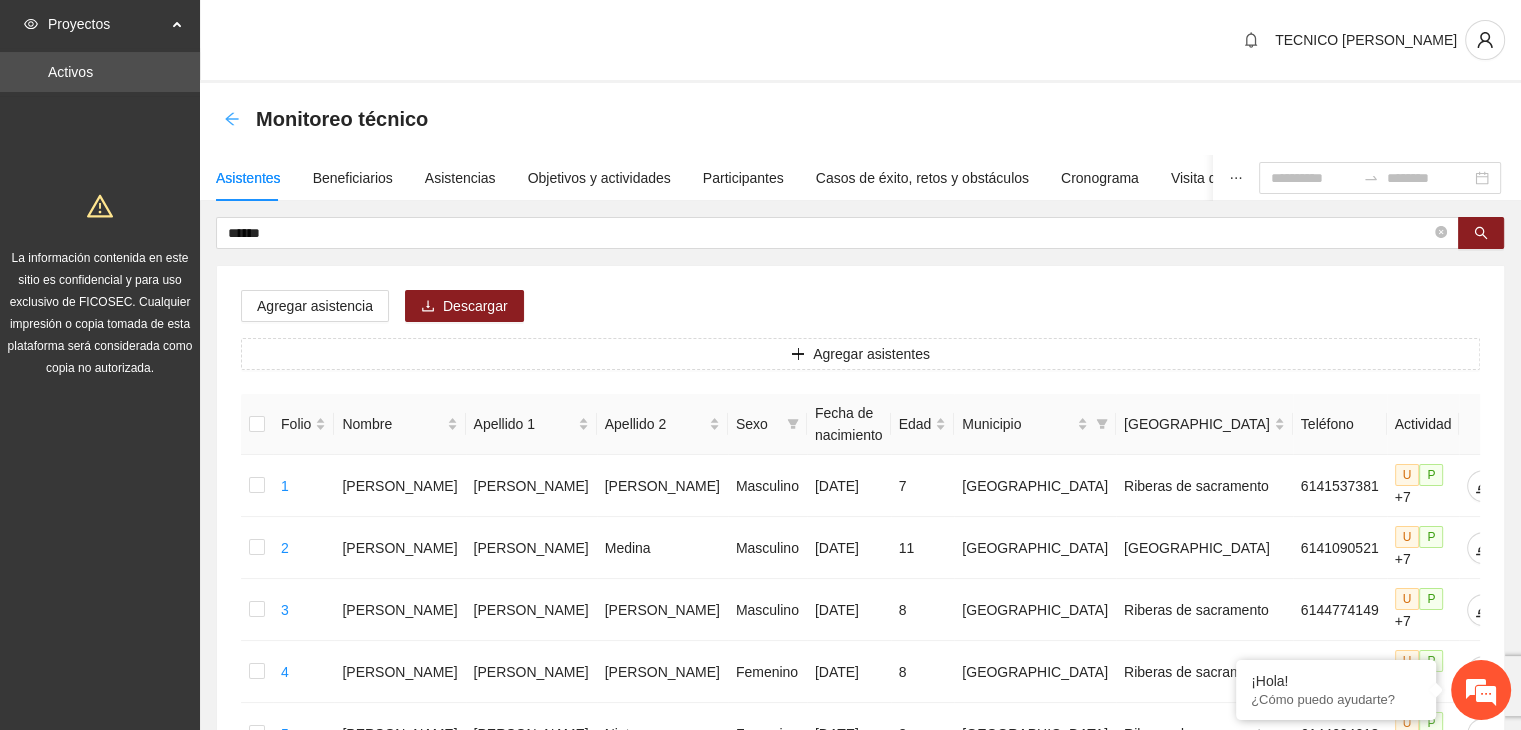 click 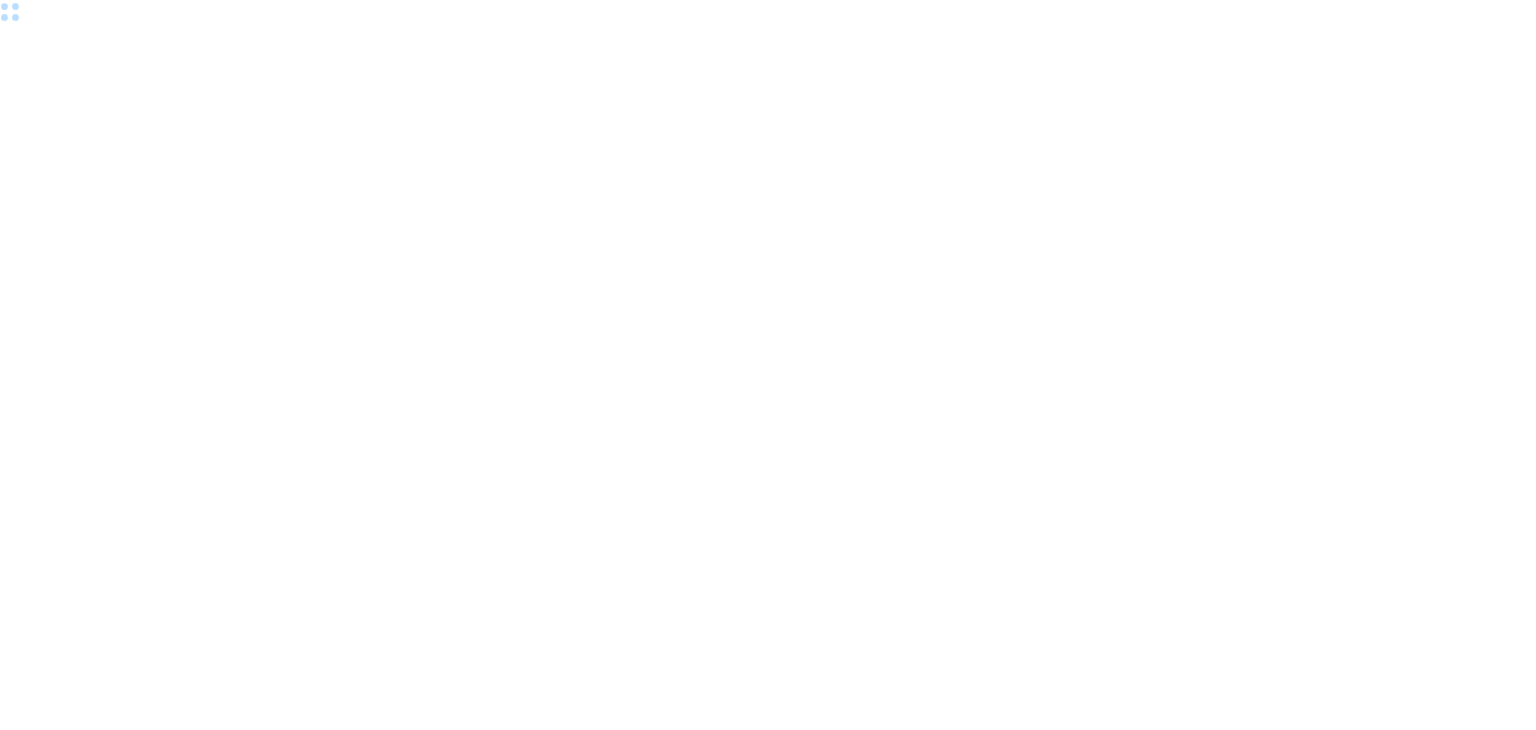 scroll, scrollTop: 0, scrollLeft: 0, axis: both 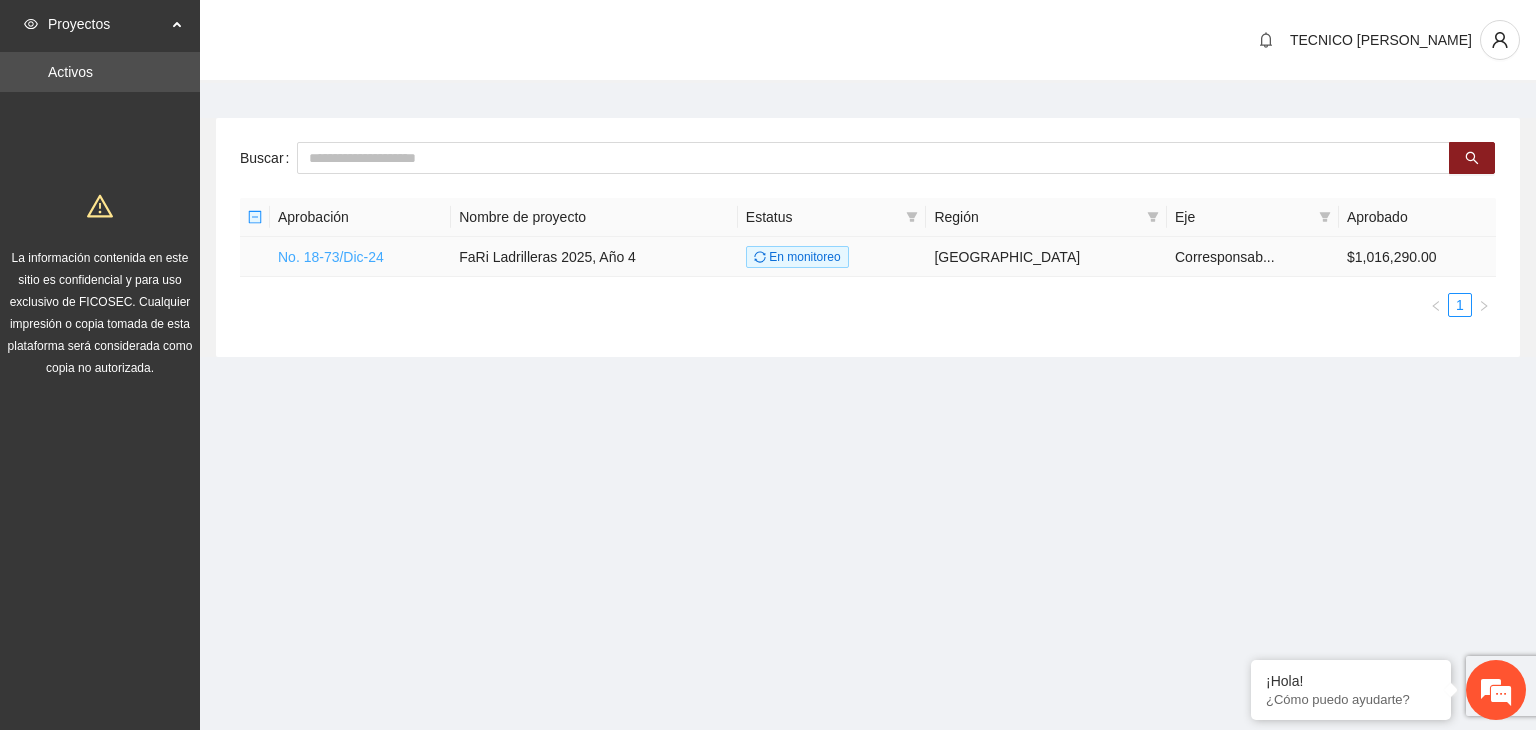 click on "No. 18-73/Dic-24" at bounding box center [331, 257] 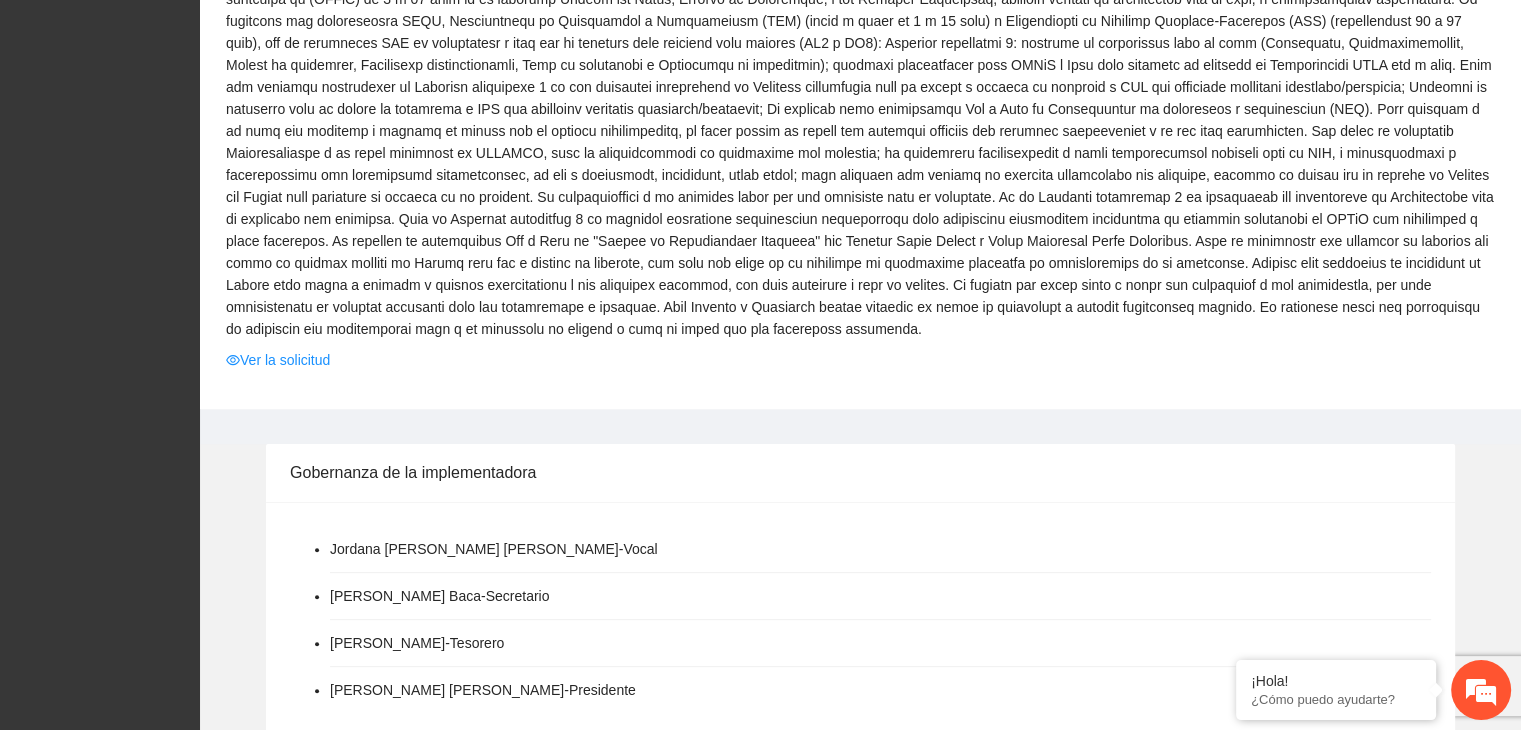 scroll, scrollTop: 1000, scrollLeft: 0, axis: vertical 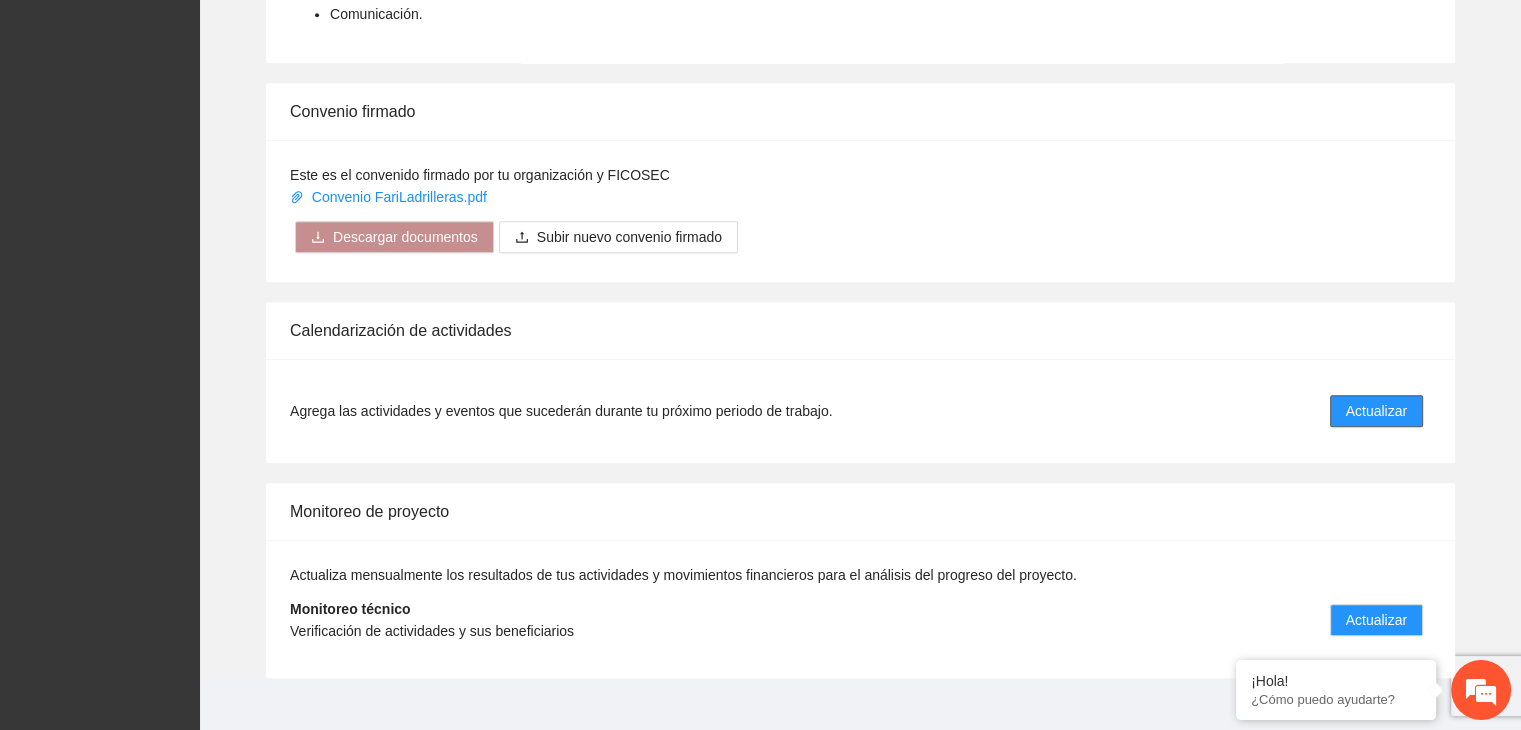 click on "Actualizar" at bounding box center [1376, 411] 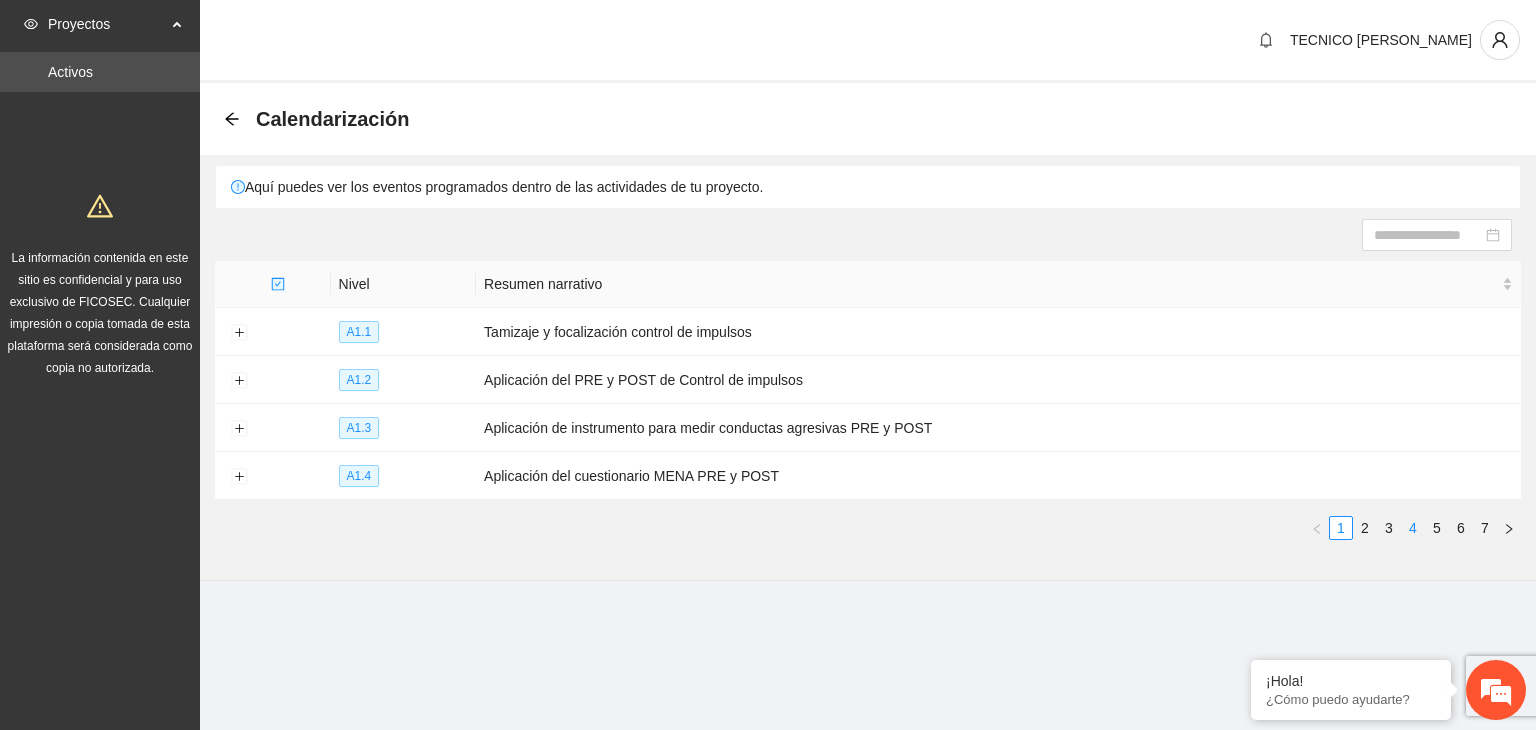 click on "4" at bounding box center (1413, 528) 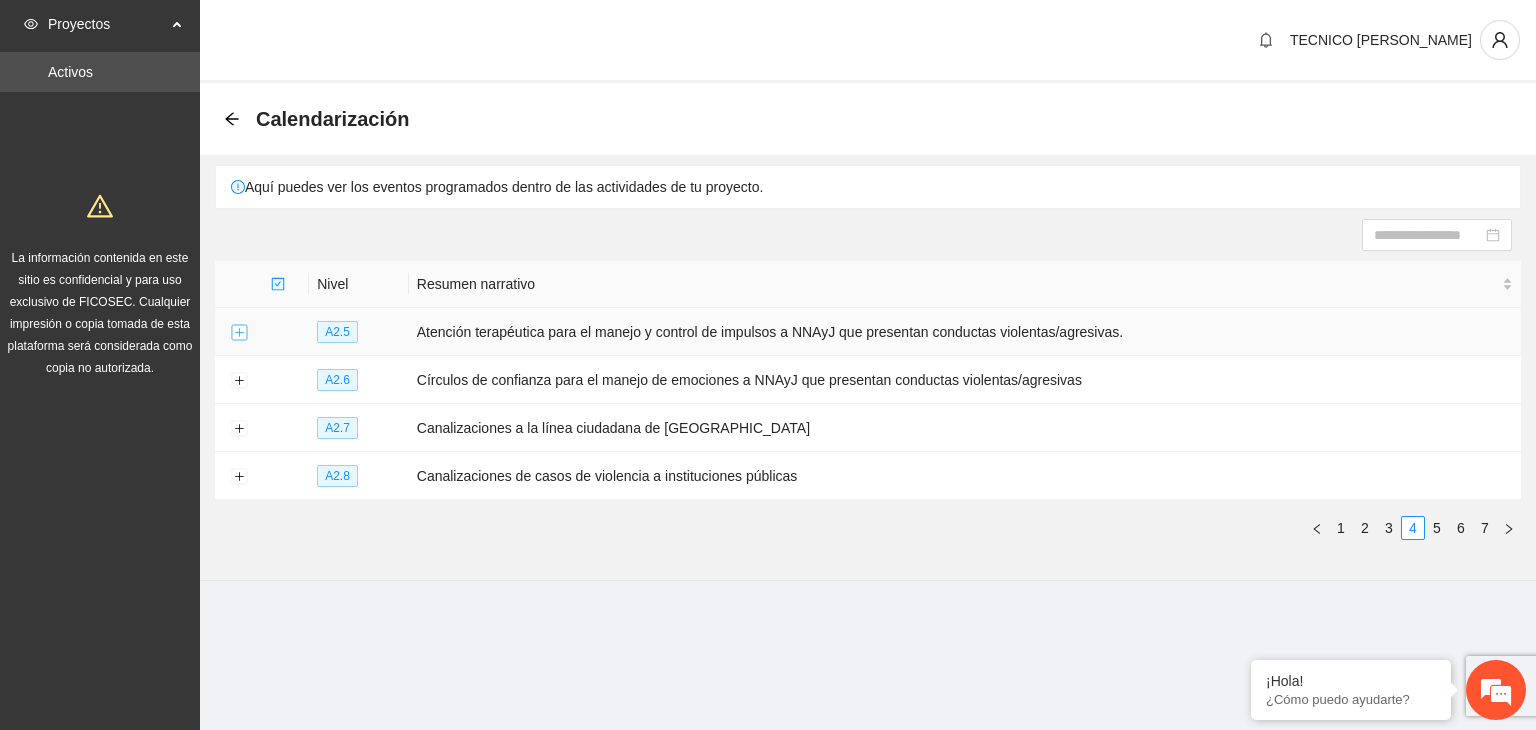 click at bounding box center (239, 333) 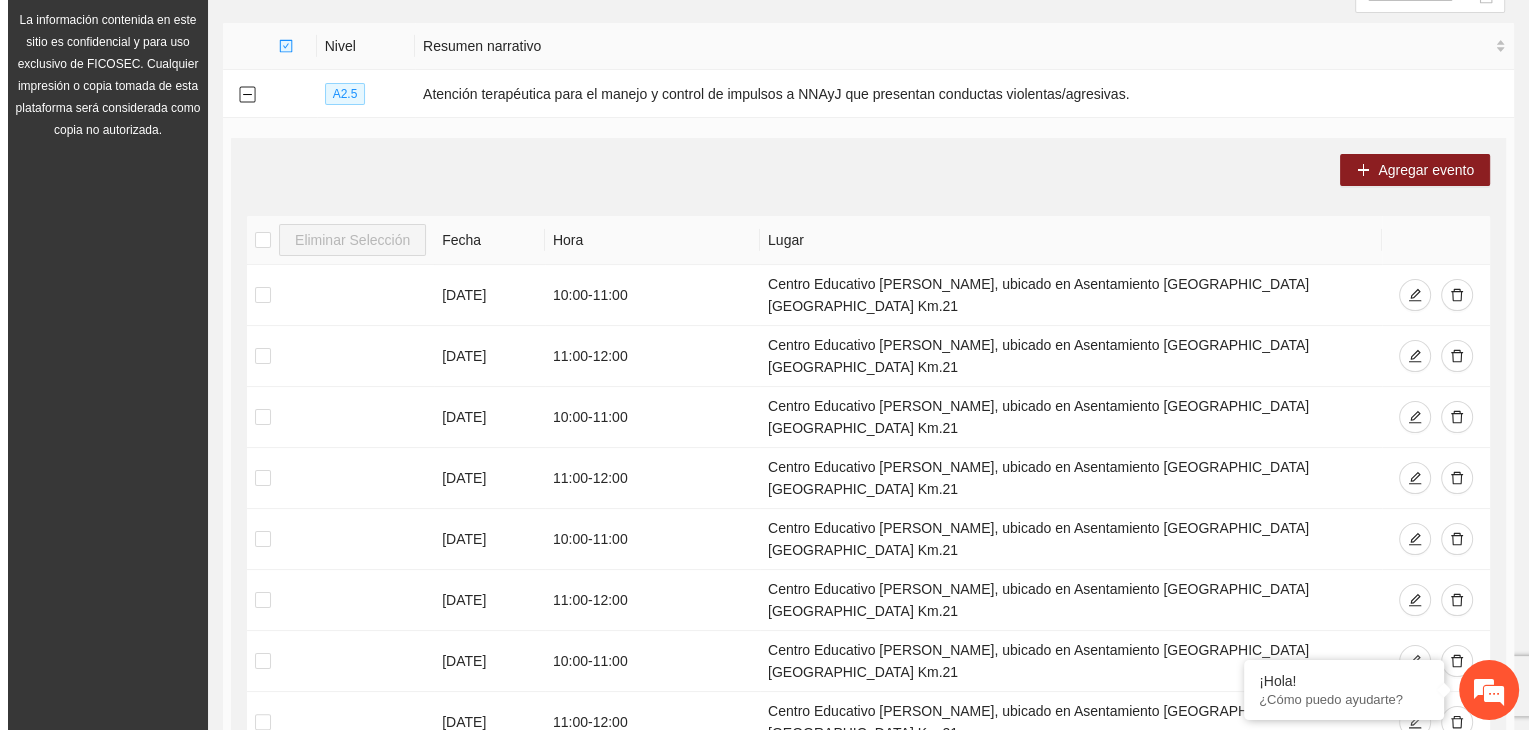 scroll, scrollTop: 300, scrollLeft: 0, axis: vertical 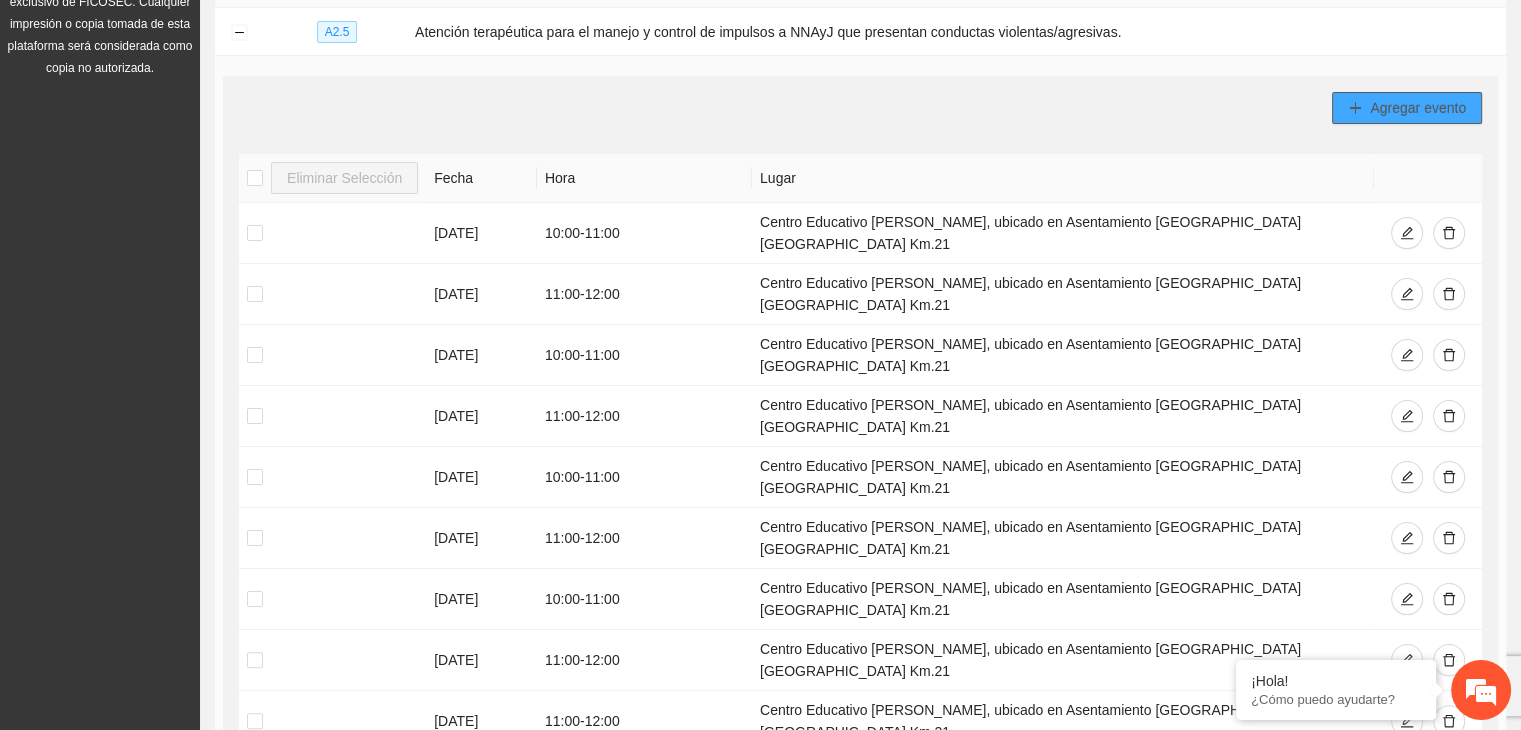 click on "Agregar evento" at bounding box center [1418, 108] 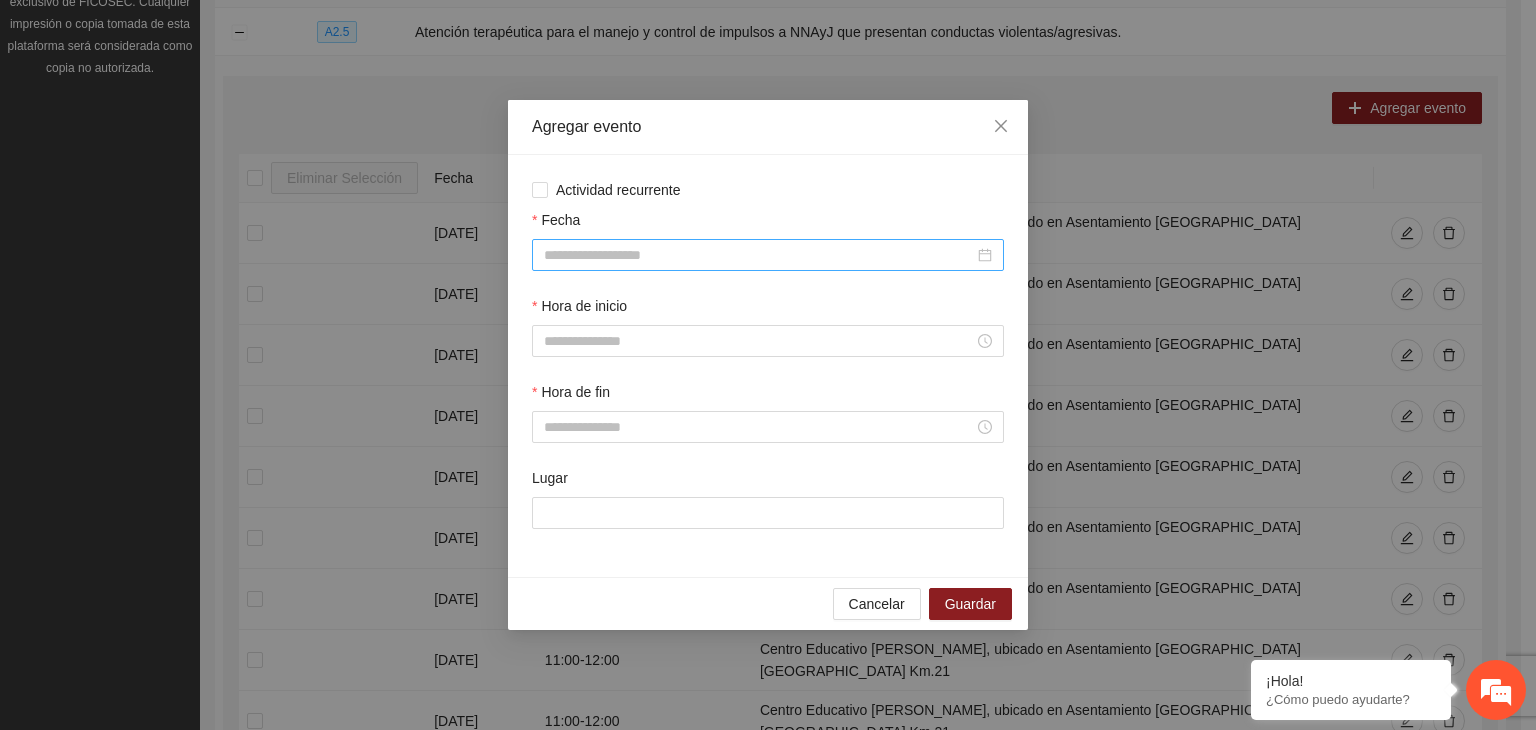 click on "Fecha" at bounding box center [759, 255] 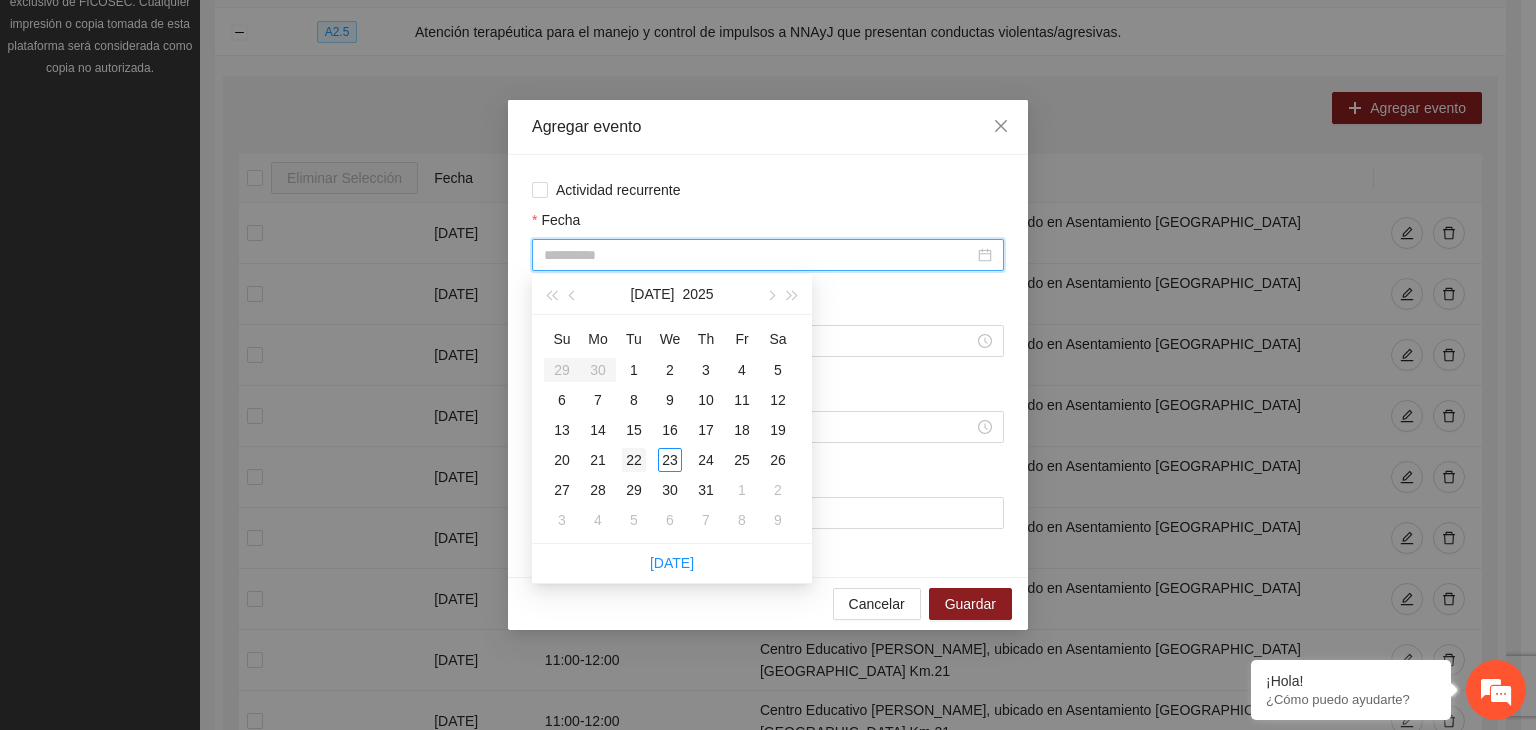 type on "**********" 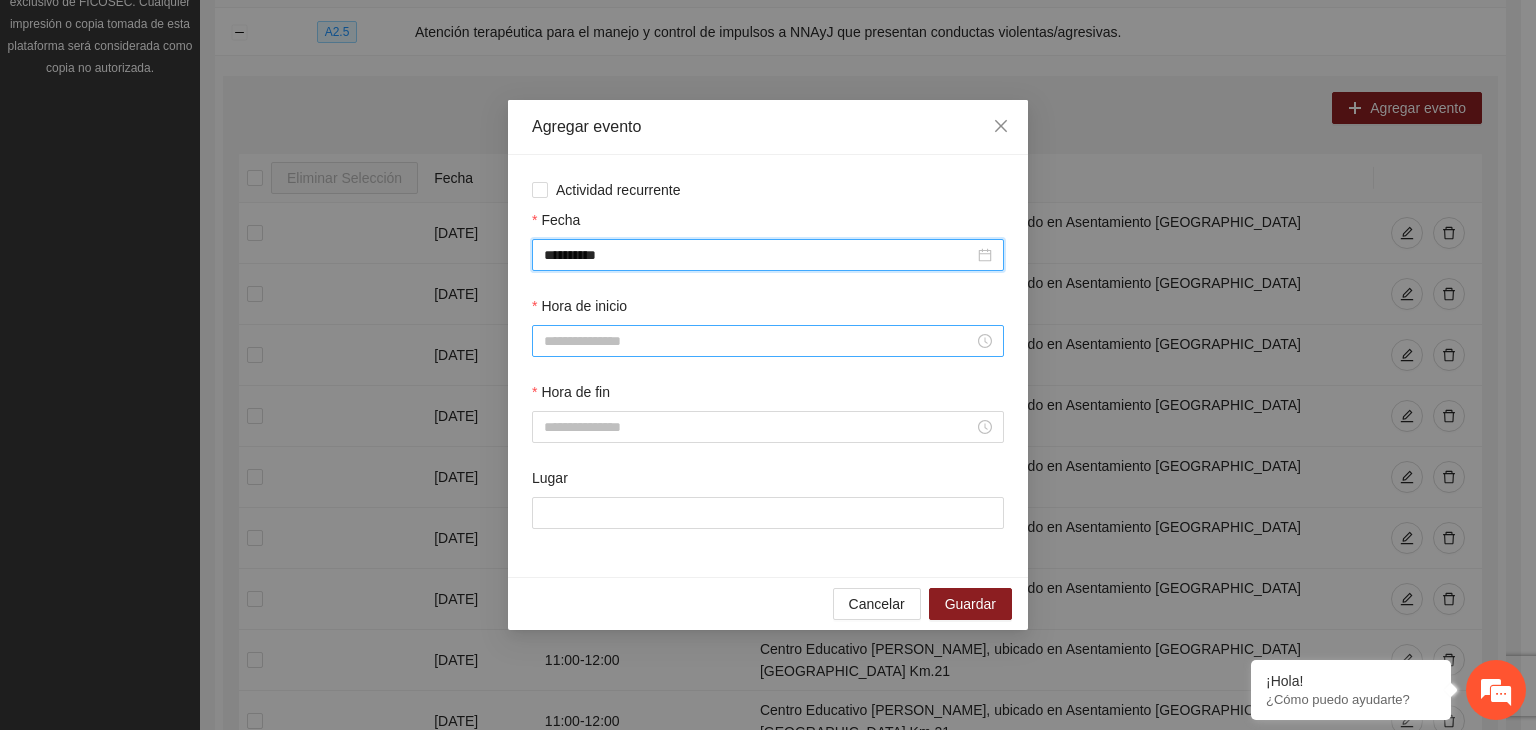 click on "Hora de inicio" at bounding box center [759, 341] 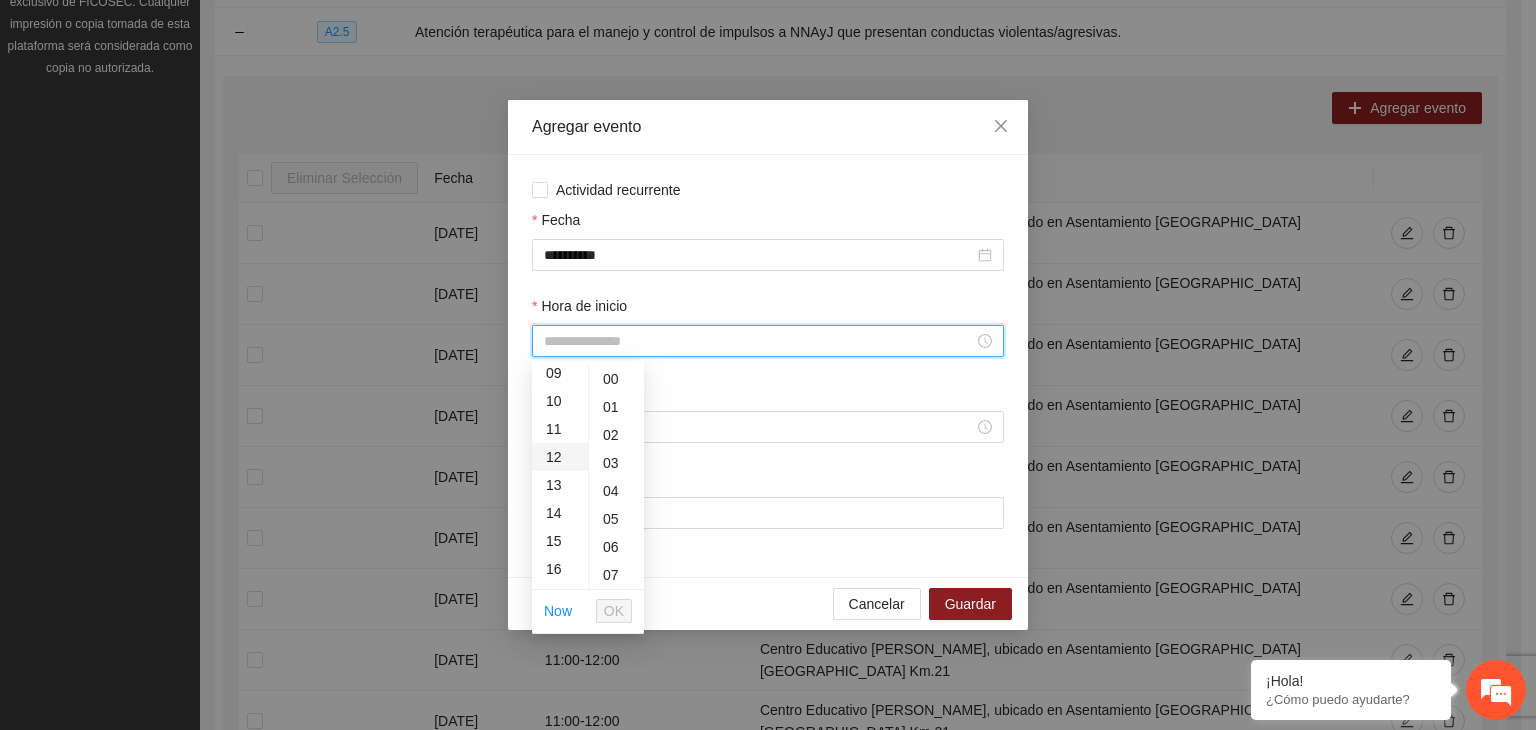 click on "12" at bounding box center [560, 457] 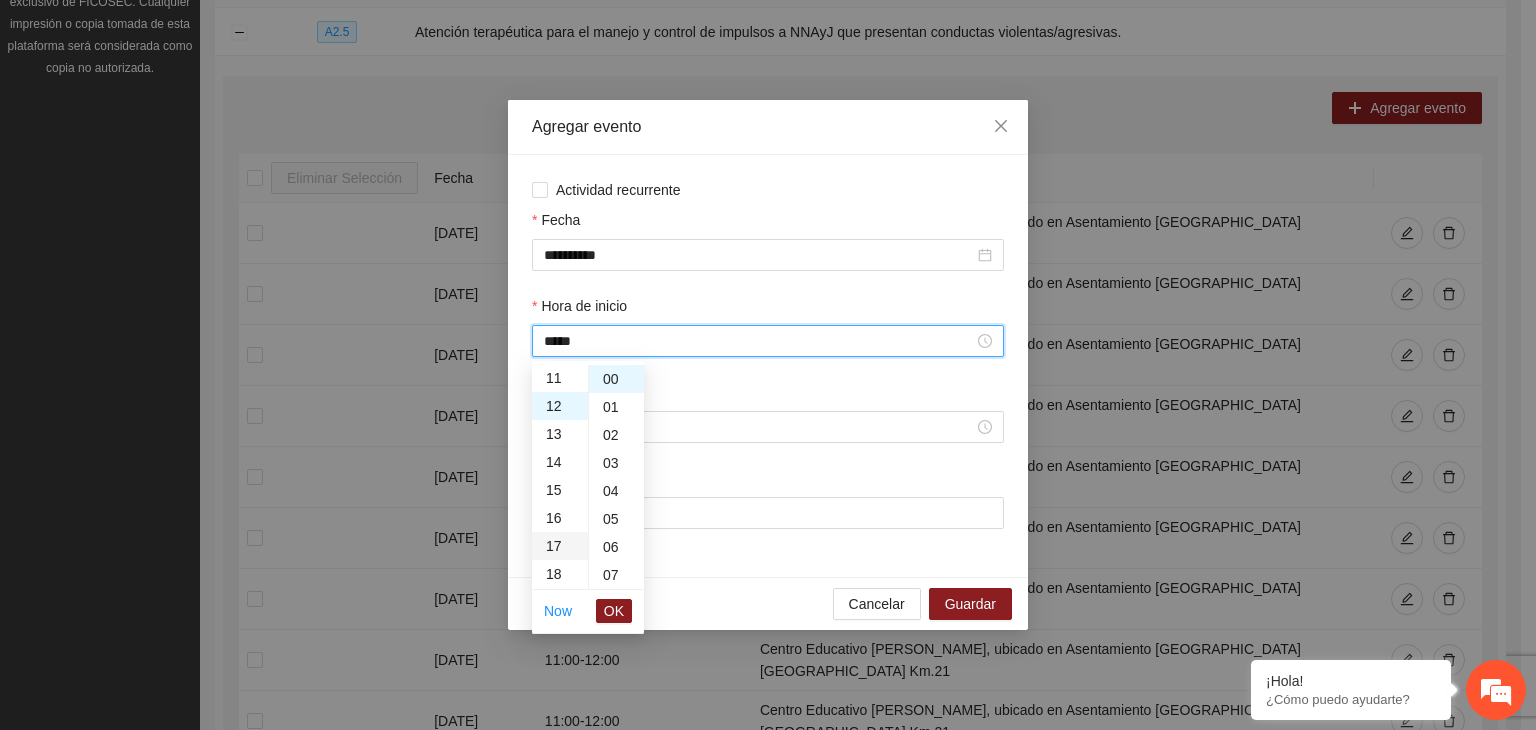 scroll, scrollTop: 336, scrollLeft: 0, axis: vertical 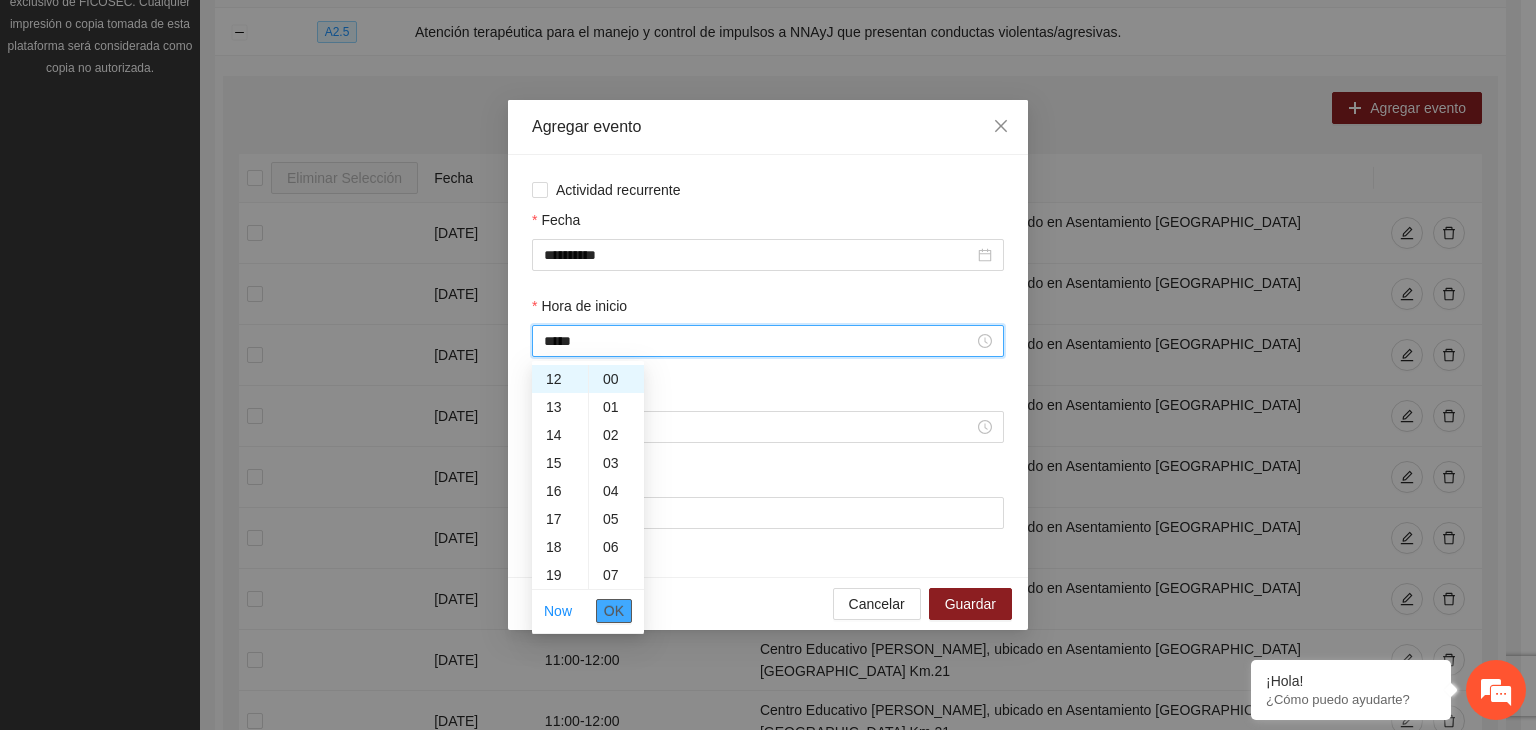 click on "OK" at bounding box center [614, 611] 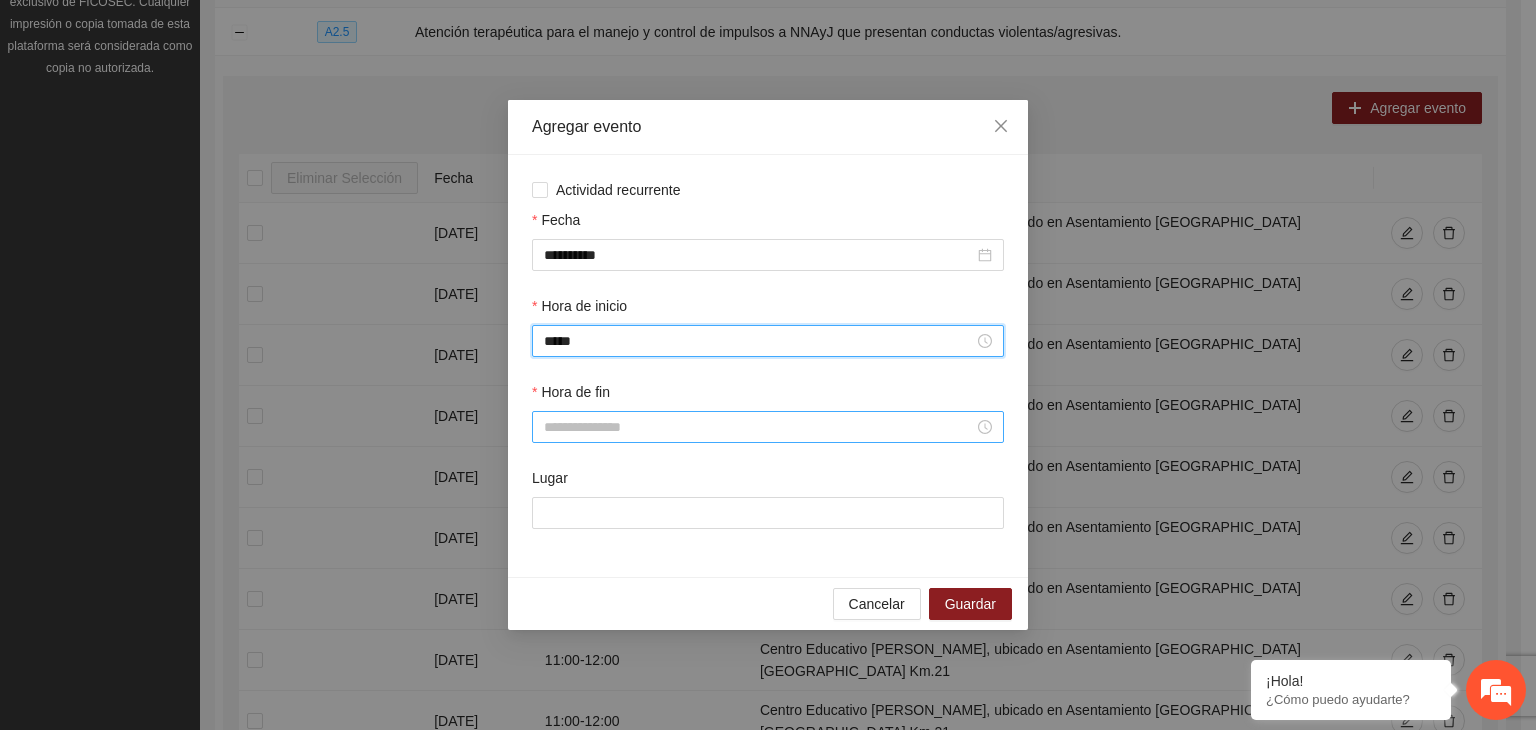 click on "Hora de fin" at bounding box center (759, 427) 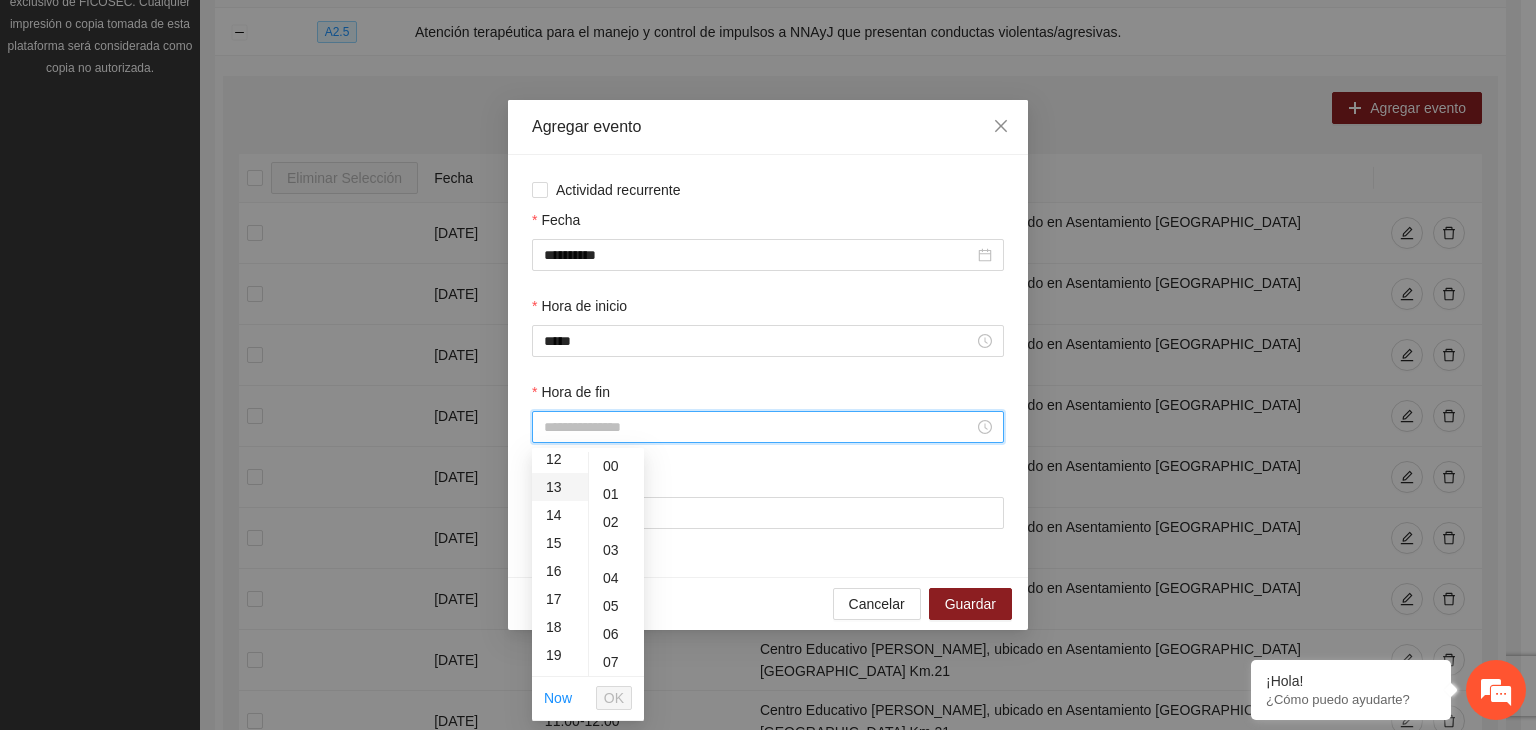 click on "13" at bounding box center [560, 487] 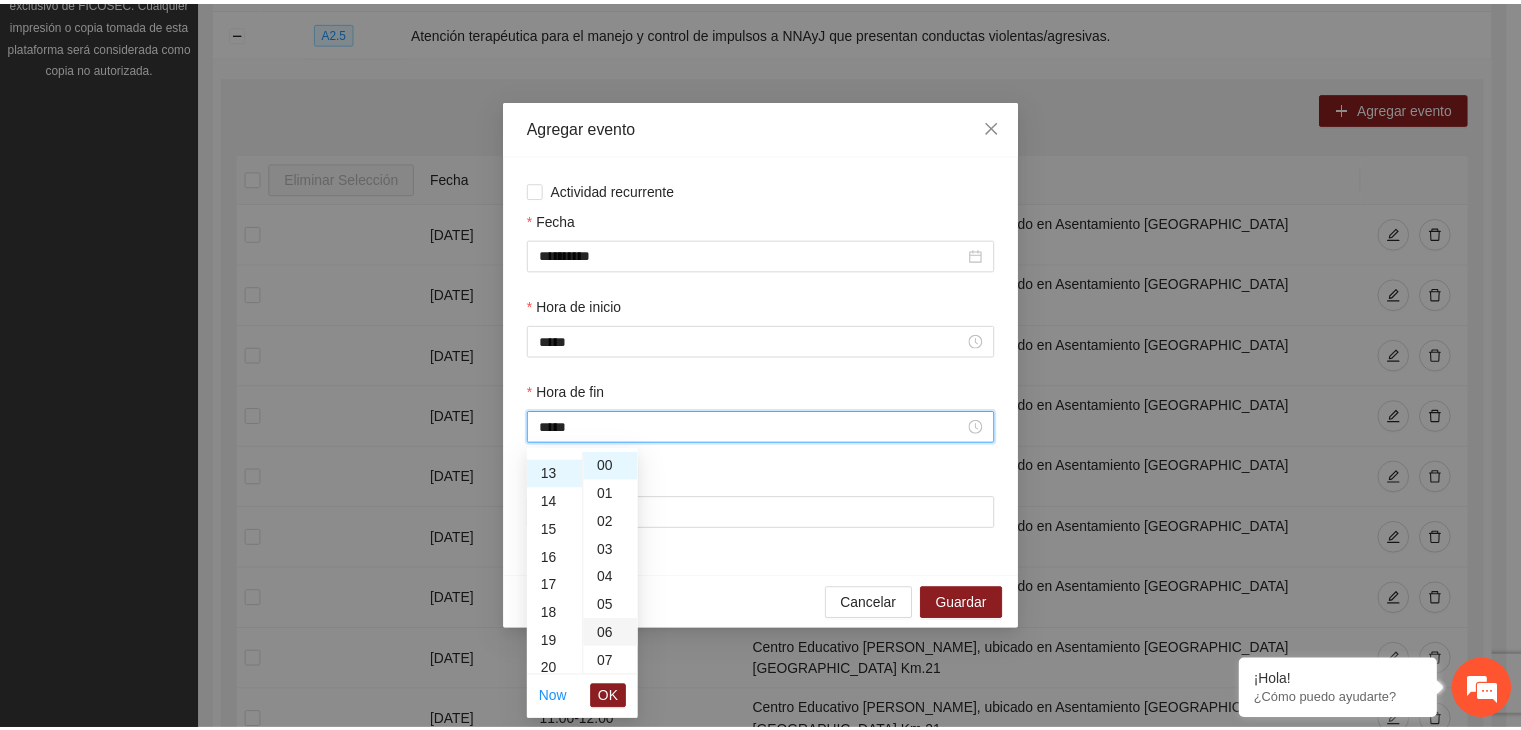 scroll, scrollTop: 364, scrollLeft: 0, axis: vertical 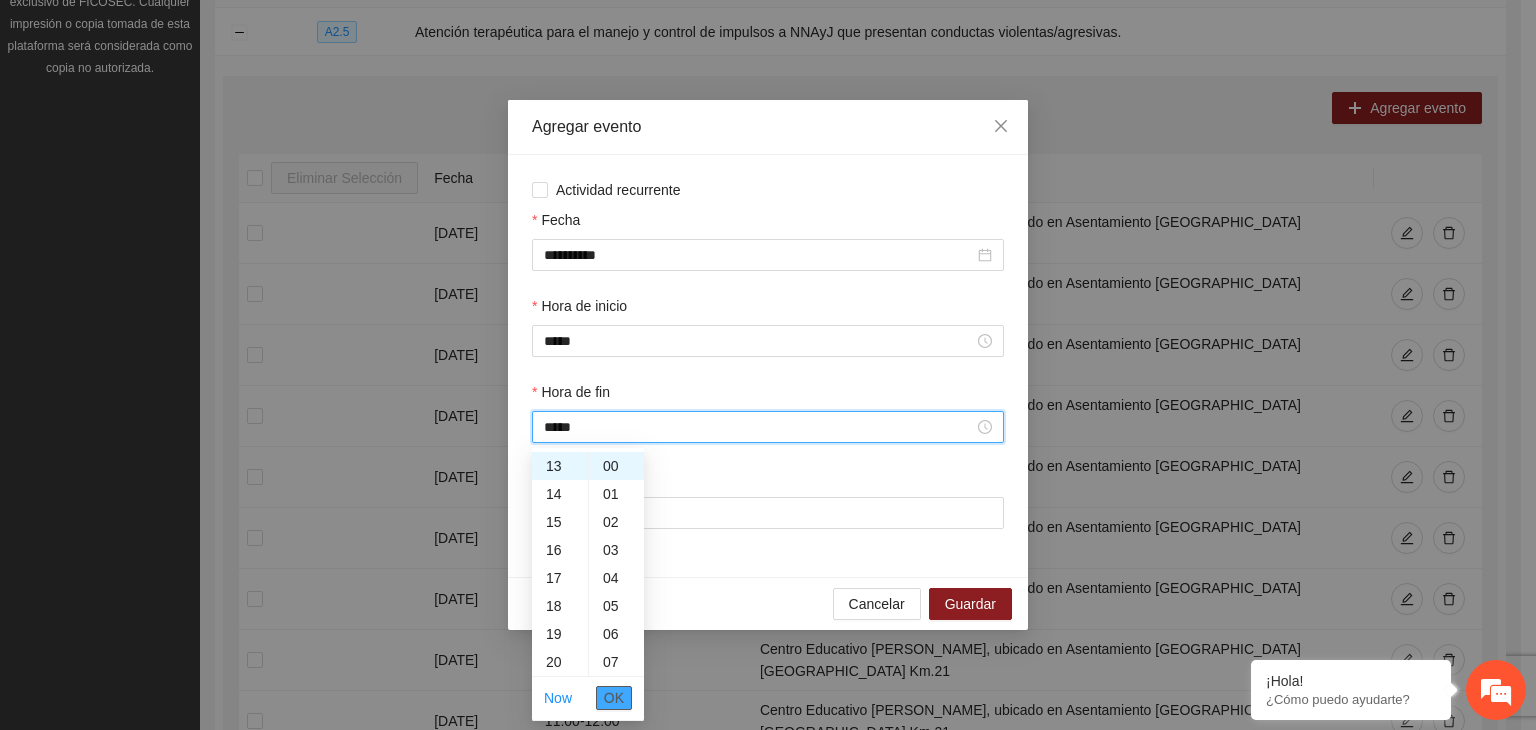 click on "OK" at bounding box center [614, 698] 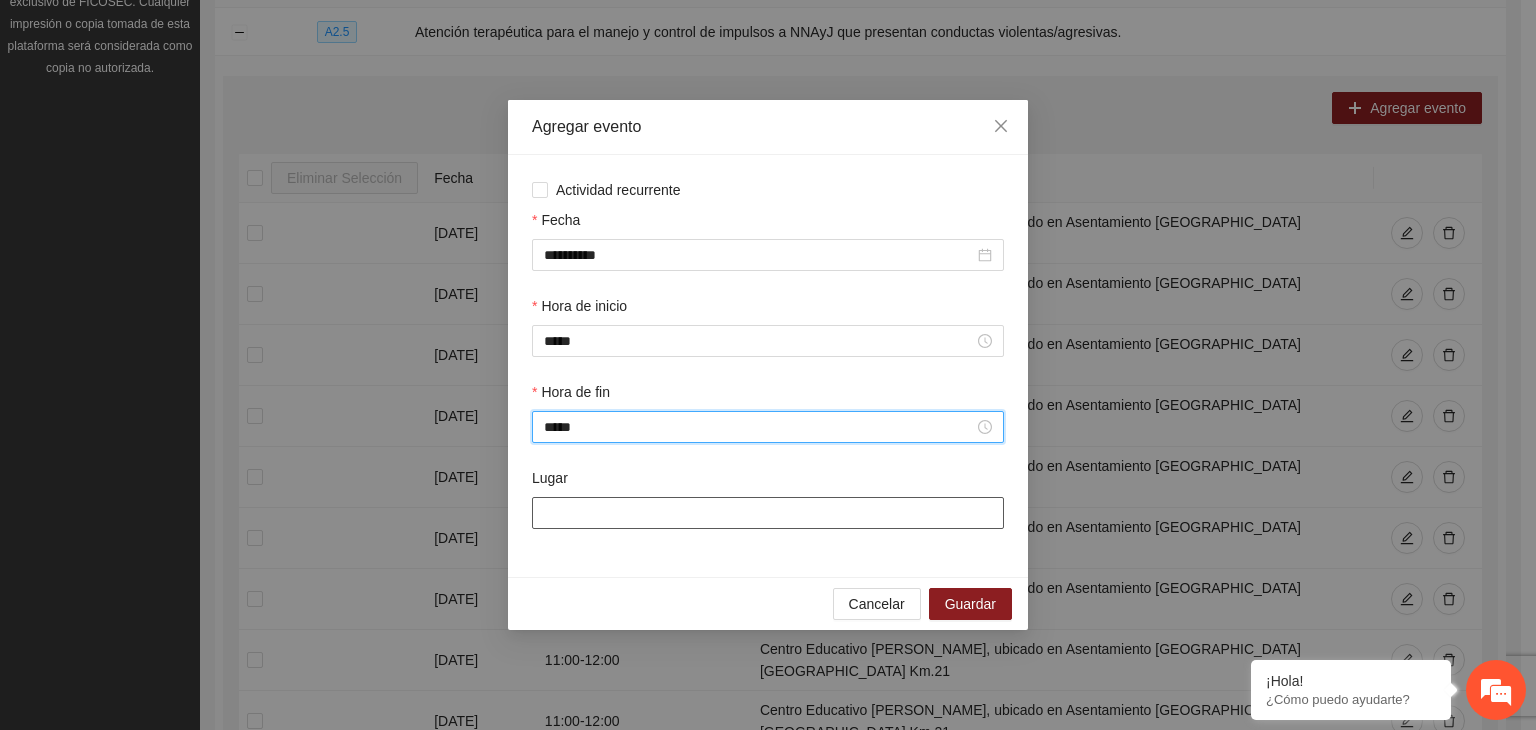 click on "Lugar" at bounding box center [768, 513] 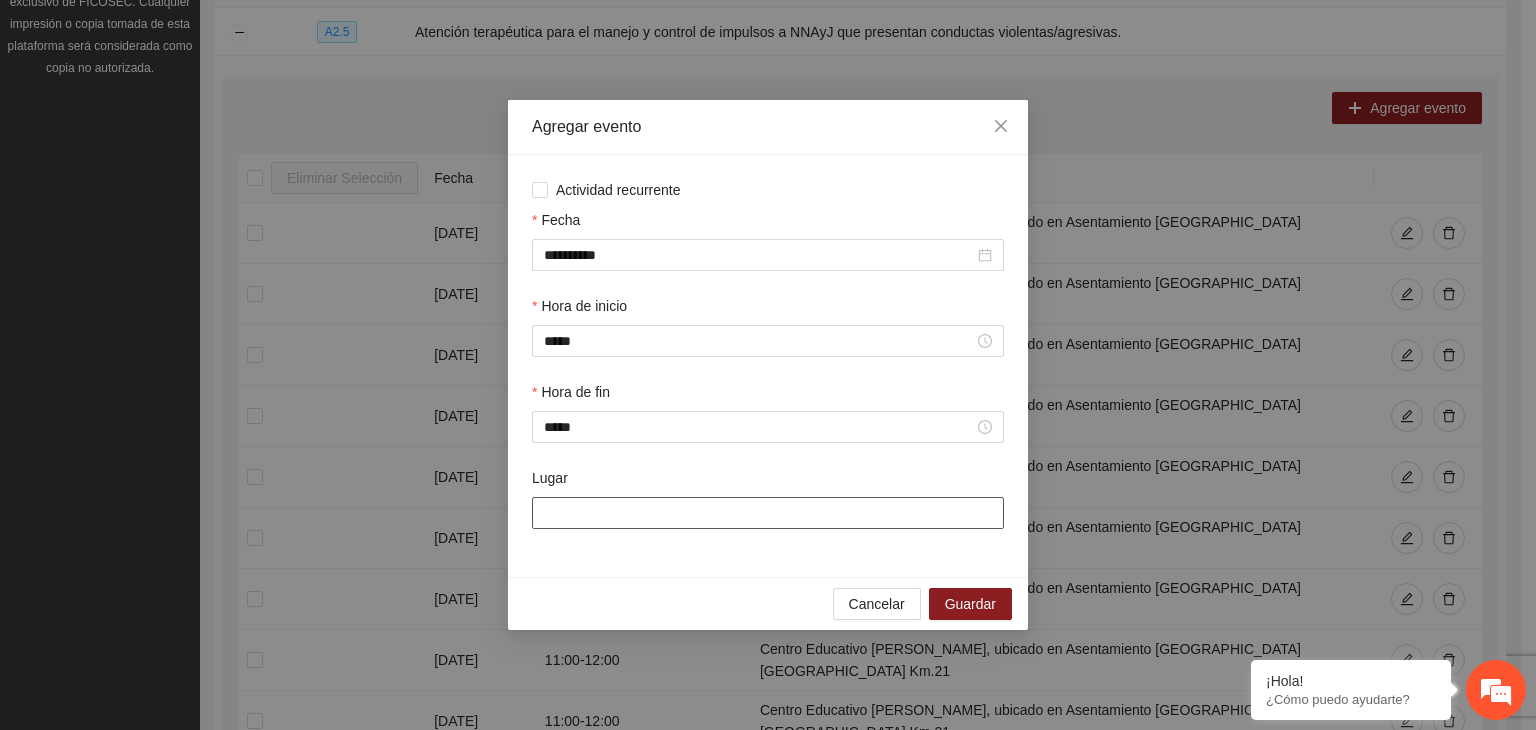 type on "**********" 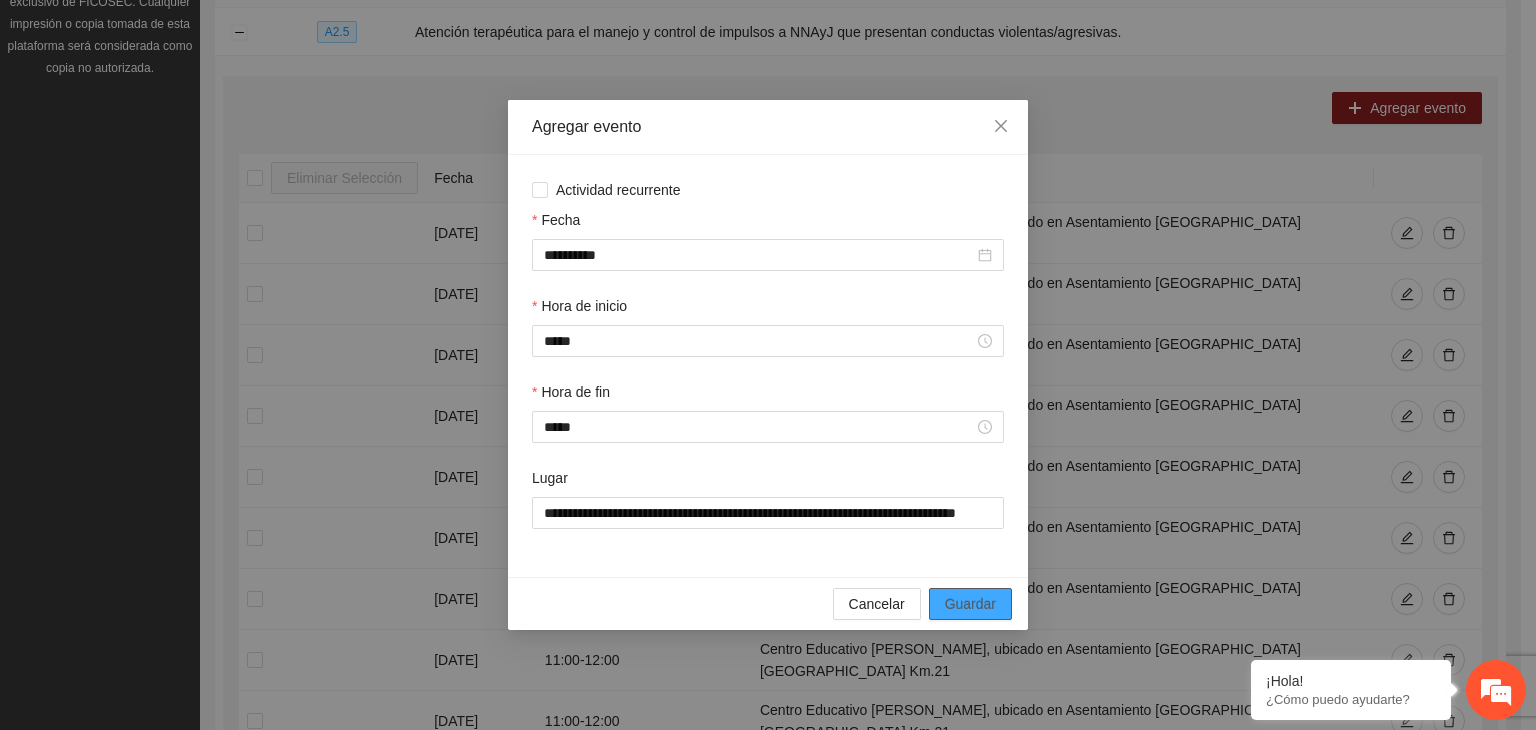 click on "Guardar" at bounding box center [970, 604] 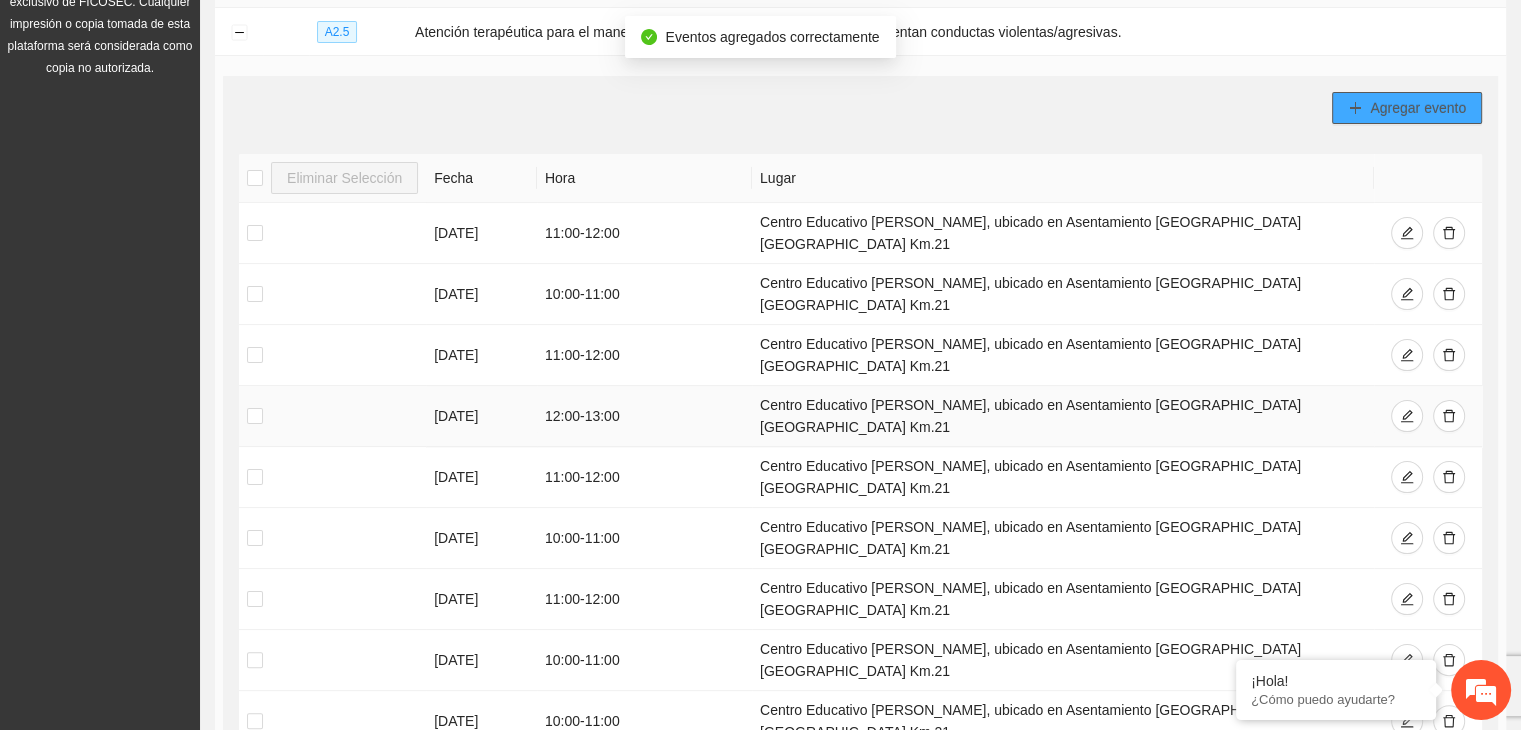 scroll, scrollTop: 0, scrollLeft: 0, axis: both 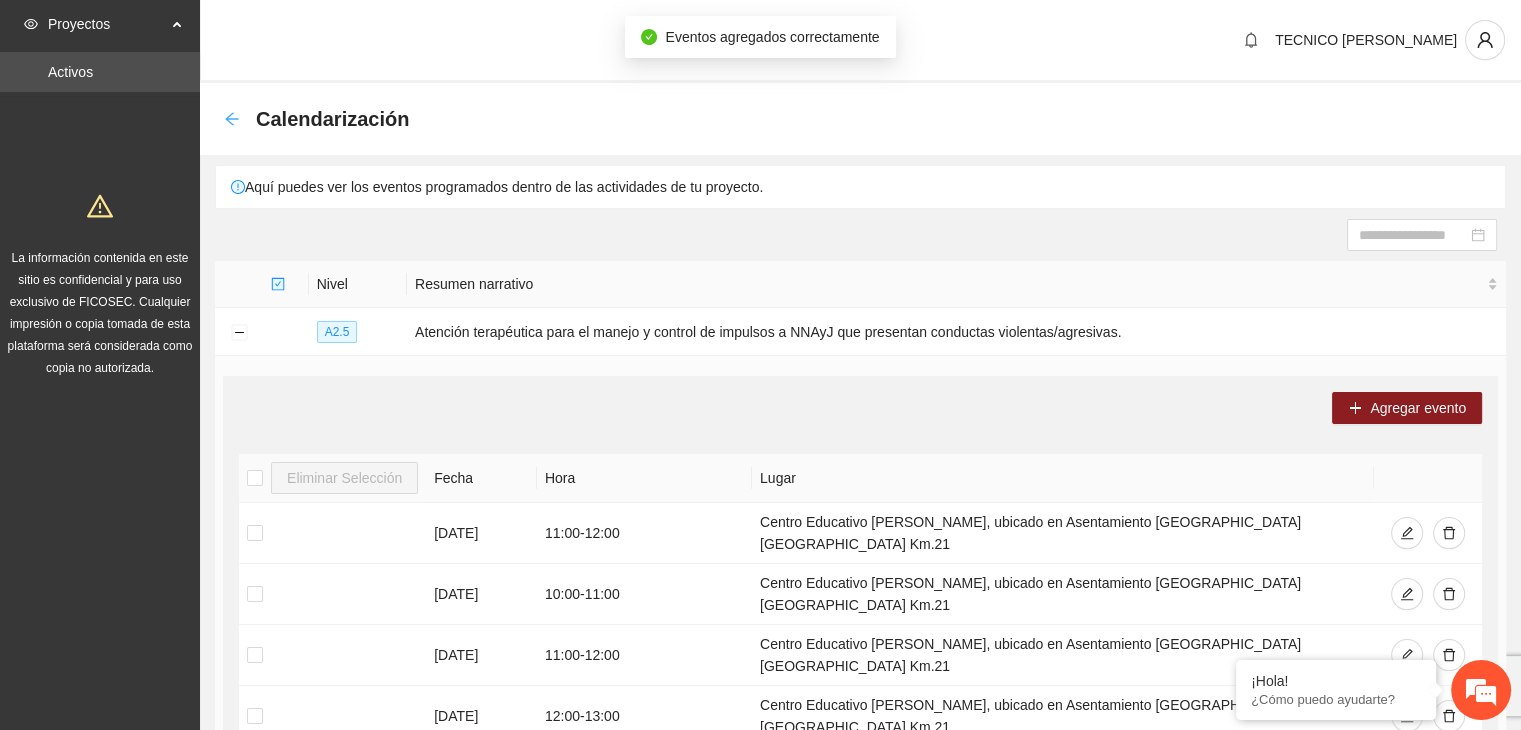 click 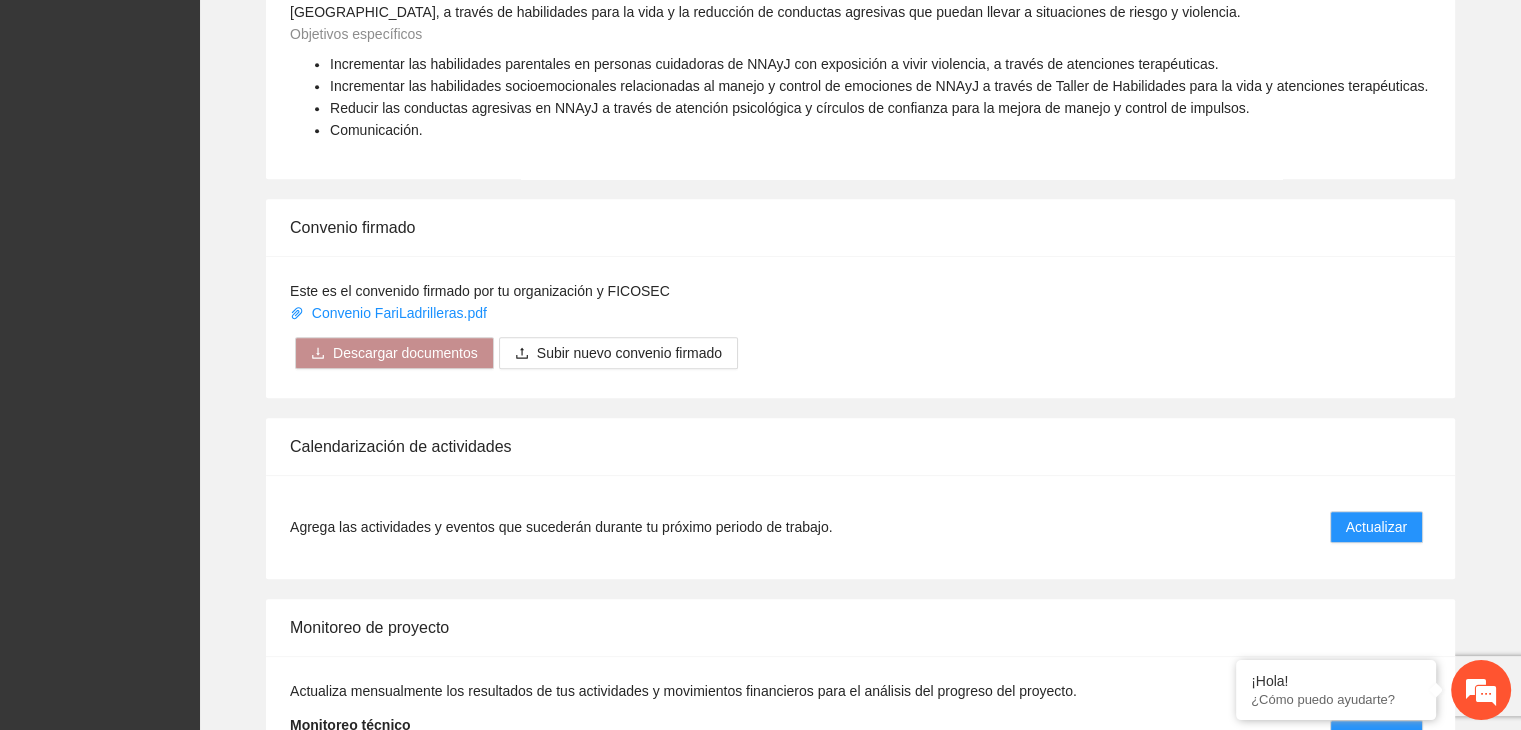 scroll, scrollTop: 1516, scrollLeft: 0, axis: vertical 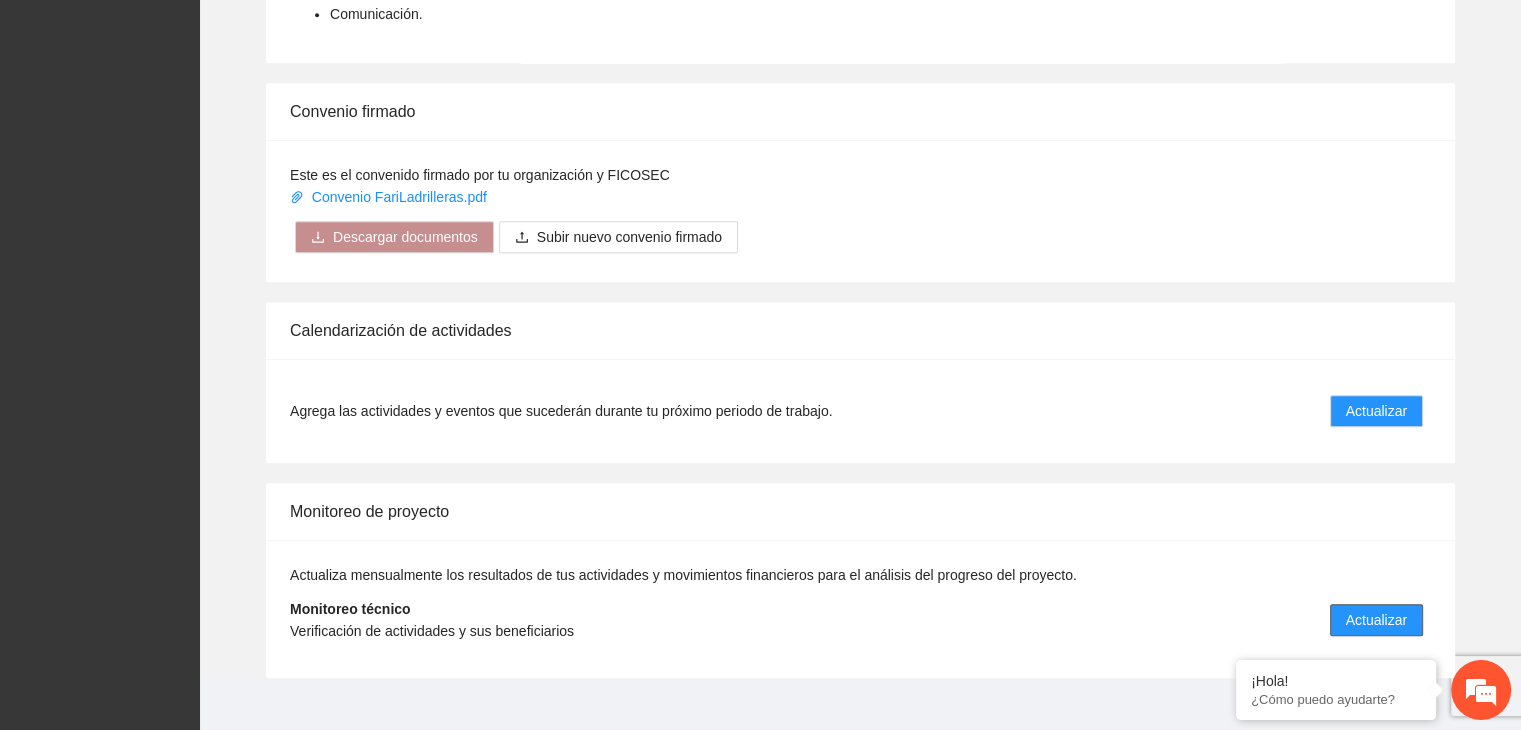 click on "Actualizar" at bounding box center [1376, 620] 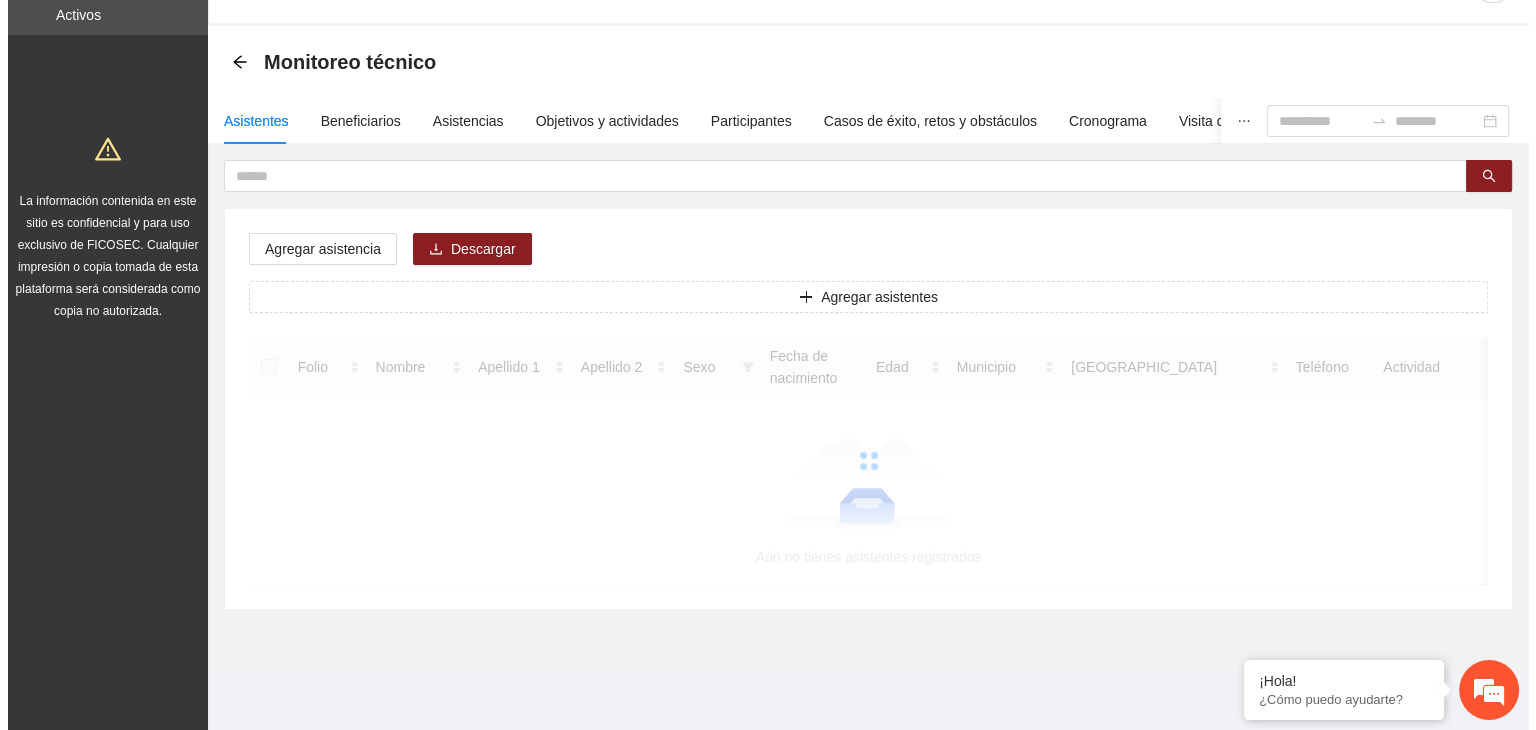 scroll, scrollTop: 0, scrollLeft: 0, axis: both 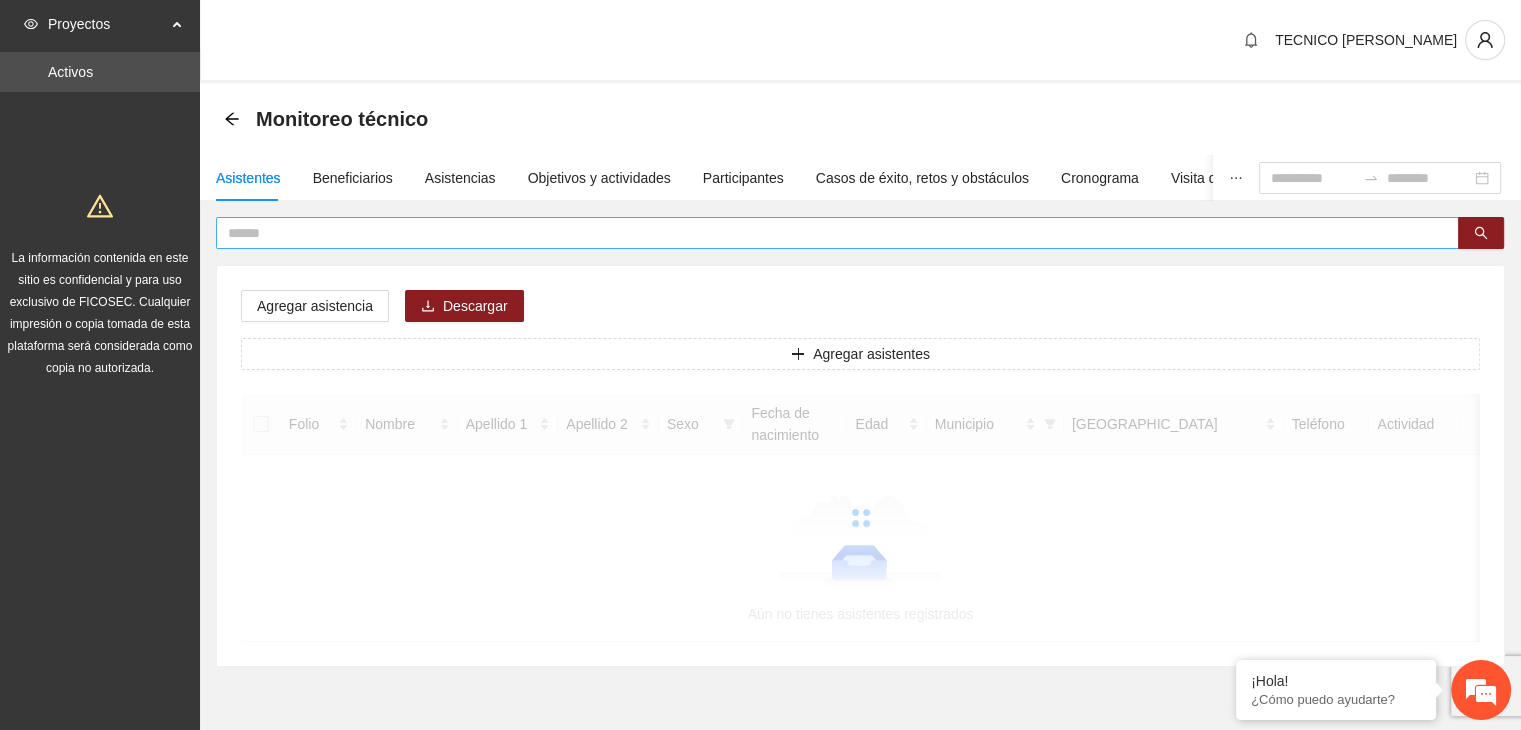 click at bounding box center [829, 233] 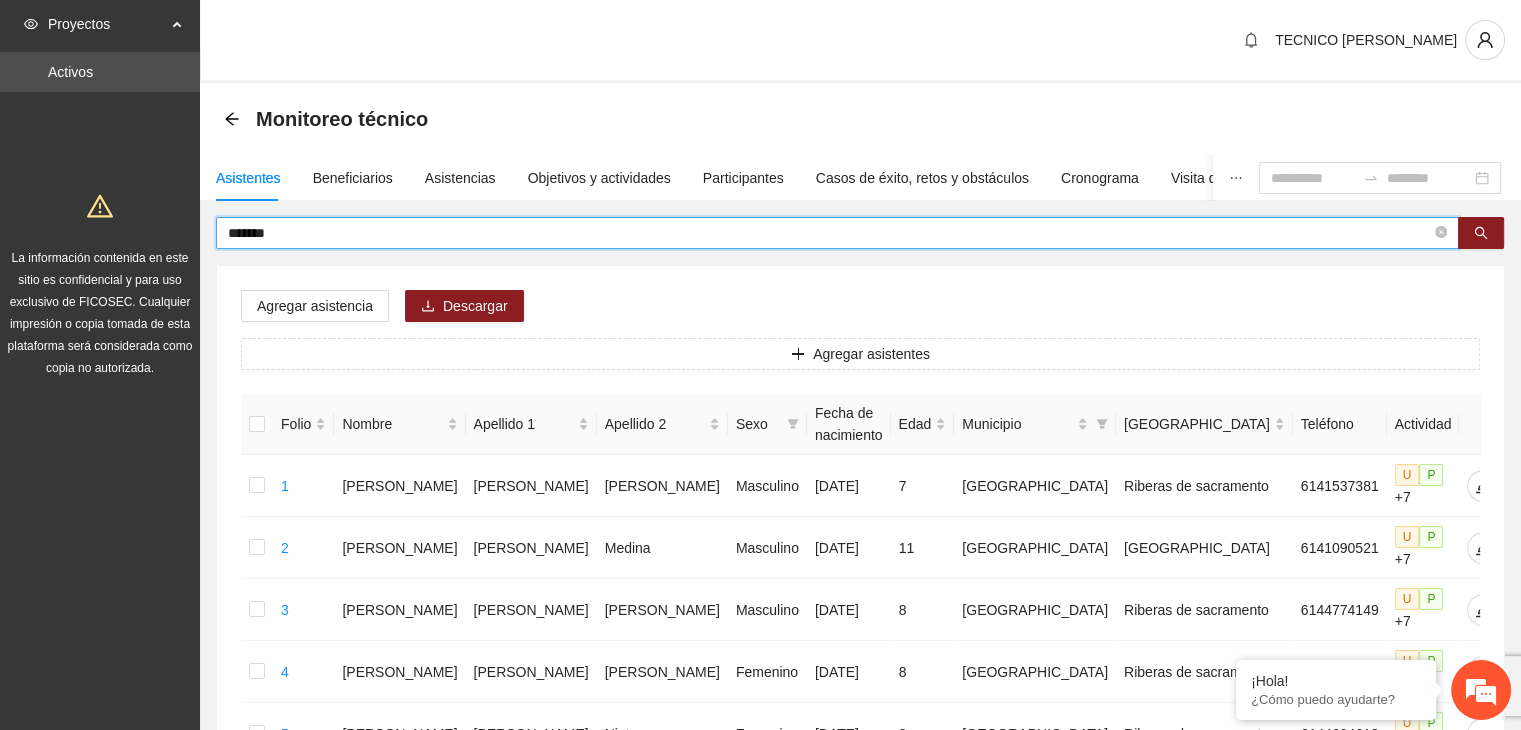 type on "*******" 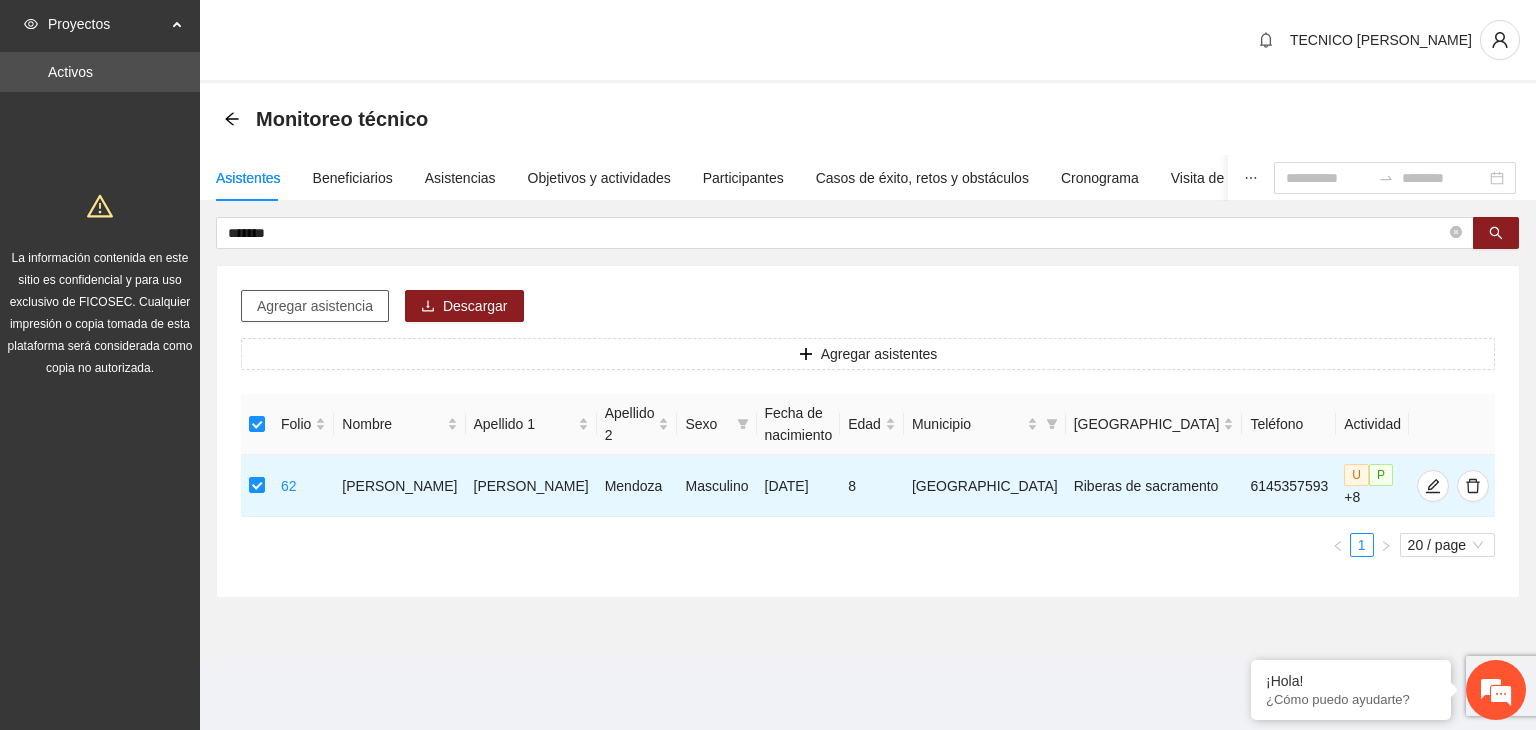 click on "Agregar asistencia" at bounding box center [315, 306] 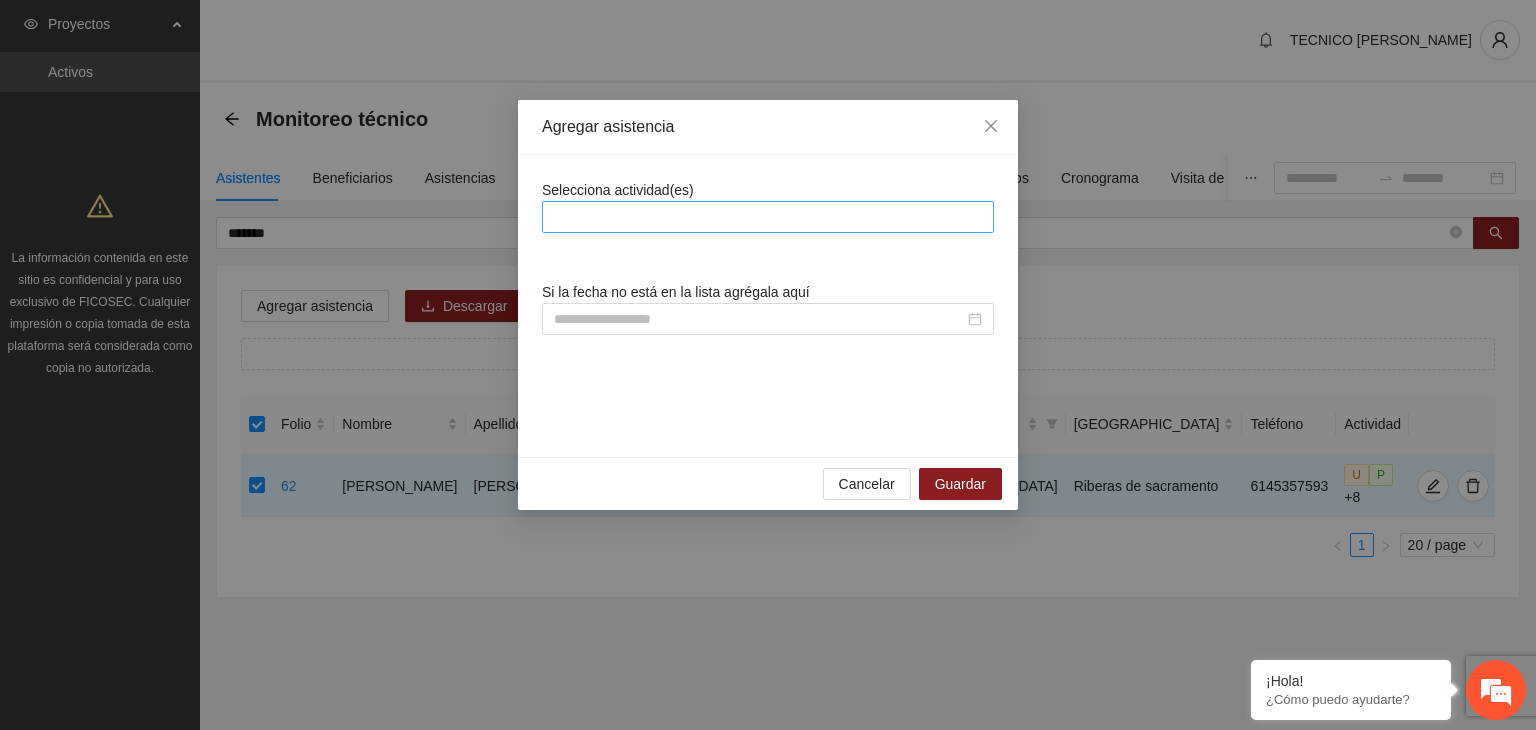 click at bounding box center [768, 217] 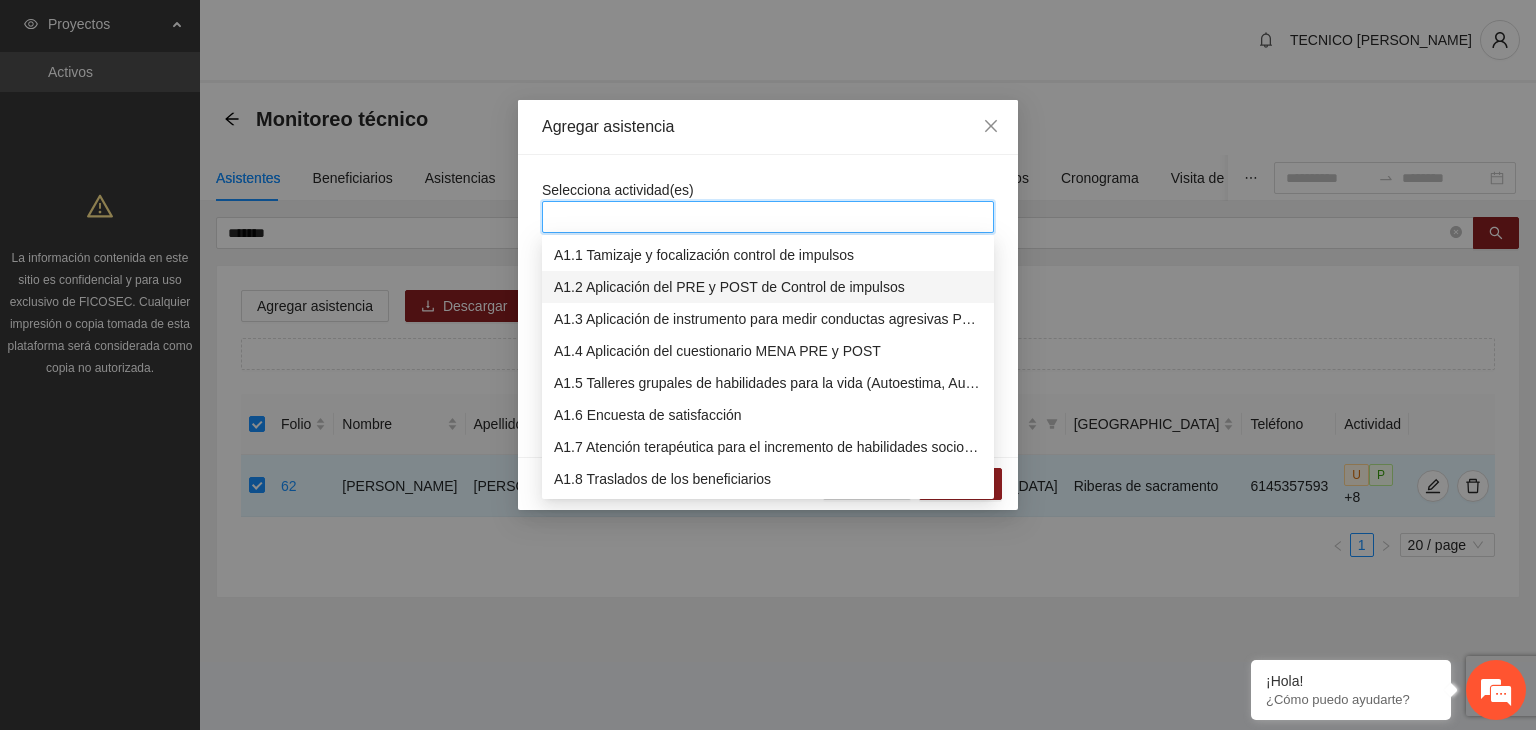 scroll, scrollTop: 200, scrollLeft: 0, axis: vertical 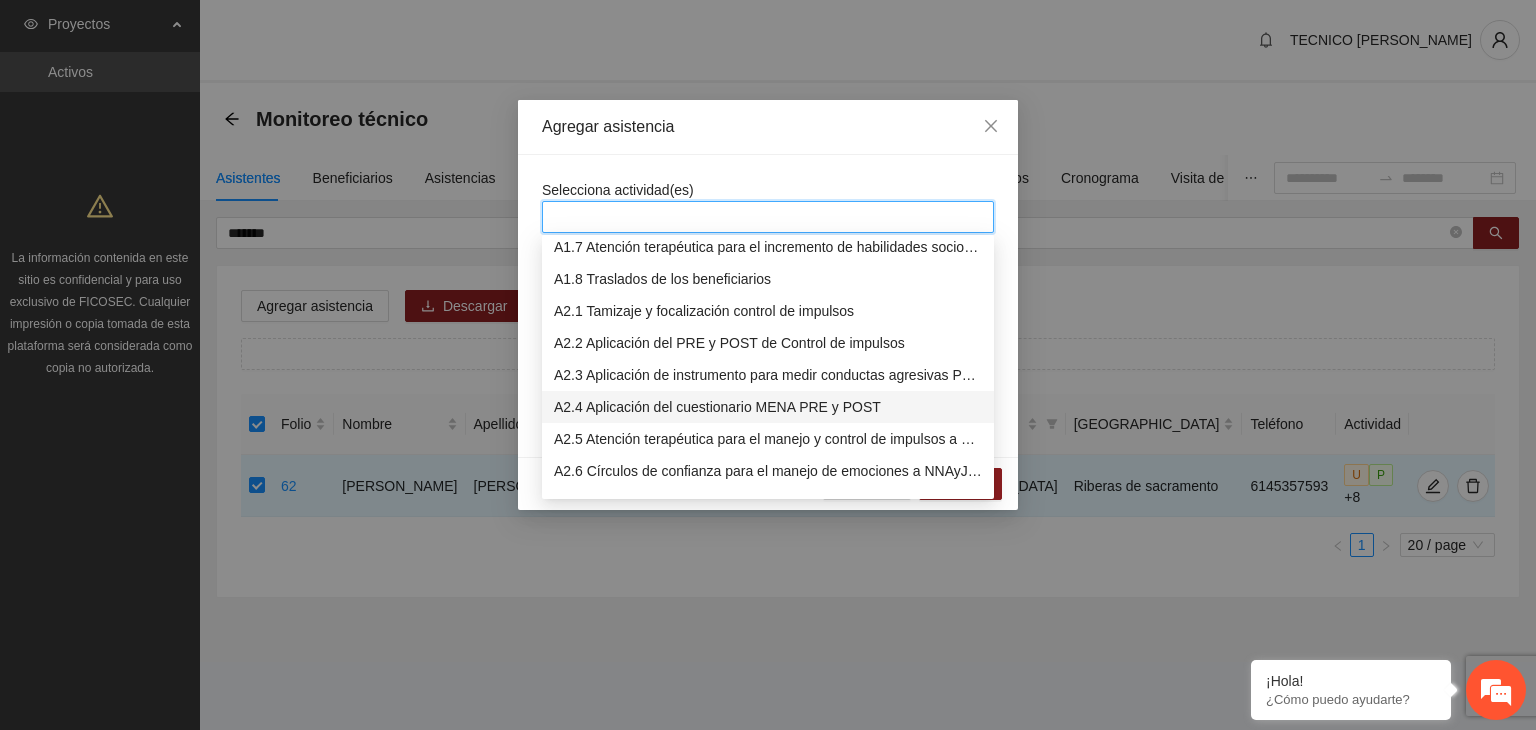 click on "A2.5  Atención terapéutica para el manejo y control de impulsos a NNAyJ que presentan conductas violentas/agresivas." at bounding box center (768, 439) 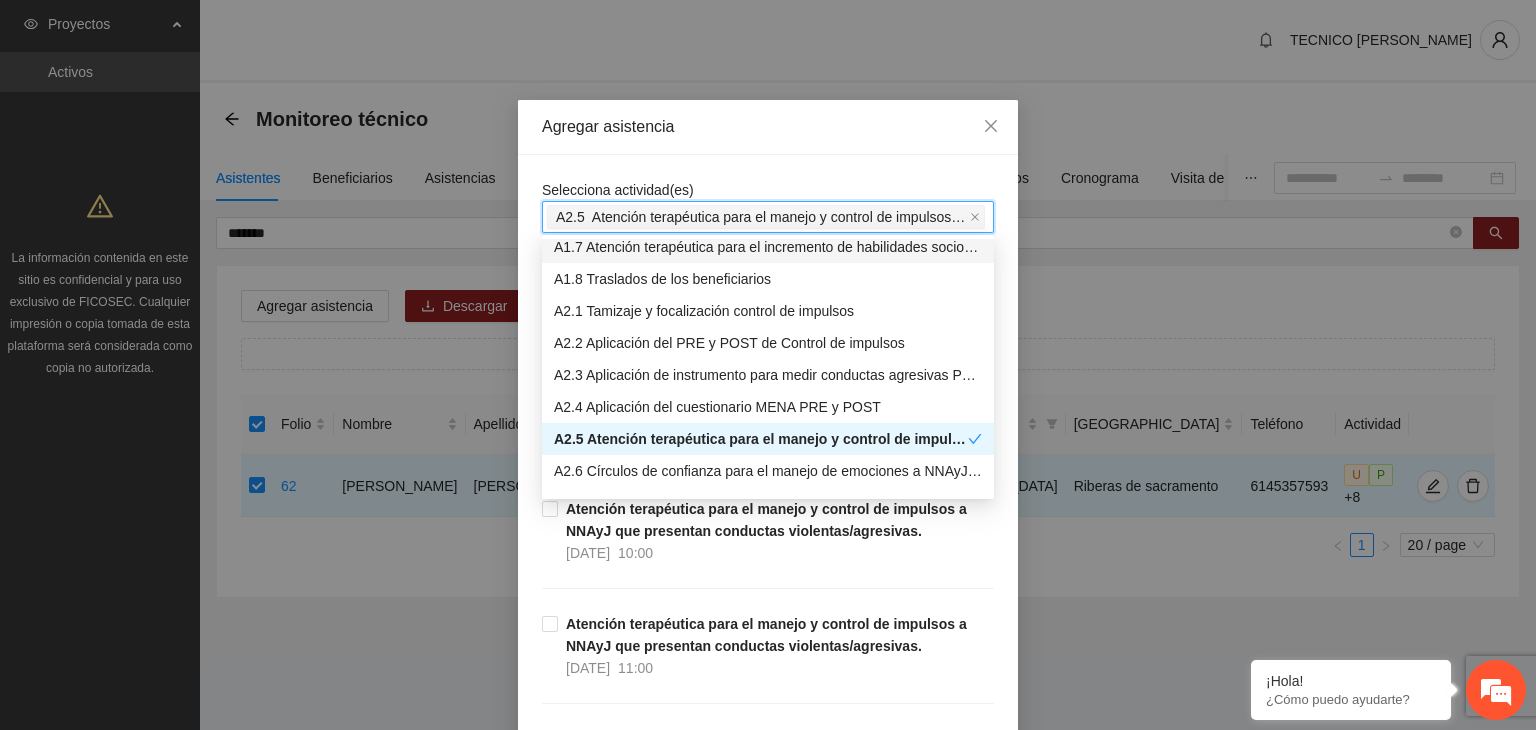 click on "Selecciona actividad(es) A2.5  Atención terapéutica para el manejo y control de impulsos a NNAyJ que presentan conductas violentas/agresivas.   Si la fecha no está en la lista agrégala aquí  Atención terapéutica para el manejo y control de impulsos a NNAyJ que presentan conductas violentas/agresivas. 25/07/2025 11:00  Atención terapéutica para el manejo y control de impulsos a NNAyJ que presentan conductas violentas/agresivas. 25/07/2025 10:00  Atención terapéutica para el manejo y control de impulsos a NNAyJ que presentan conductas violentas/agresivas. 24/07/2025 11:00  Atención terapéutica para el manejo y control de impulsos a NNAyJ que presentan conductas violentas/agresivas. 24/07/2025 10:00  Atención terapéutica para el manejo y control de impulsos a NNAyJ que presentan conductas violentas/agresivas. 23/07/2025 11:00  Atención terapéutica para el manejo y control de impulsos a NNAyJ que presentan conductas violentas/agresivas. 23/07/2025 10:00 22/07/2025 12:00 22/07/2025 11:00 10:00" at bounding box center [768, 7493] 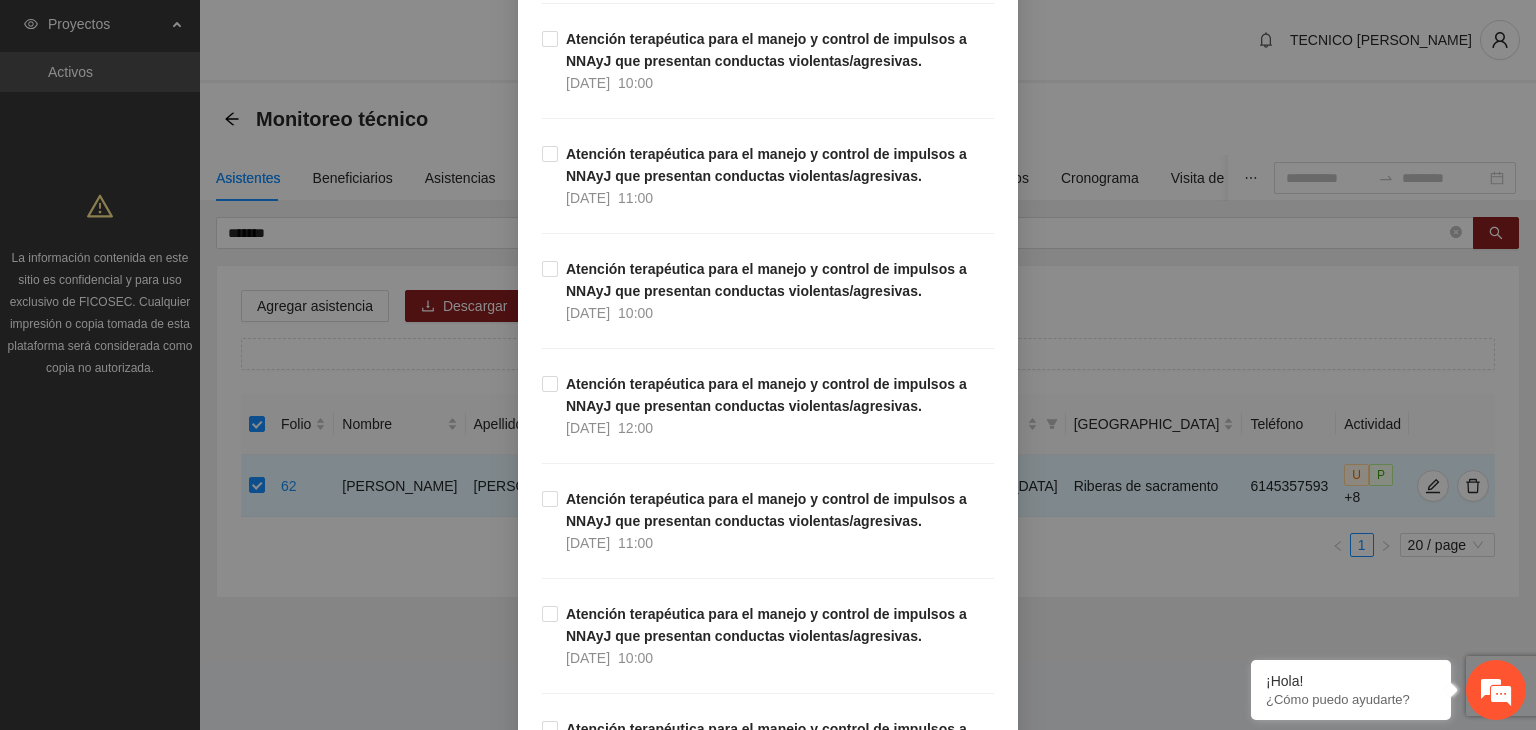 scroll, scrollTop: 800, scrollLeft: 0, axis: vertical 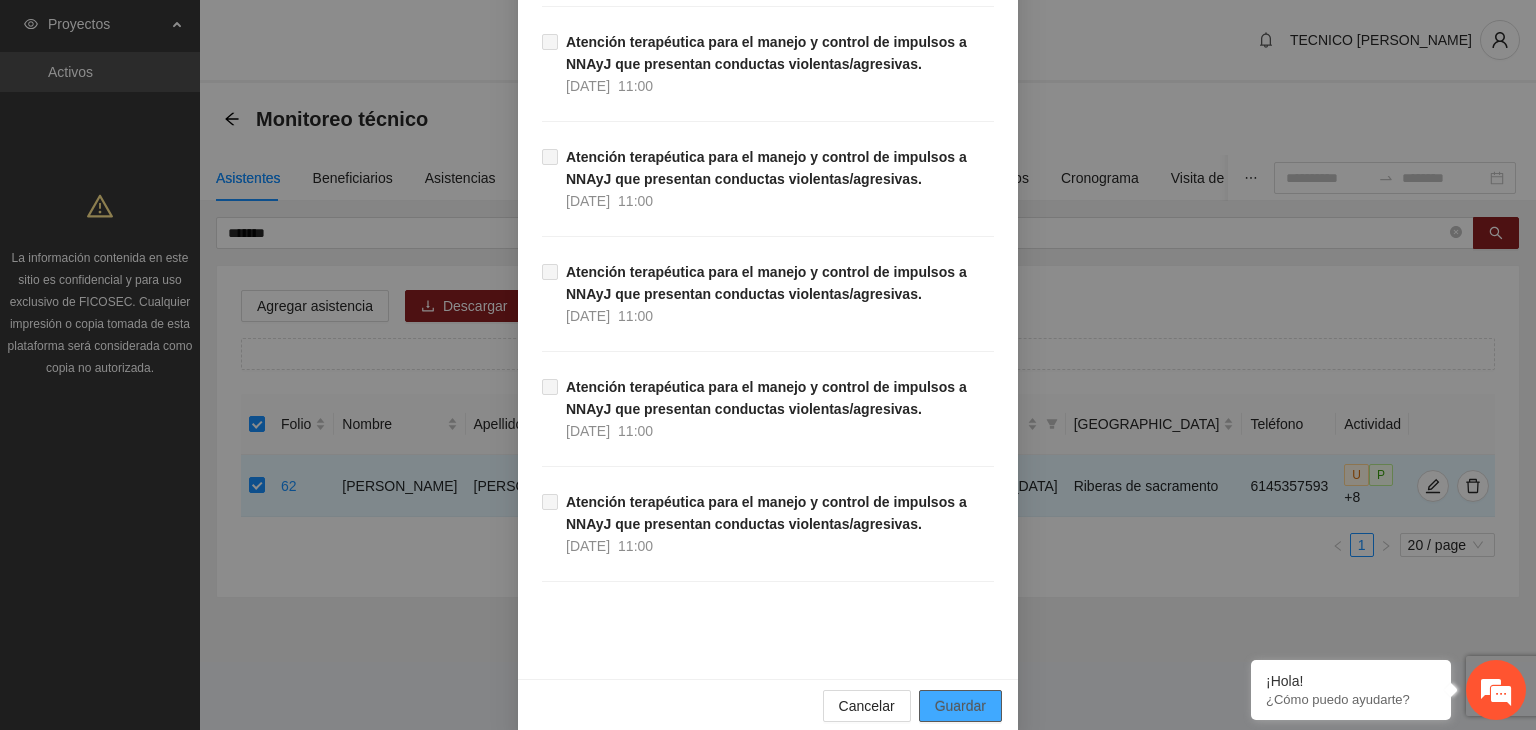 click on "Guardar" at bounding box center (960, 706) 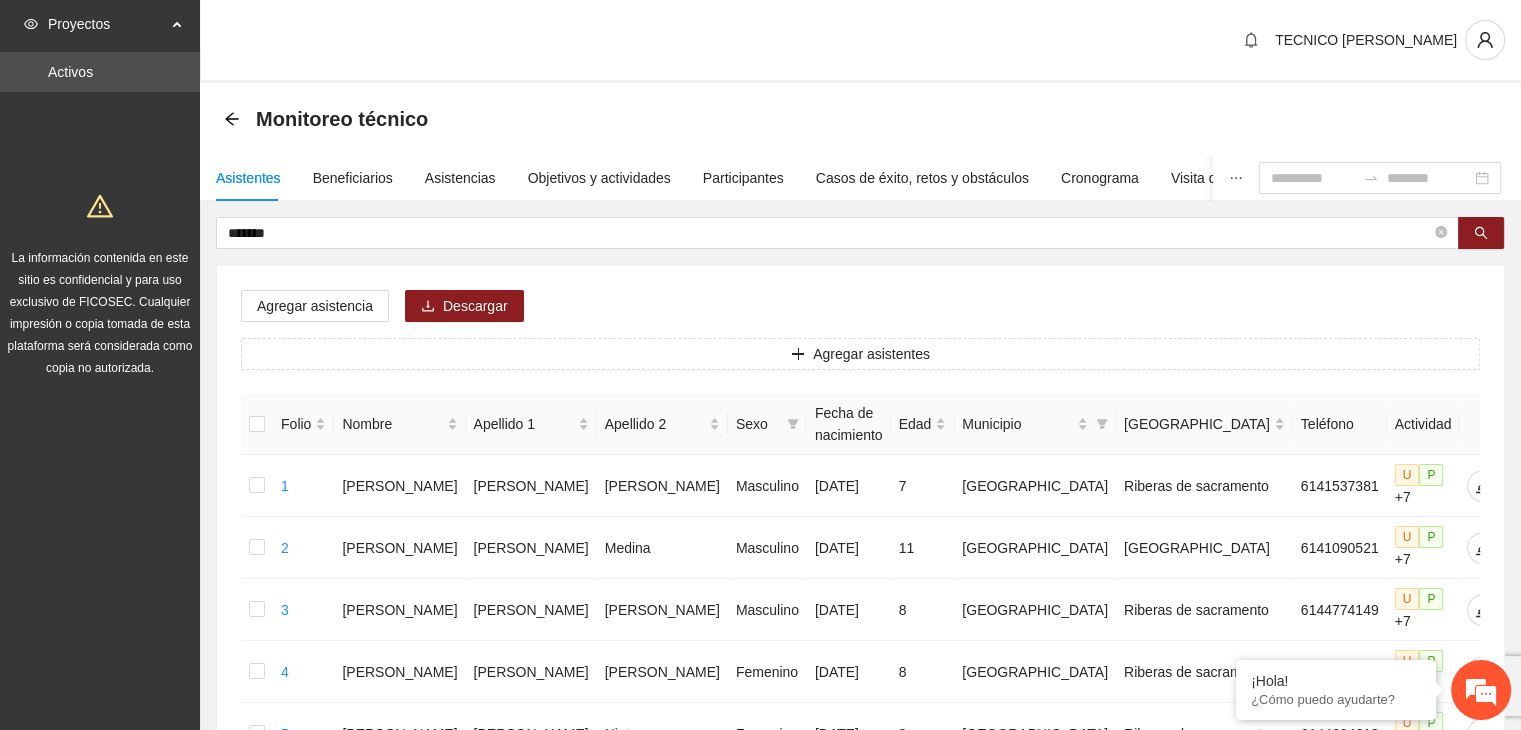 click on "Asistentes Beneficiarios Asistencias Objetivos y actividades Participantes Casos de éxito, retos y obstáculos Cronograma Visita de campo y entregables" at bounding box center [779, 178] 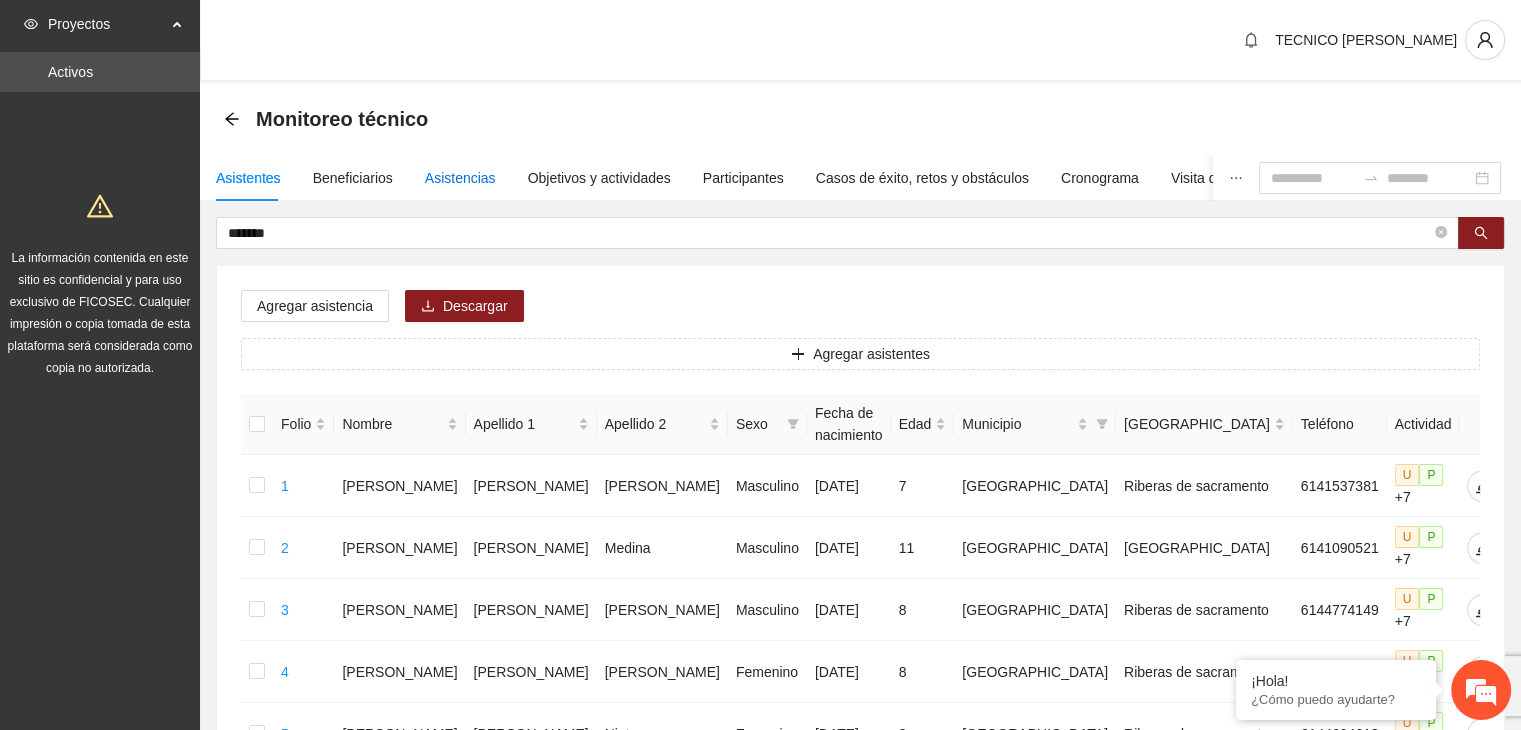 click on "Asistencias" at bounding box center (460, 178) 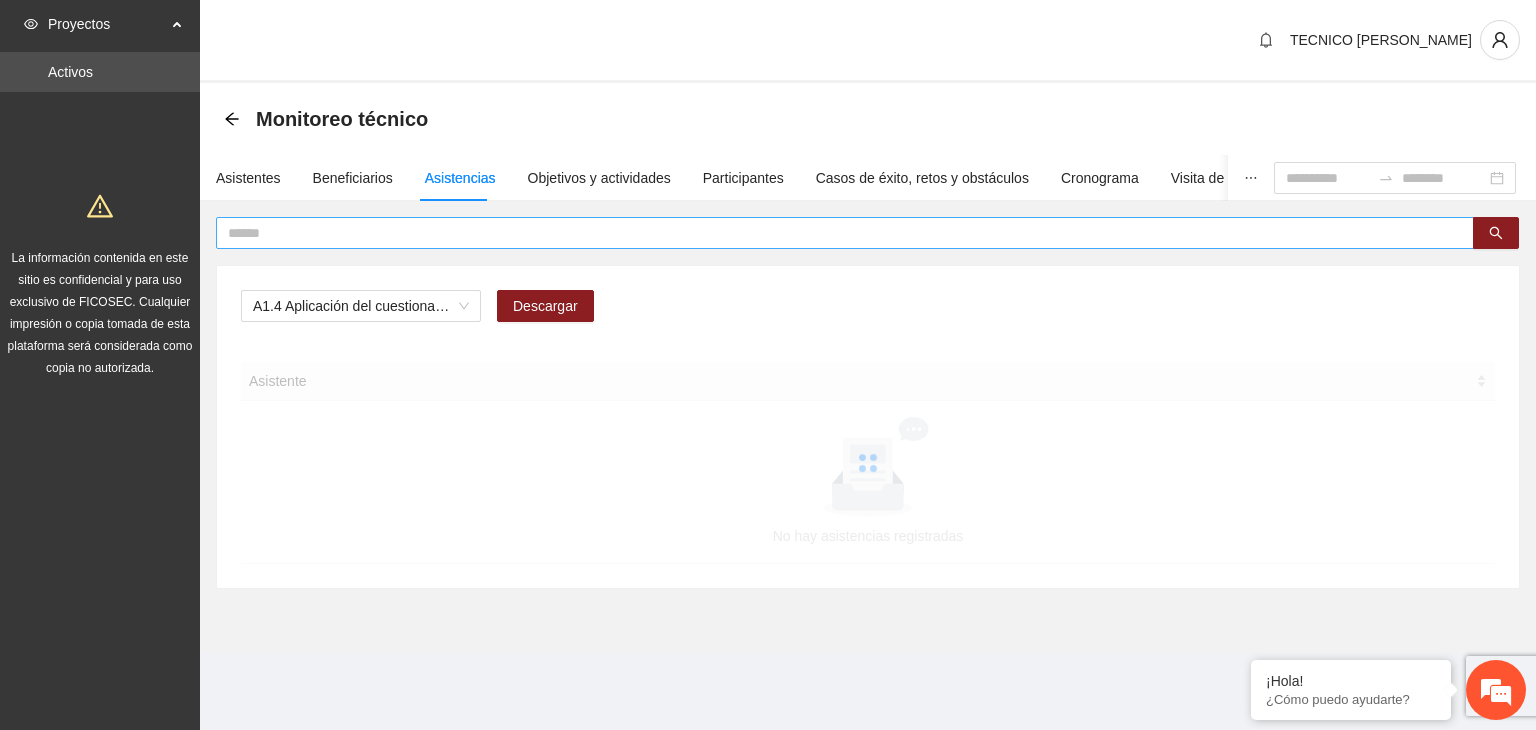 click at bounding box center (837, 233) 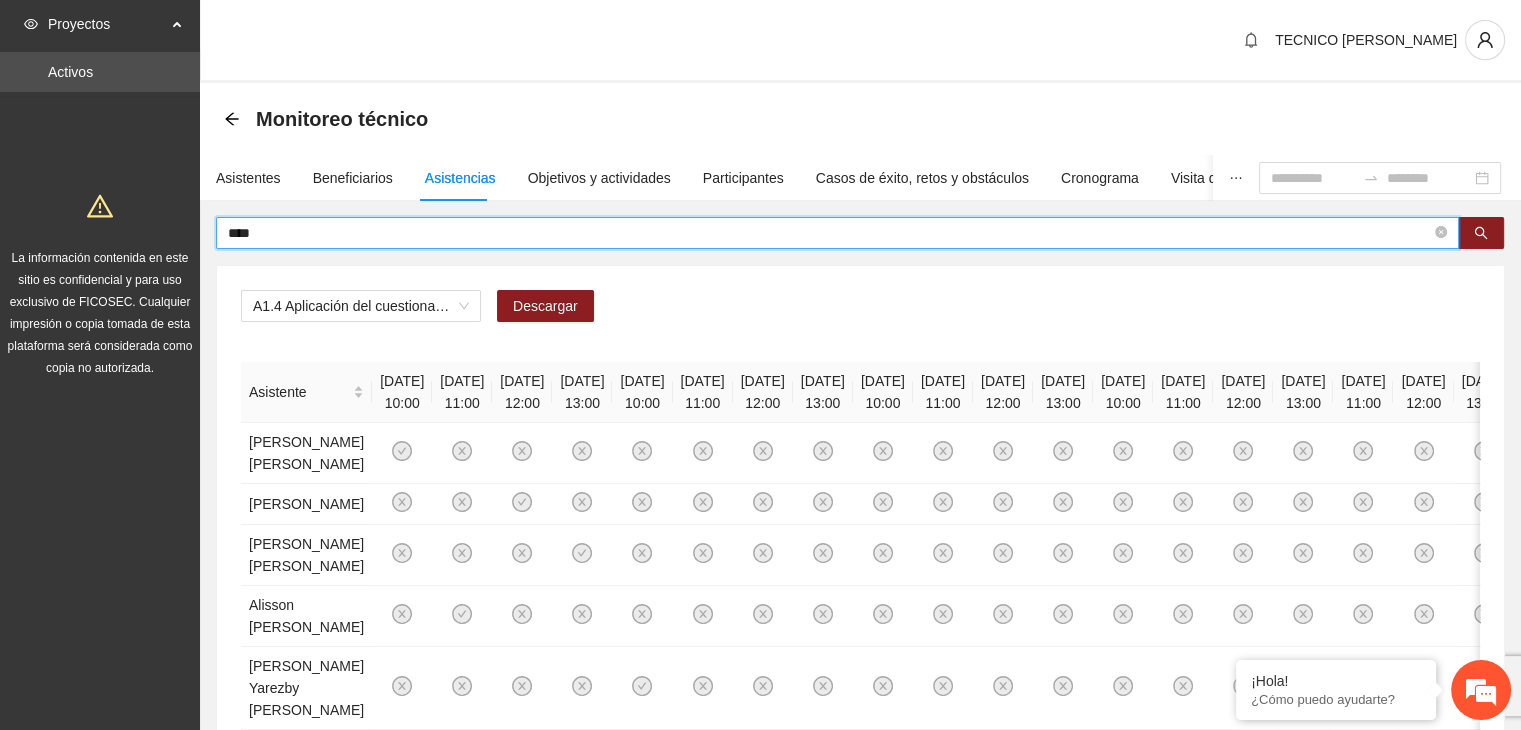 click on "A1.4 Aplicación del cuestionario MENA PRE y POST Descargar Asistente 03/03/2025 10:00 03/03/2025 11:00 03/03/2025 12:00 03/03/2025 13:00 04/03/2025 10:00 04/03/2025 11:00 04/03/2025 12:00 04/03/2025 13:00 05/03/2025 10:00 05/03/2025 11:00 05/03/2025 12:00 05/03/2025 13:00 06/03/2025 10:00 06/03/2025 11:00 06/03/2025 12:00 06/03/2025 13:00 07/03/2025 11:00 07/03/2025 12:00 07/03/2025 13:00 10/03/2025 10:00                                           Adrián Fernando Botello	 Martínez	 Angel Guillermo Gandara	 Medina Daniel Benjamín 	 Diaz  Zambrano	 Alisson Citlali Esparza Rodriguez Devany Yarezby	 Gonzalez Nieto Estefania	 Holguin	 Bustillos	 Ian Jesus	 Payan Marquez Iker Alejandro	 Rosales Camargo Isaid Santiago	 Diaz  Zambrano	 José Eduardo	 Alvarez Gutiérrez	 Kimberly Sofia	 Rosales Camargo Luis Carlos Santana Batista Marlon Manuel	 Payan Marquez Oscar Gerardo Bustillos	 Holguin	 Tito Jose Cortez Espino Victor Gael	 Lopez  Ortega	 America Jaquelin	 Hernández 	 Medina 1 2 3" at bounding box center (860, 987) 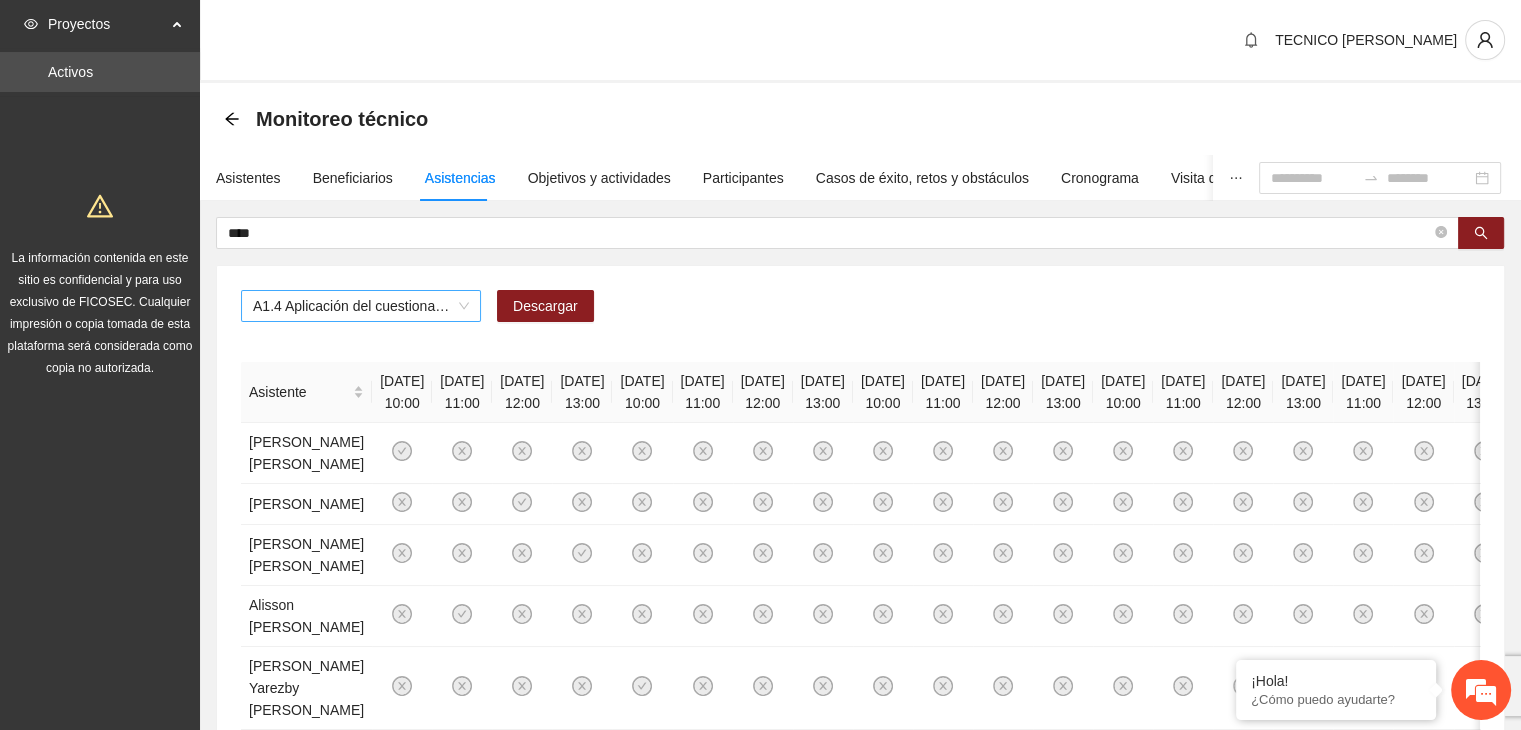 click on "A1.4 Aplicación del cuestionario MENA PRE y POST" at bounding box center [361, 306] 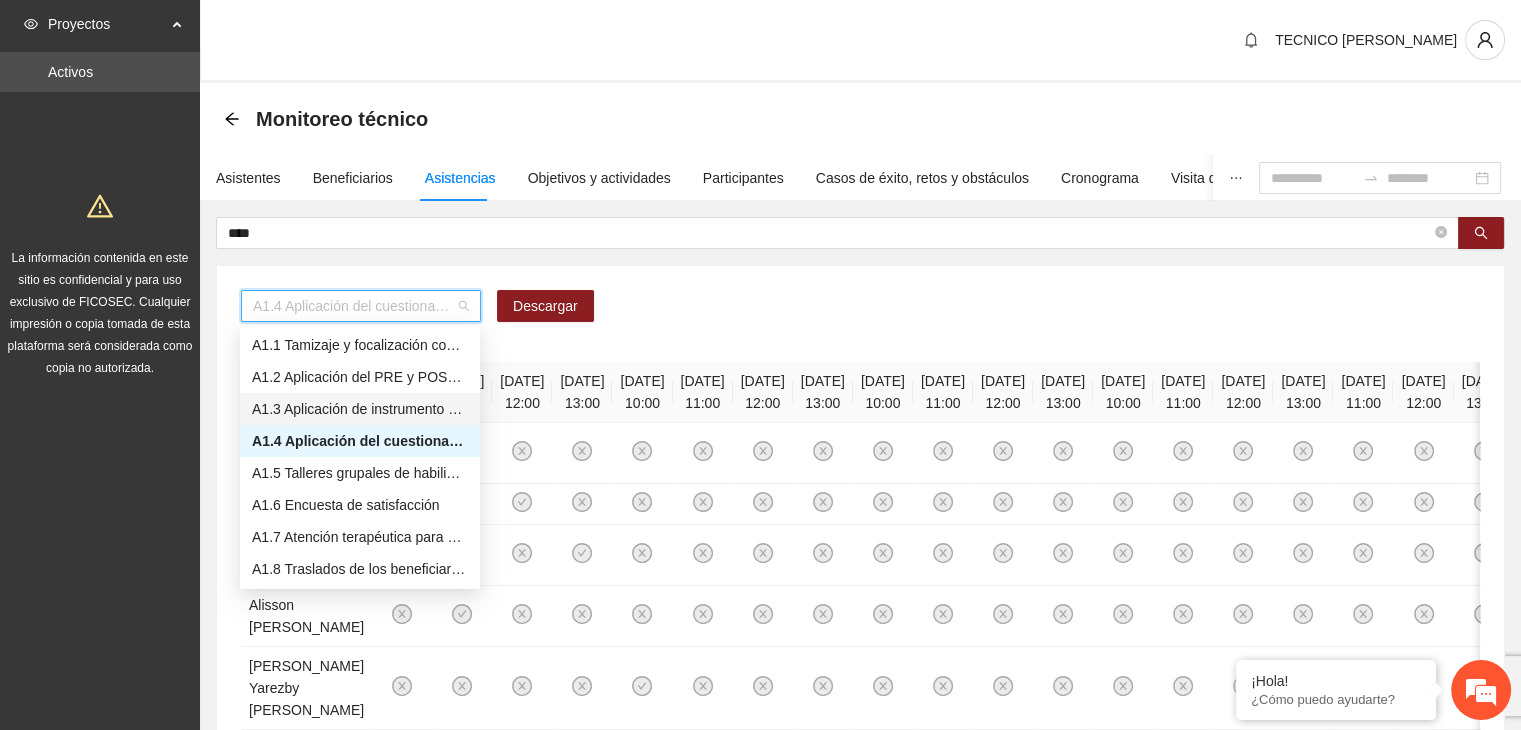 scroll, scrollTop: 200, scrollLeft: 0, axis: vertical 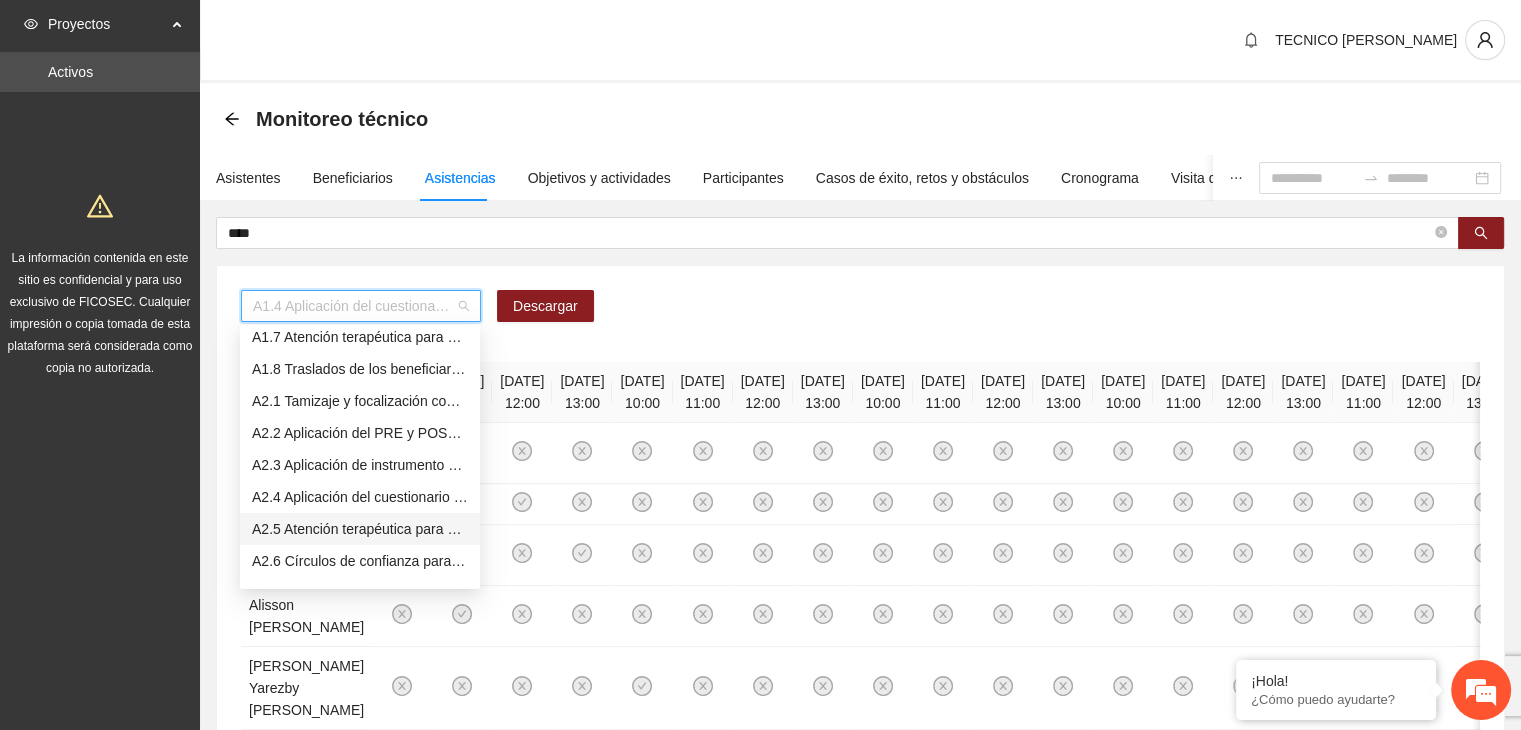 click on "A2.5  Atención terapéutica para el manejo y control de impulsos a NNAyJ que presentan conductas violentas/agresivas." at bounding box center [360, 529] 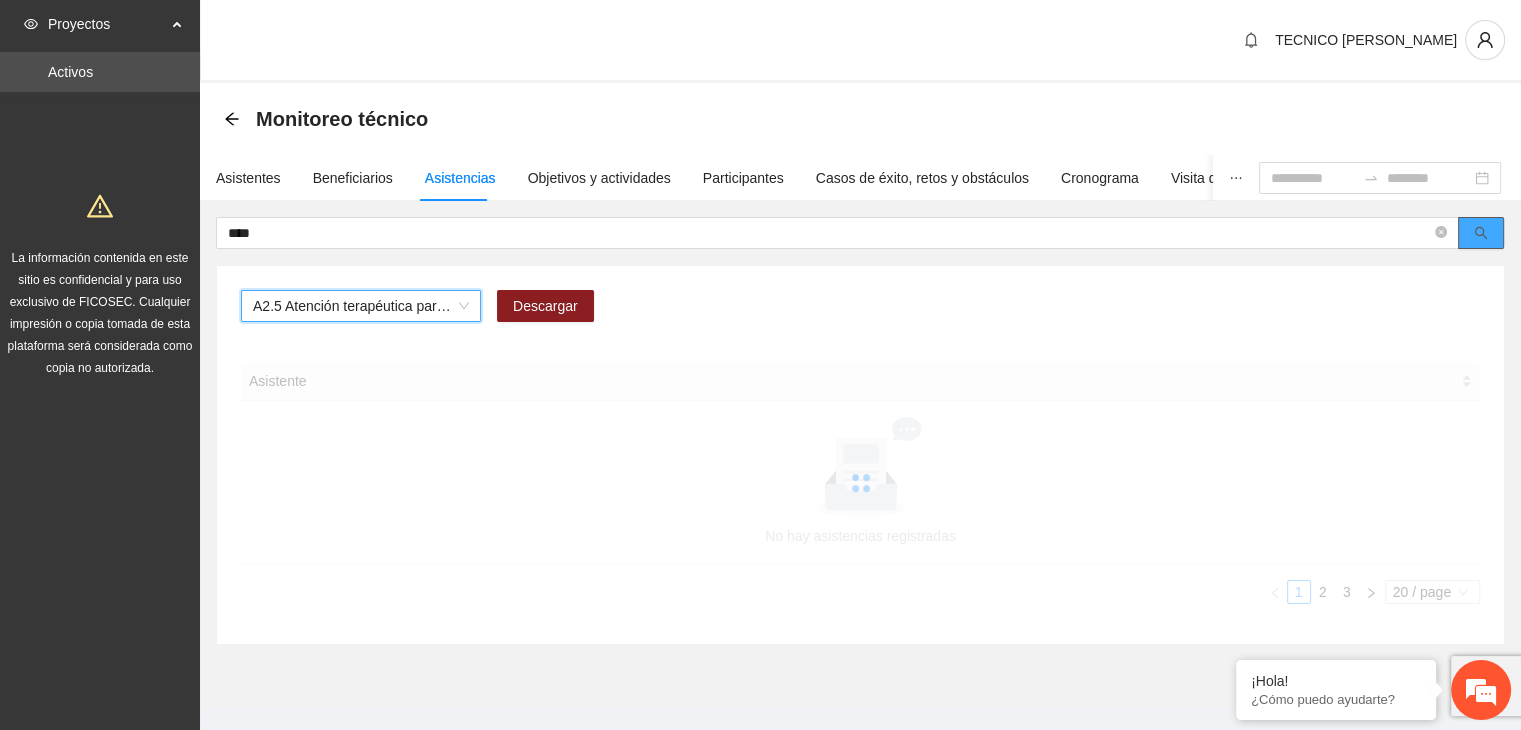click 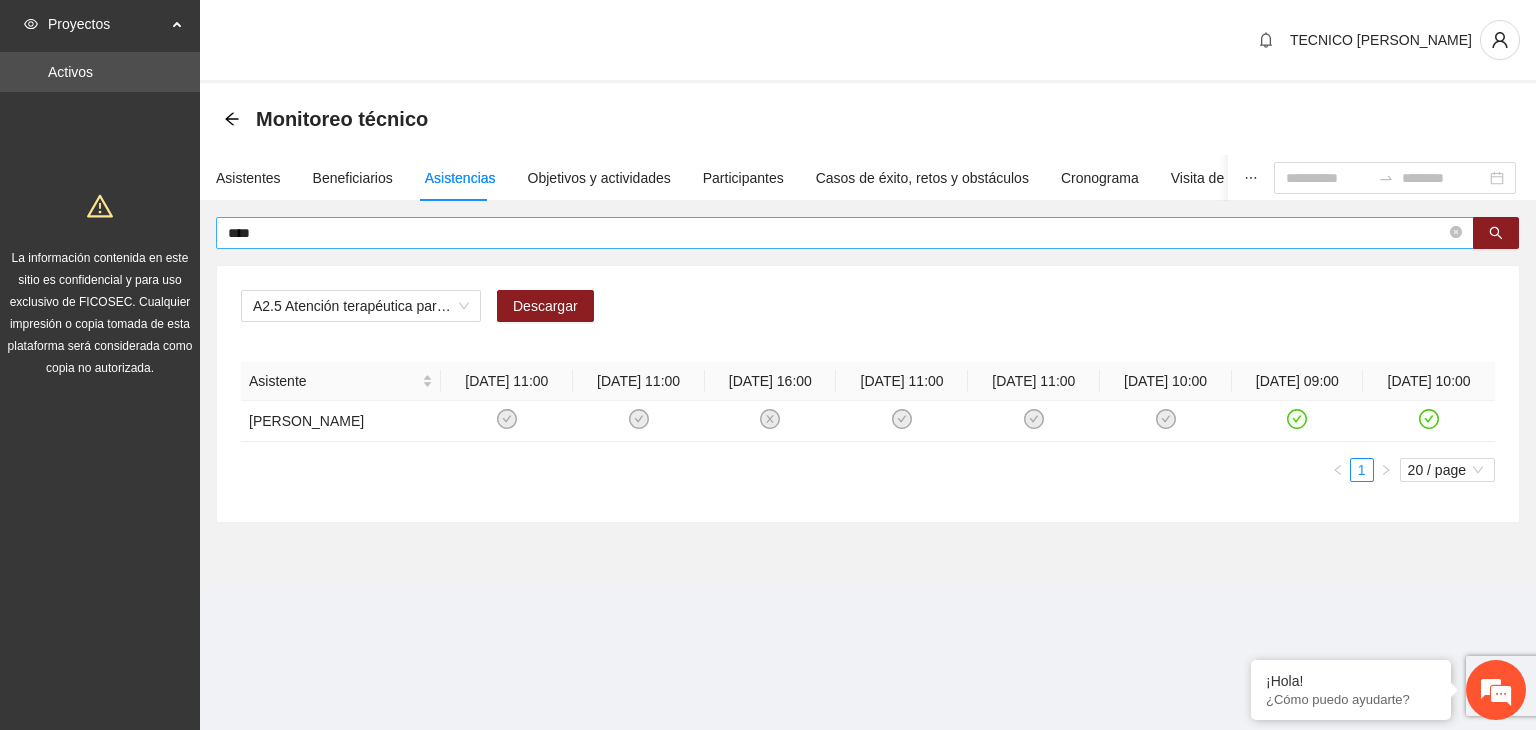 click on "****" at bounding box center (837, 233) 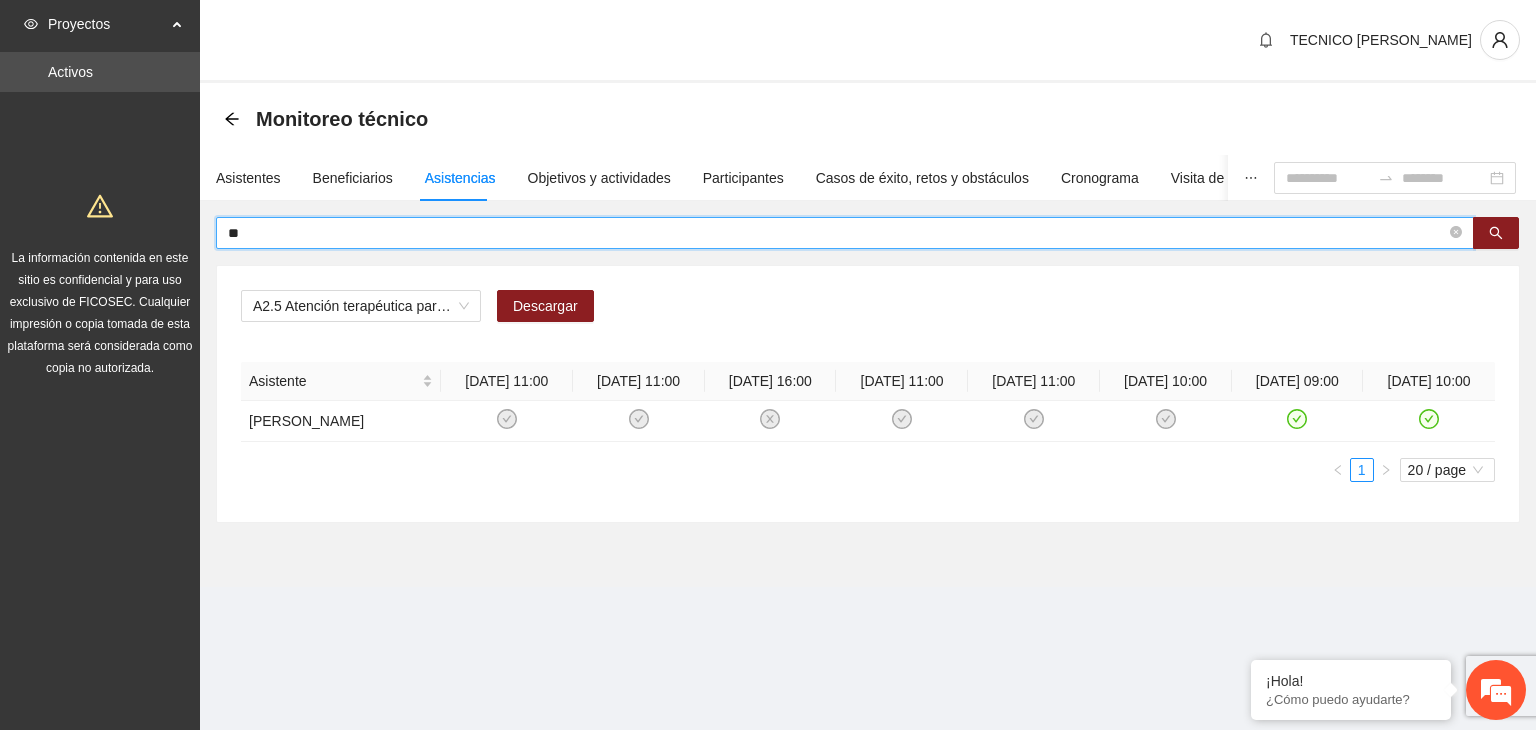 type on "*" 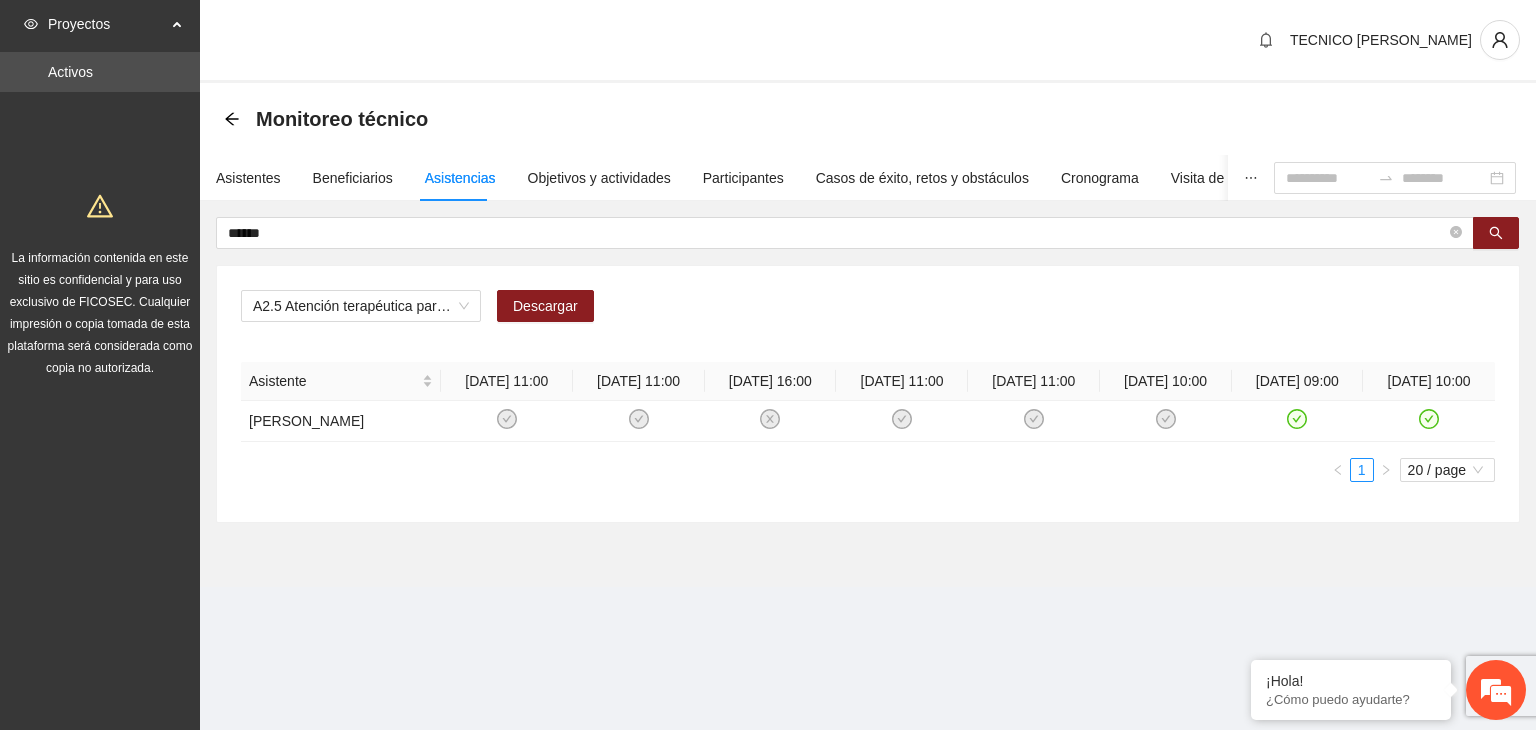 click on "Monitoreo técnico Asistentes Beneficiarios Asistencias Objetivos y actividades Participantes Casos de éxito, retos y obstáculos Cronograma Visita de campo y entregables ****** A2.5  Atención terapéutica para el manejo y control de impulsos a NNAyJ que presentan conductas violentas/agresivas. Descargar Asistente 20/02/2025 11:00 11/03/2025 11:00 10/04/2025 16:00 11/06/2025 11:00 13/06/2025 11:00 17/06/2025 10:00 08/07/2025 09:00 22/07/2025 10:00                   Rosa Perez Torres 1 20 / page" at bounding box center [868, 335] 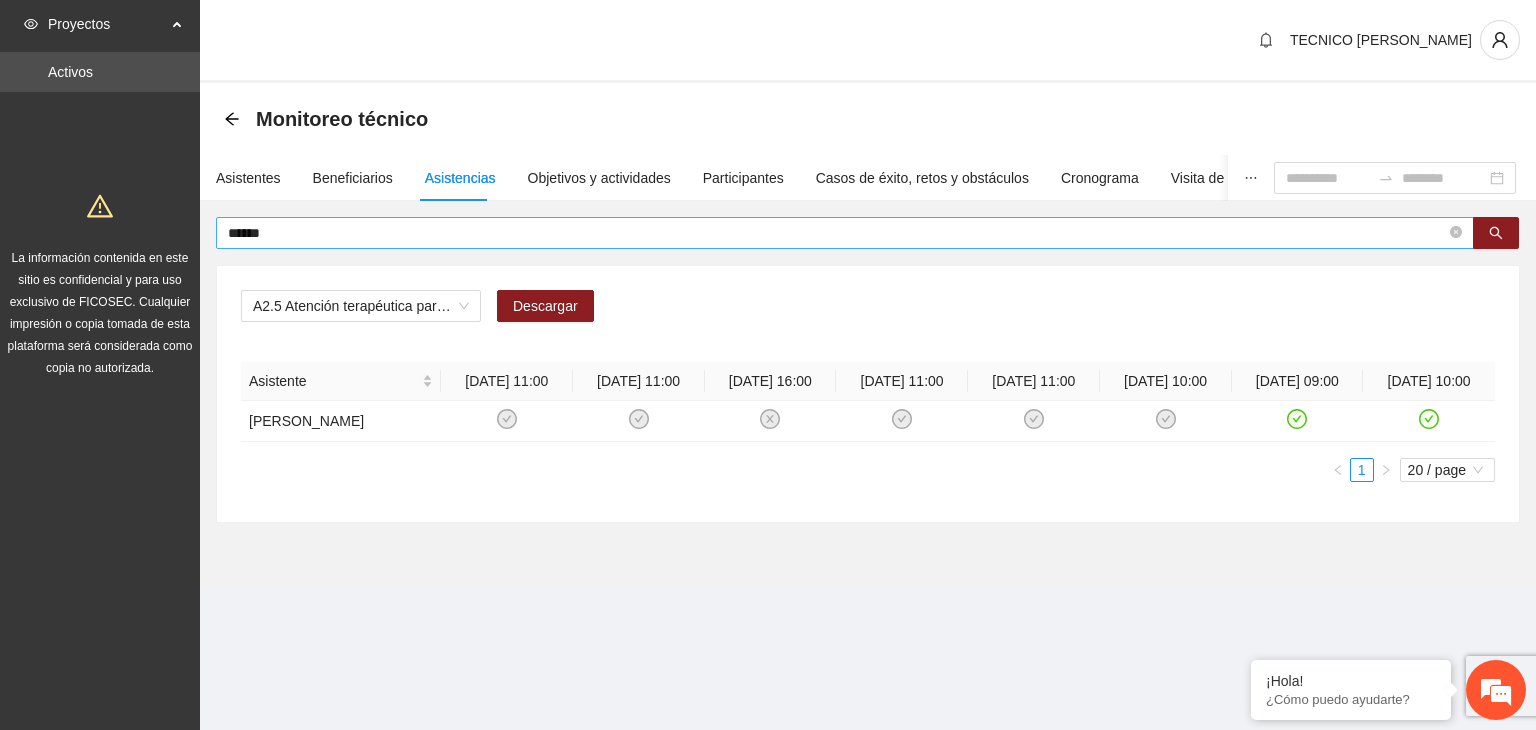 click on "******" at bounding box center (837, 233) 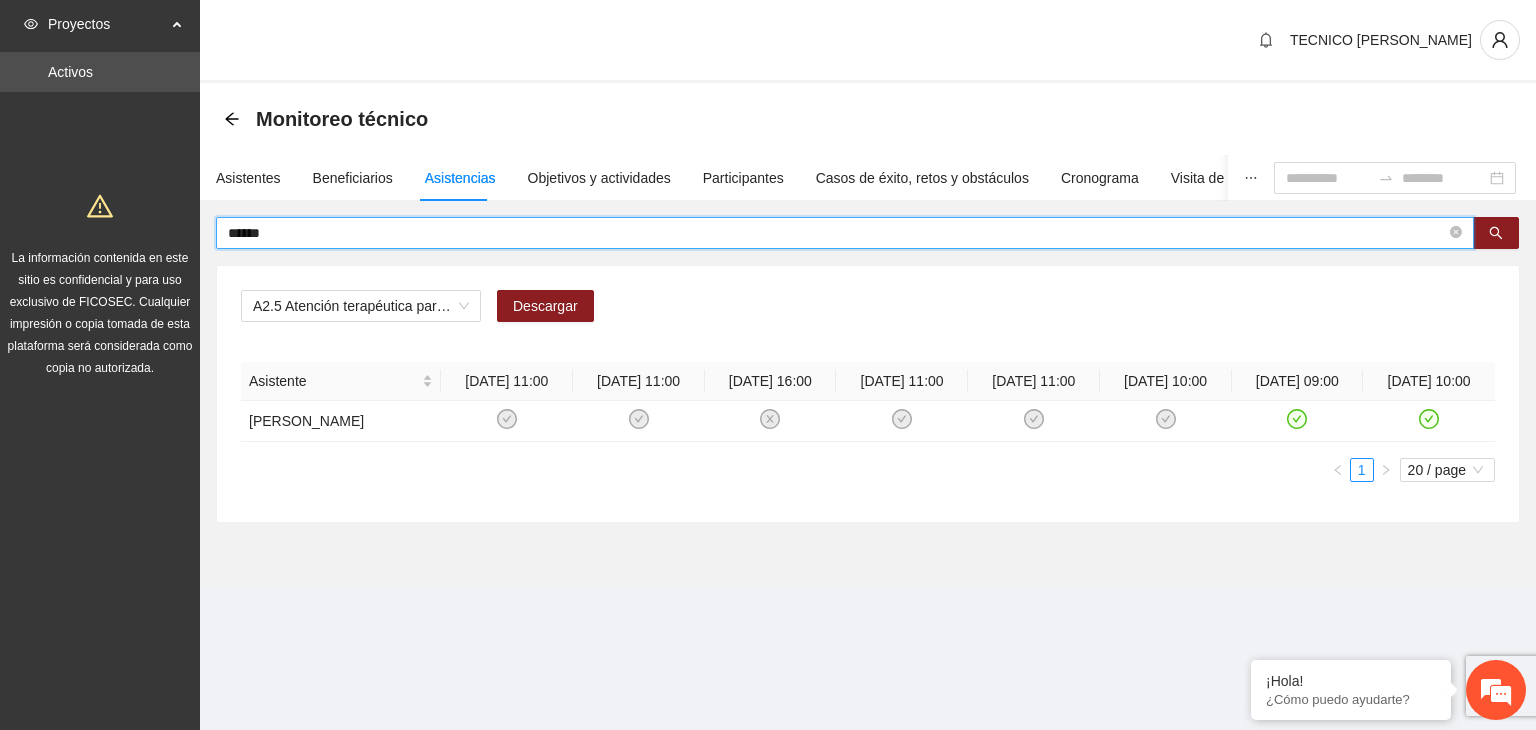 drag, startPoint x: 472, startPoint y: 239, endPoint x: 198, endPoint y: 241, distance: 274.0073 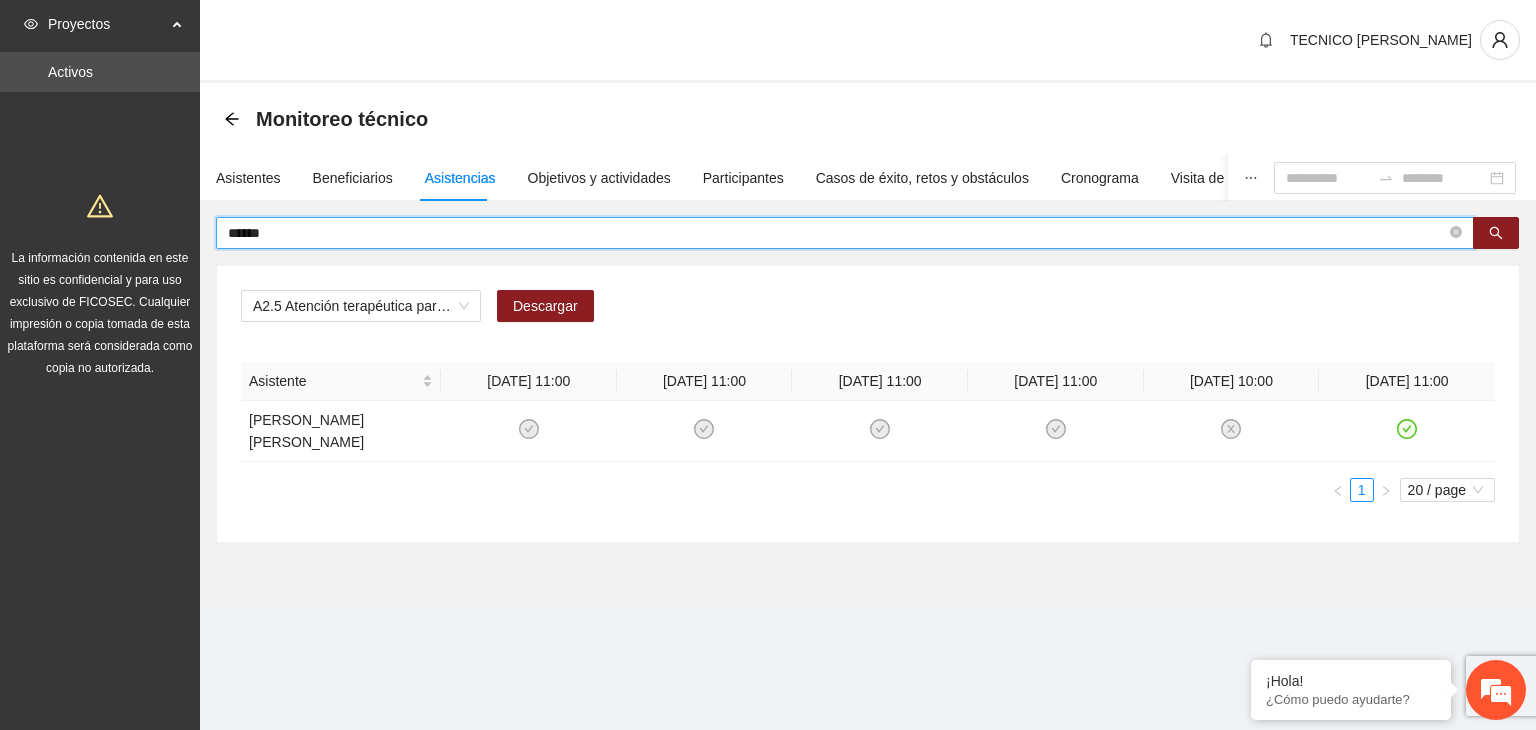 click on "******" at bounding box center [837, 233] 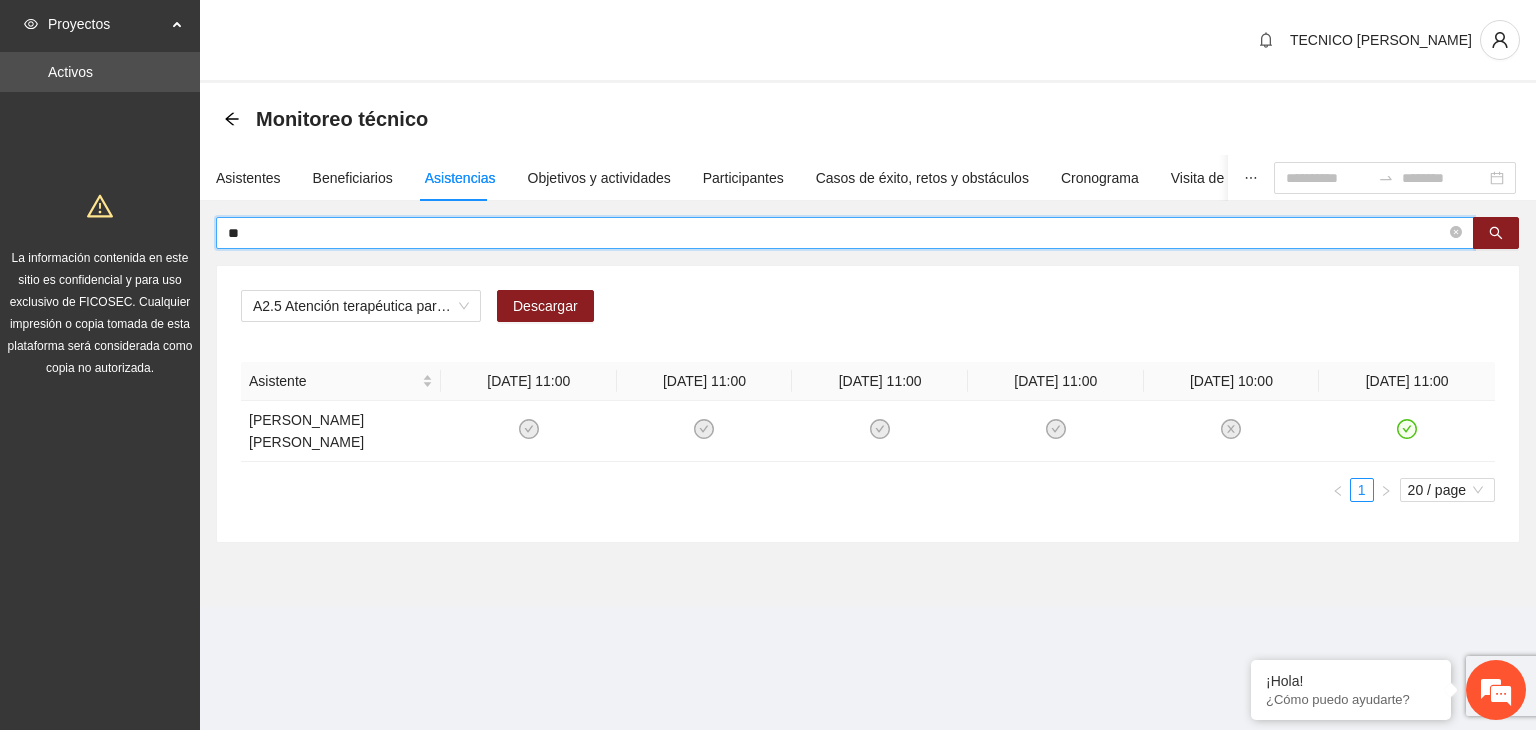 type on "*" 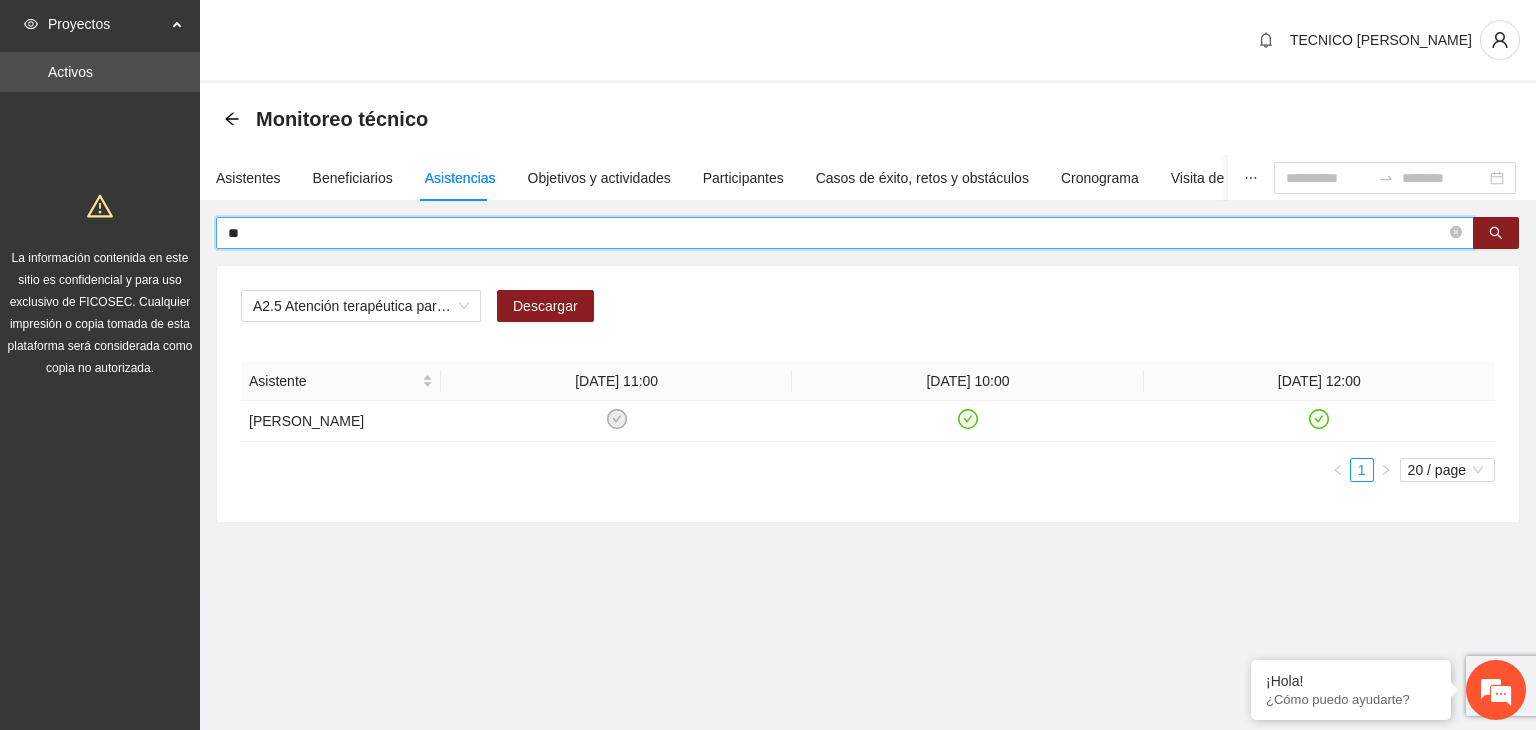 type on "*" 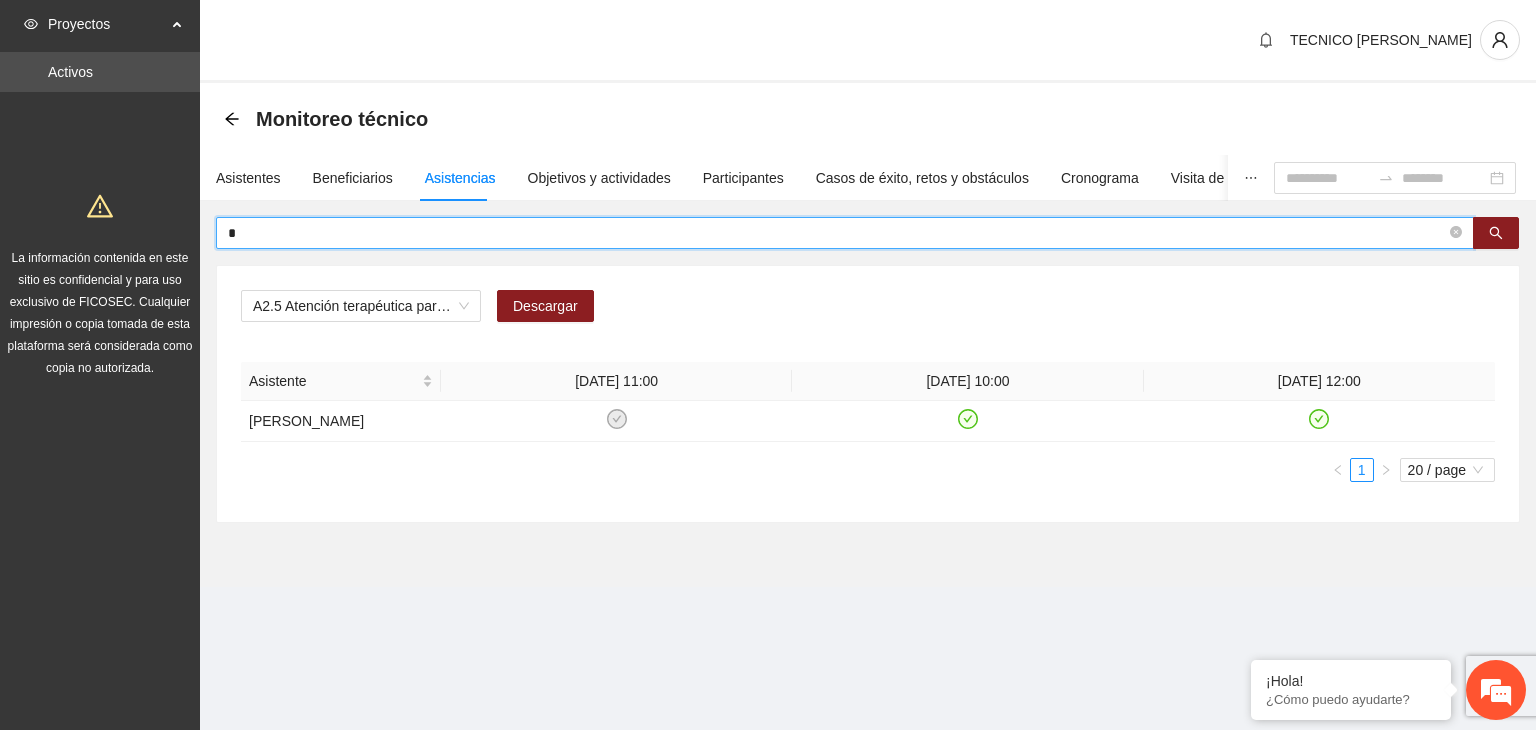 type 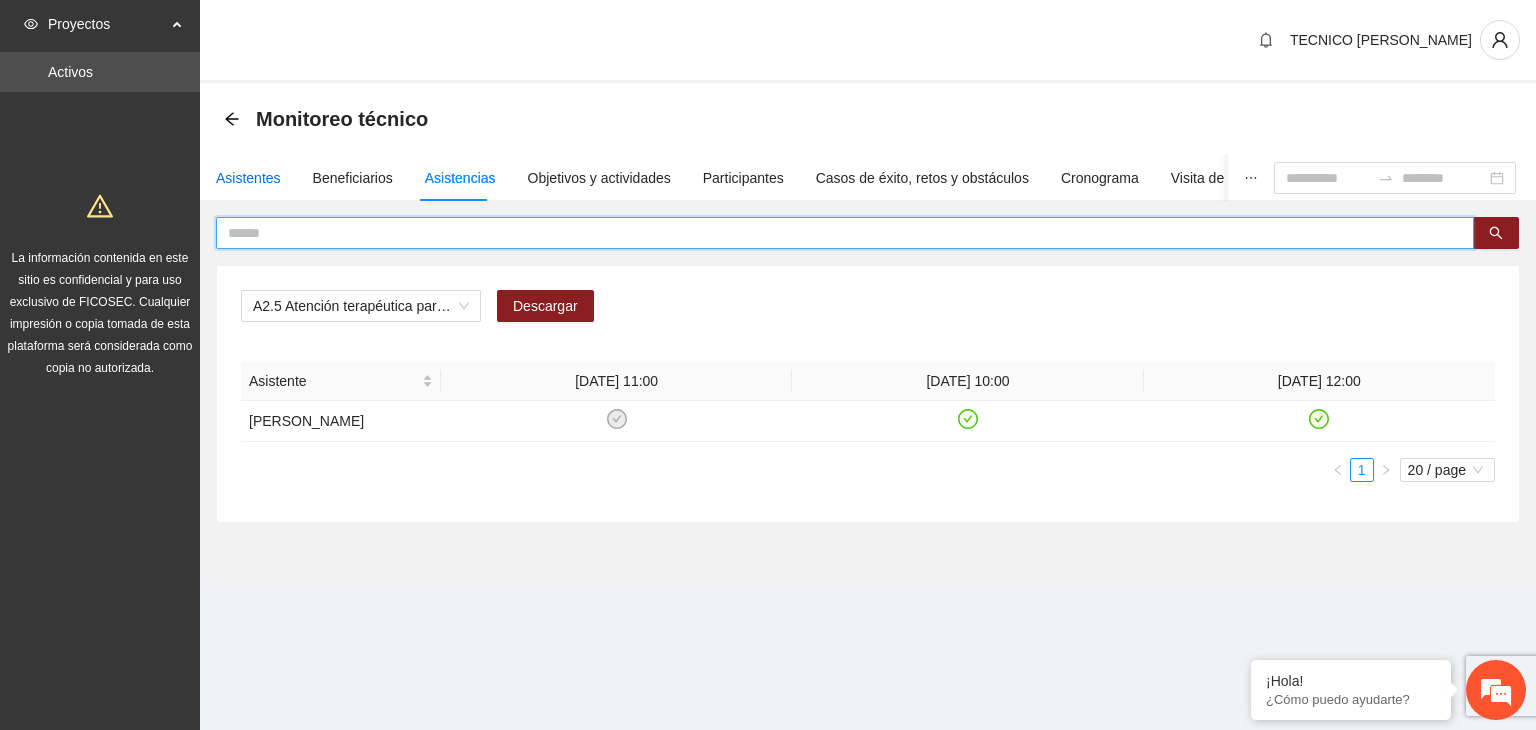 click on "Asistentes" at bounding box center (248, 178) 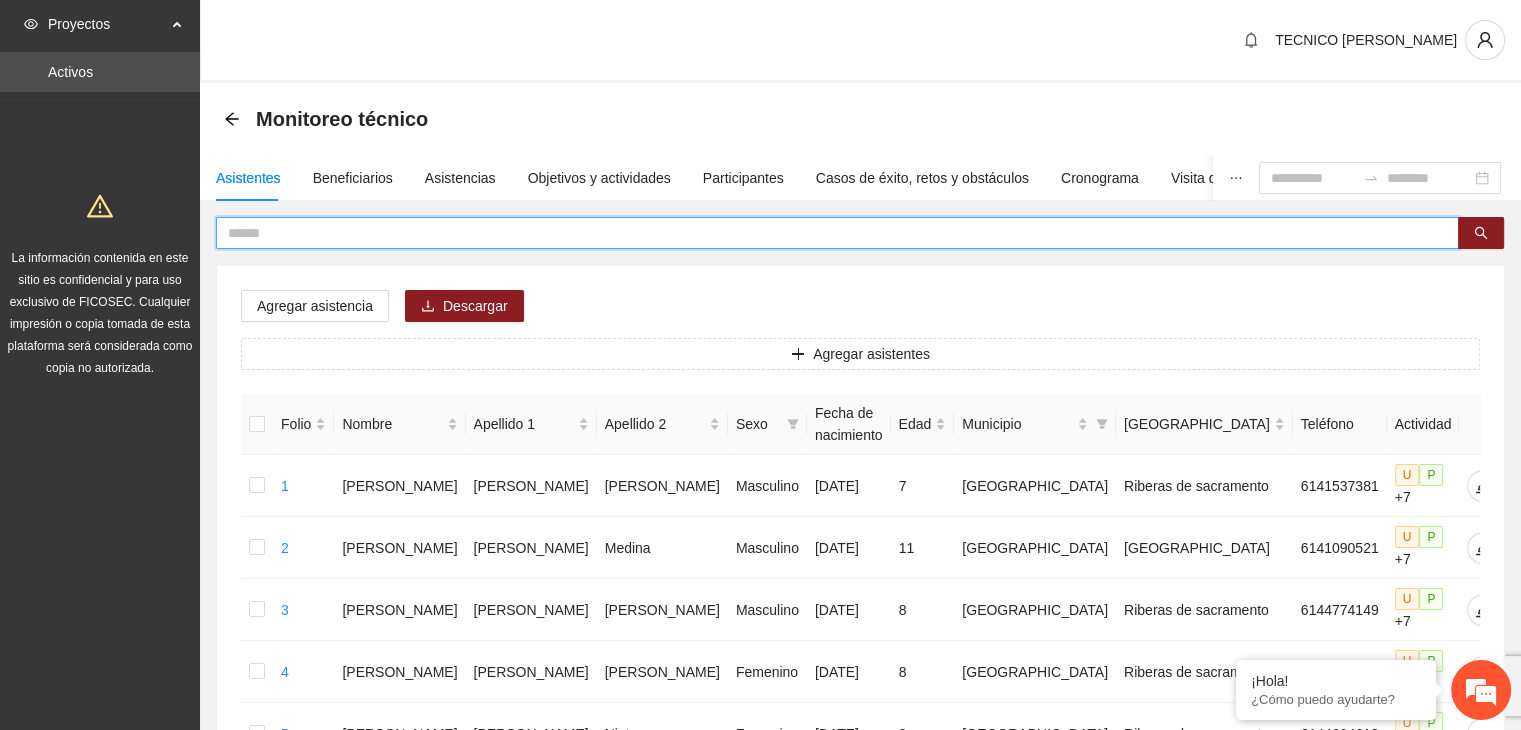 click at bounding box center [829, 233] 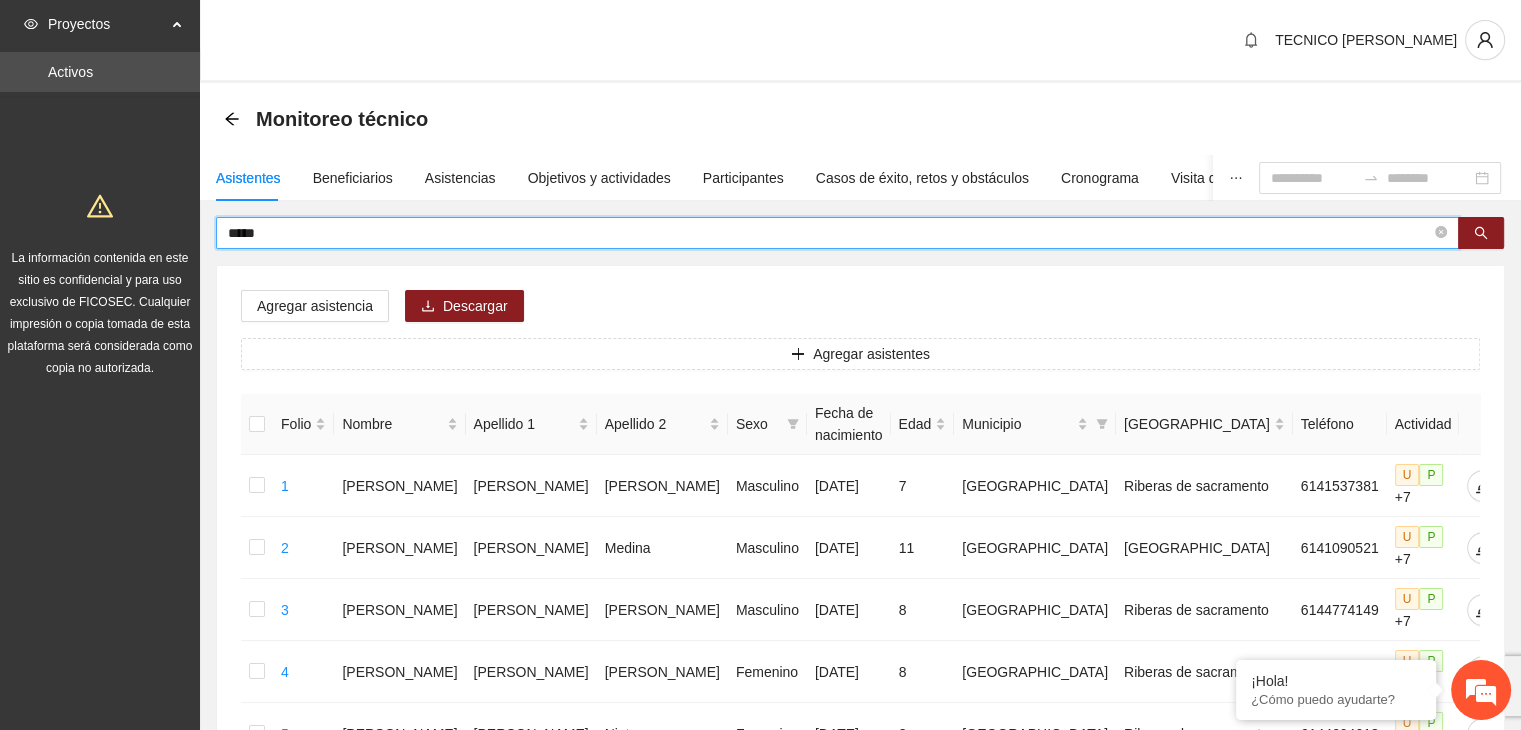 type on "*****" 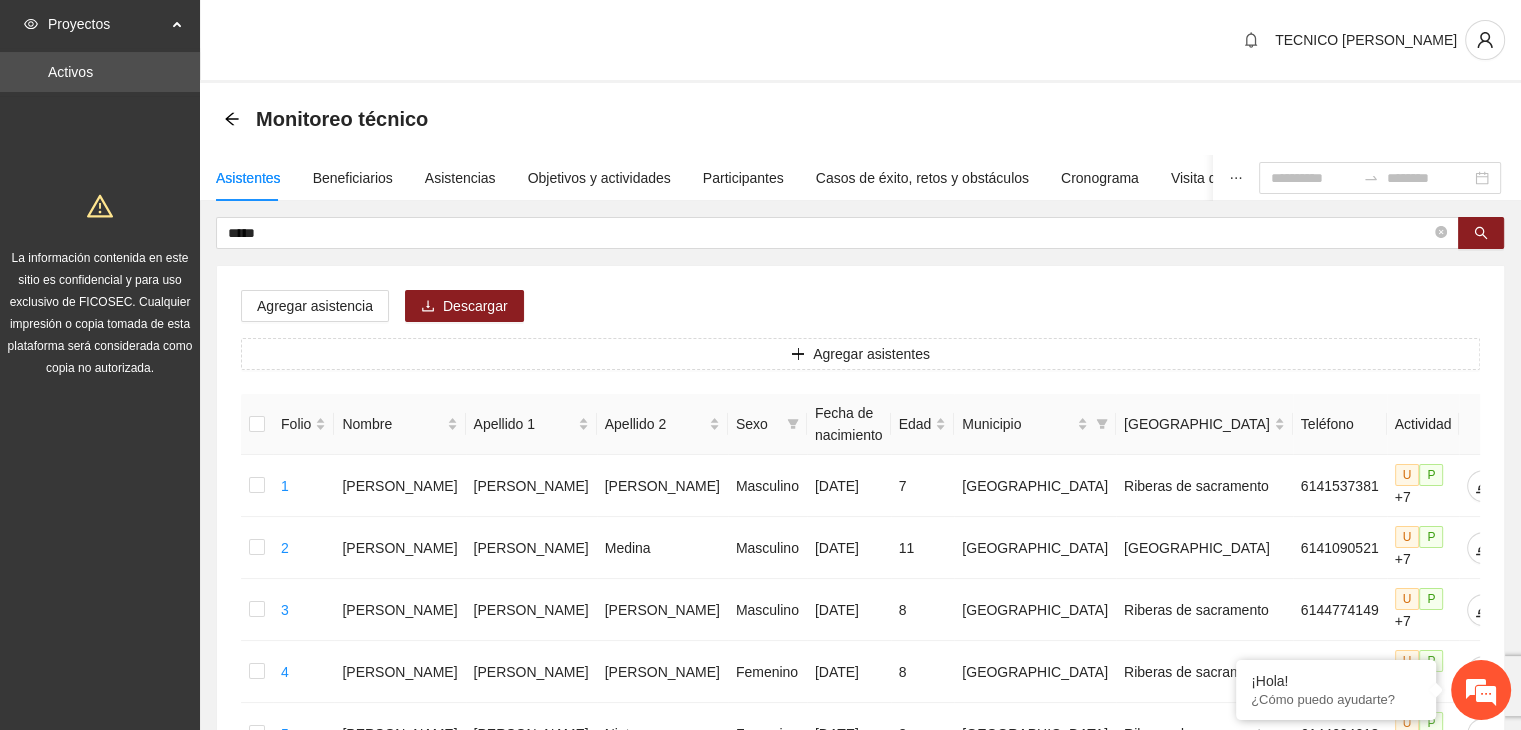 click on "Agregar asistencia Descargar Agregar asistentes Folio Nombre Apellido 1 Apellido 2 Sexo Fecha de nacimiento Edad Municipio Colonia Teléfono Actividad                           1 Adrián Fernando Botello	 Martínez	 Masculino 05/11/2017 7 Chihuahua Riberas de sacramento 6141537381 U P +7 2 Angel Guillermo Gandara	 Medina Masculino 17/01/2014 11 Chihuahua Vistas del Norte 6141090521 U P +7 3 Daniel Benjamín 	 Diaz  Zambrano	 Masculino 10/02/2017 8 Chihuahua Riberas de sacramento 6144774149 U P +7 4 Alisson Citlali Esparza Rodriguez Femenino 01/01/2017 8 Chihuahua Riberas de sacramento 6568157402 U P +7 5 Devany Yarezby	 Gonzalez Nieto Femenino 30/03/2017 8 Chihuahua Riberas de sacramento 6144604618 U P +7 6 Estefania	 Holguin	 Bustillos	 Femenino 26/06/2018 7 Chihuahua Riberas de sacramento 6142959344 U P +7 7 Ian Jesus	 Payan Marquez Masculino 26/09/2015 9 Chihuahua Riberas de sacramento 6146035915 U P +7 8 Iker Alejandro	 Rosales Camargo Masculino 31/07/2018 6 Chihuahua Riberas de sacramento U" at bounding box center (860, 1020) 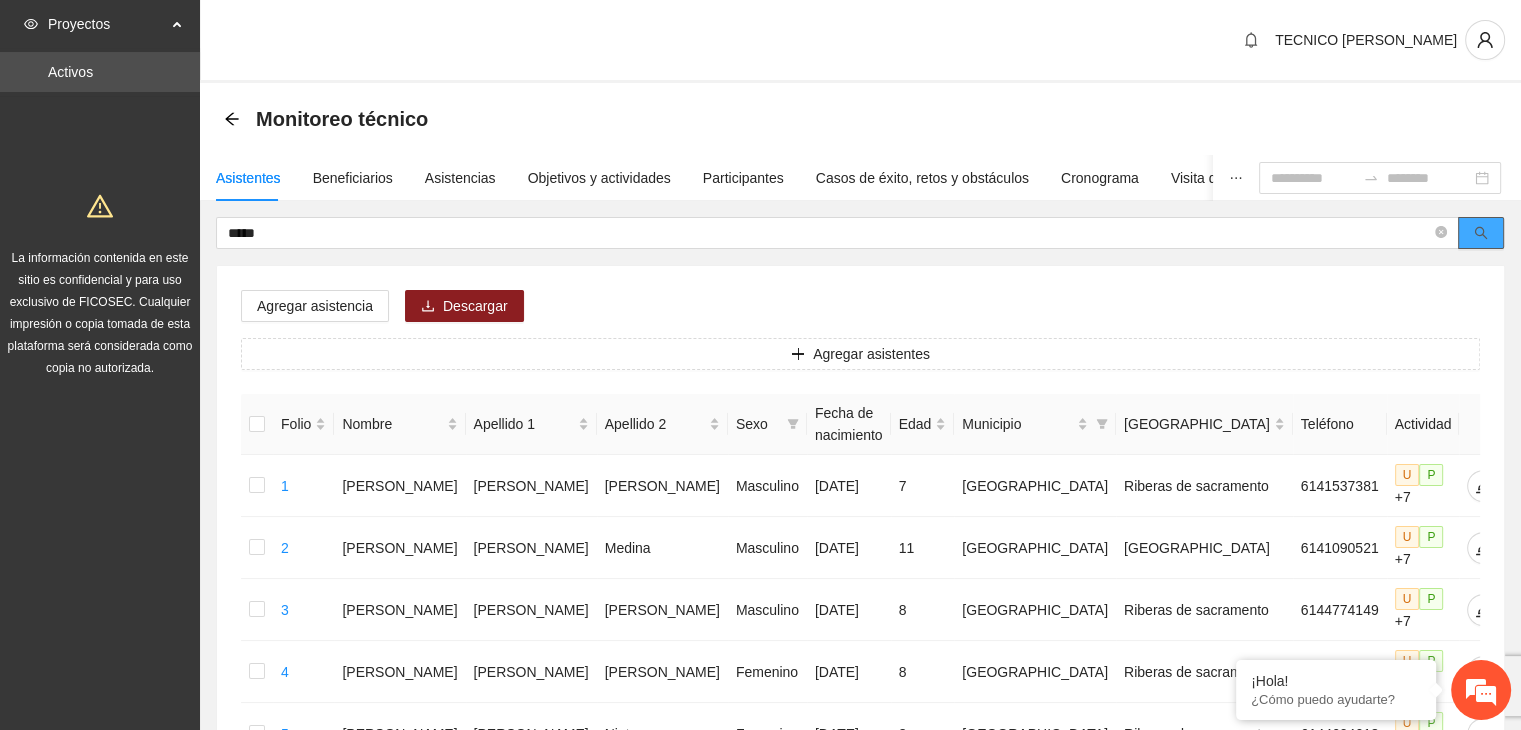 click at bounding box center [1481, 233] 